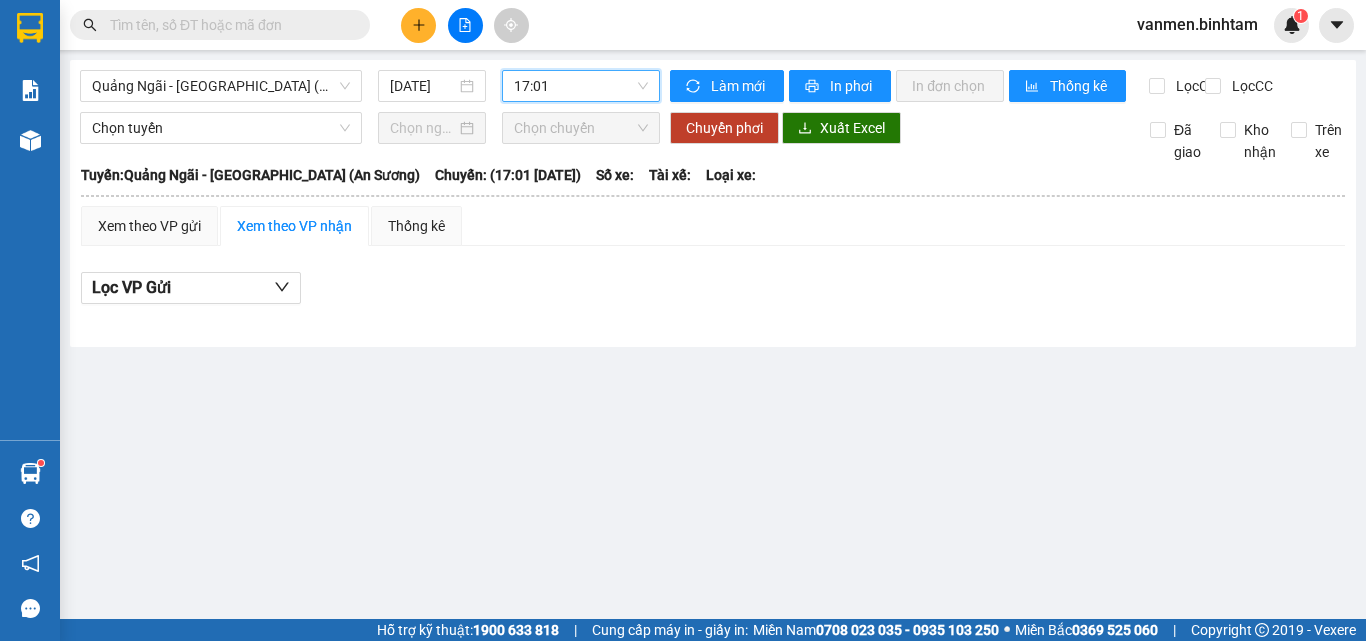 scroll, scrollTop: 0, scrollLeft: 0, axis: both 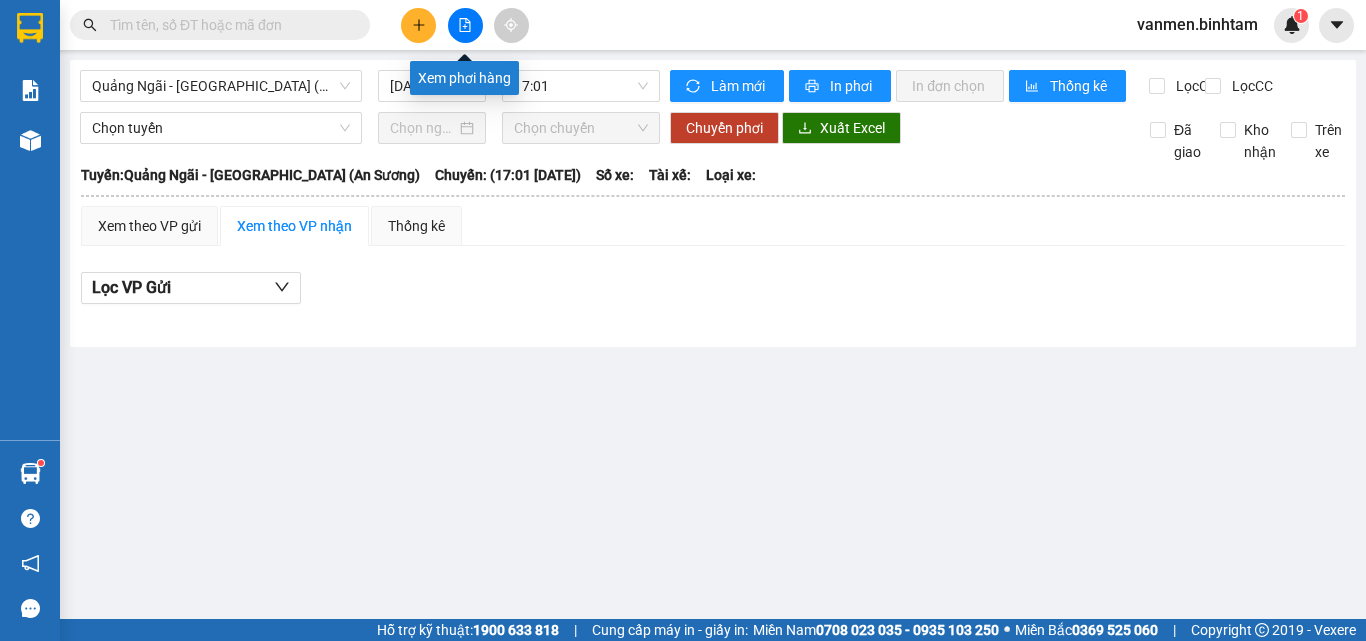 click 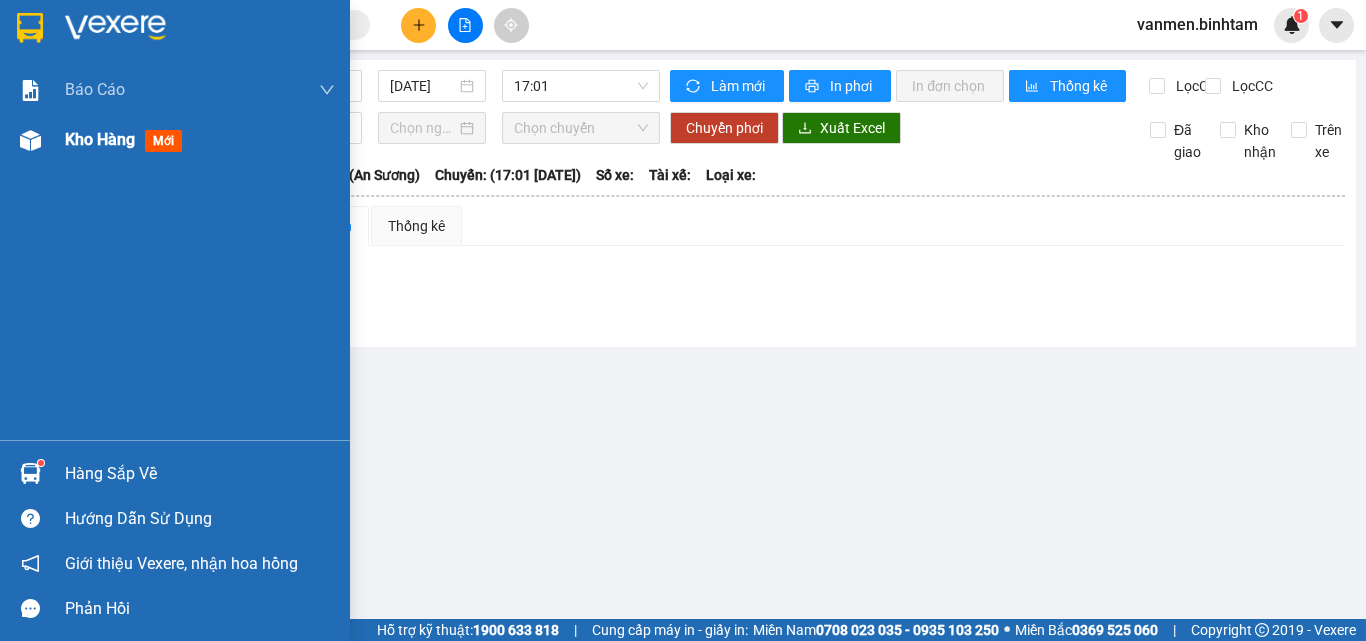 click at bounding box center [30, 140] 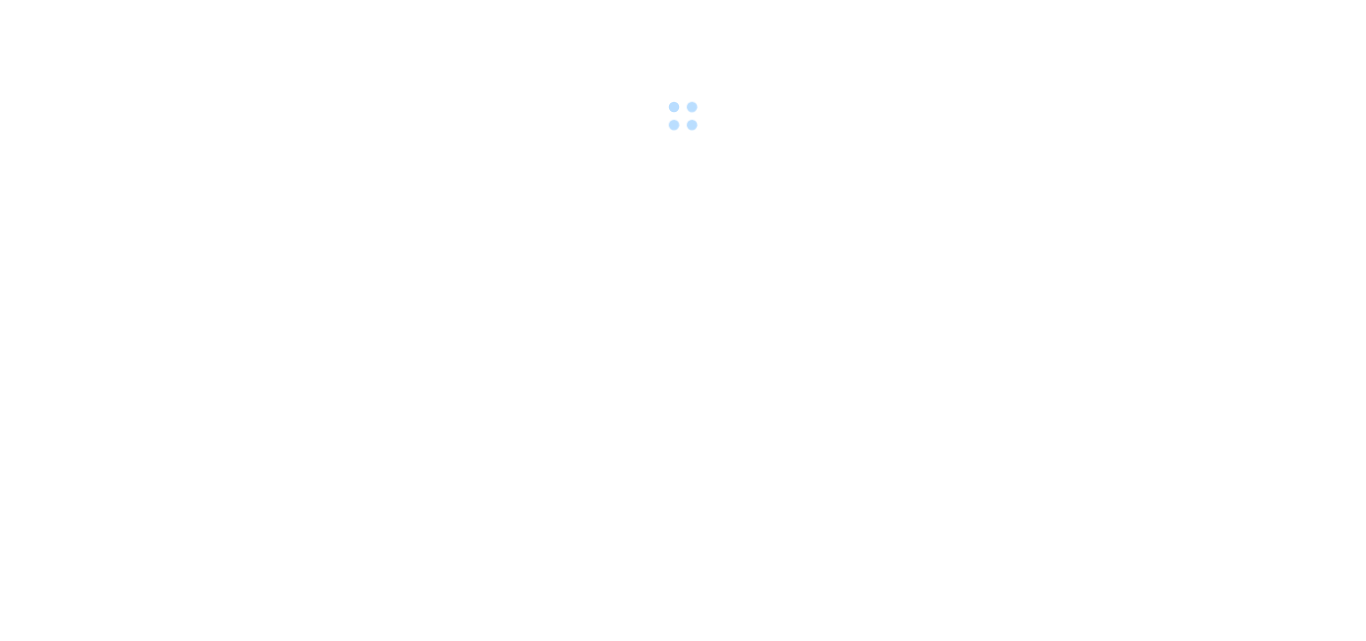 scroll, scrollTop: 0, scrollLeft: 0, axis: both 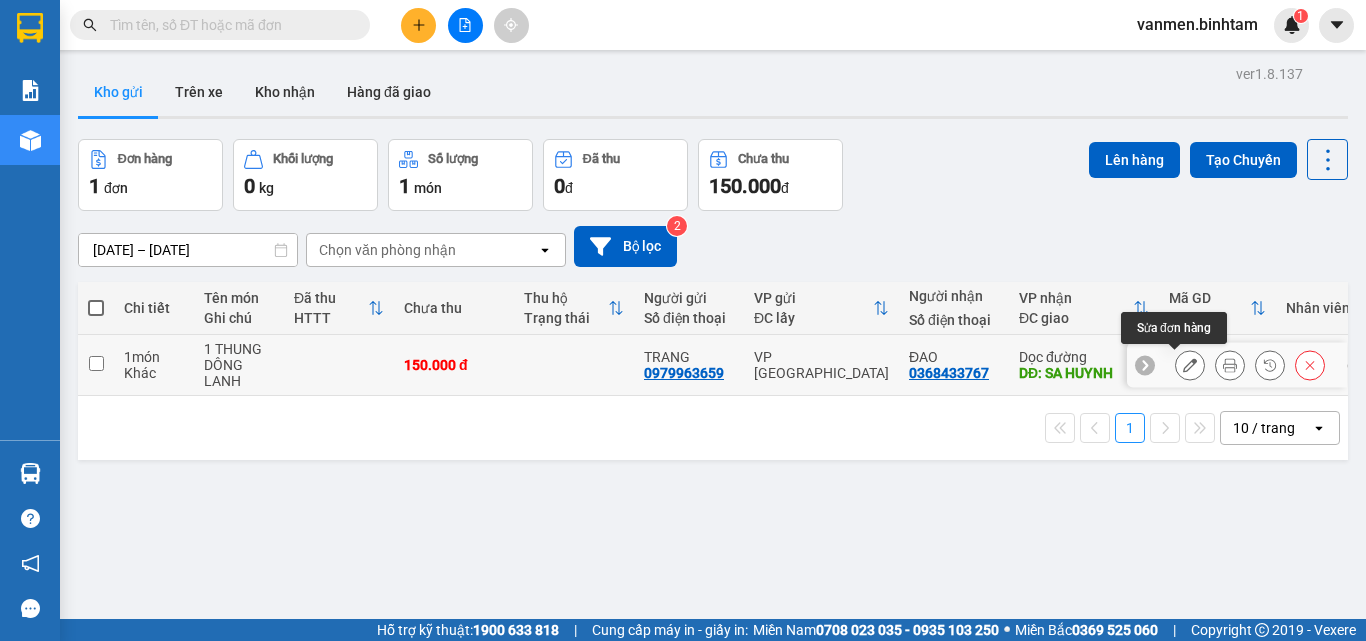 click 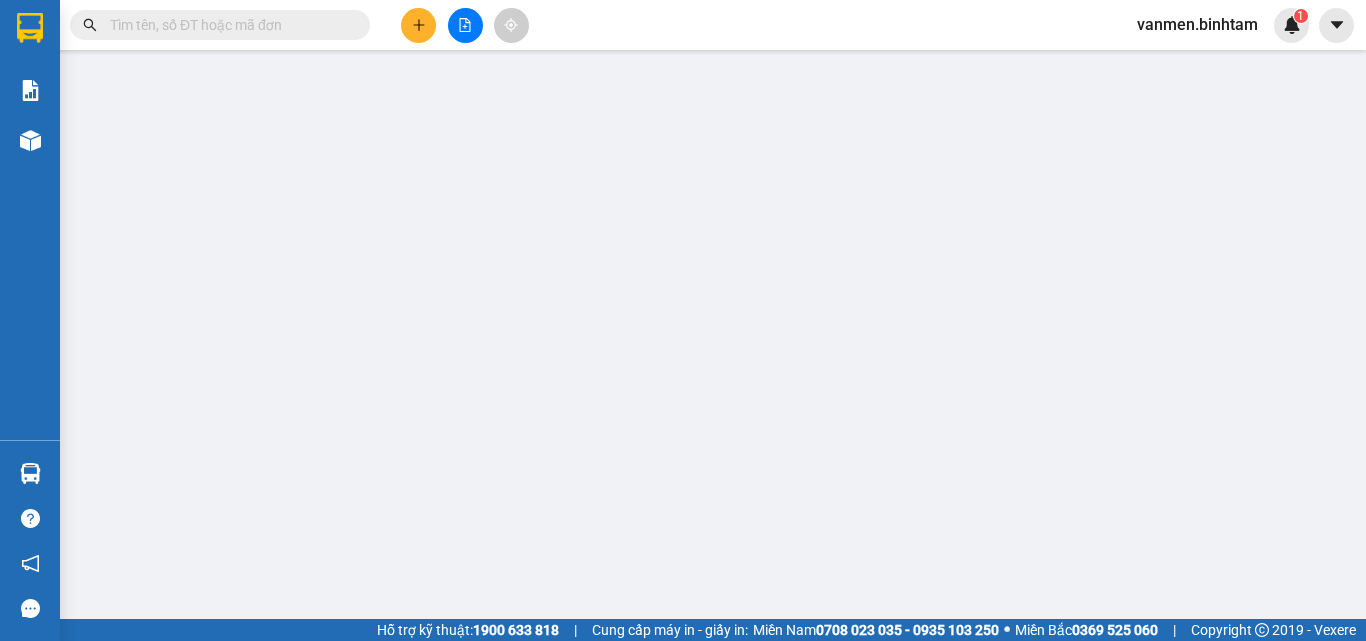 type on "0979963659" 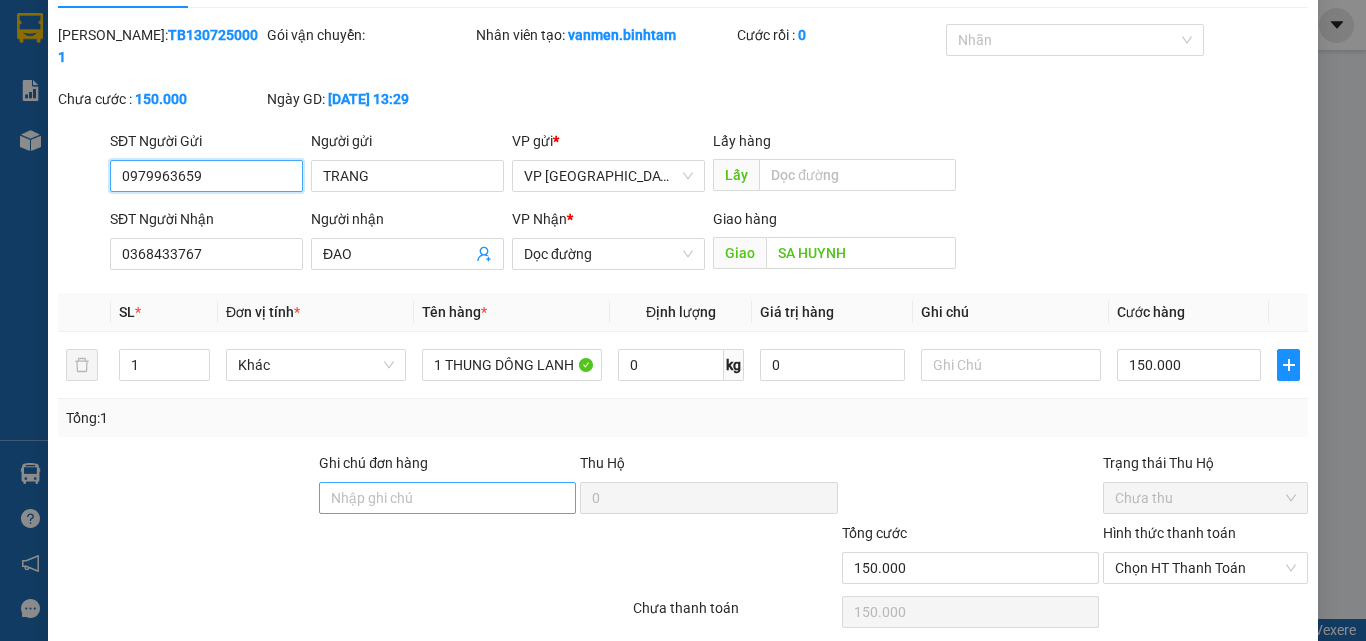 scroll, scrollTop: 0, scrollLeft: 0, axis: both 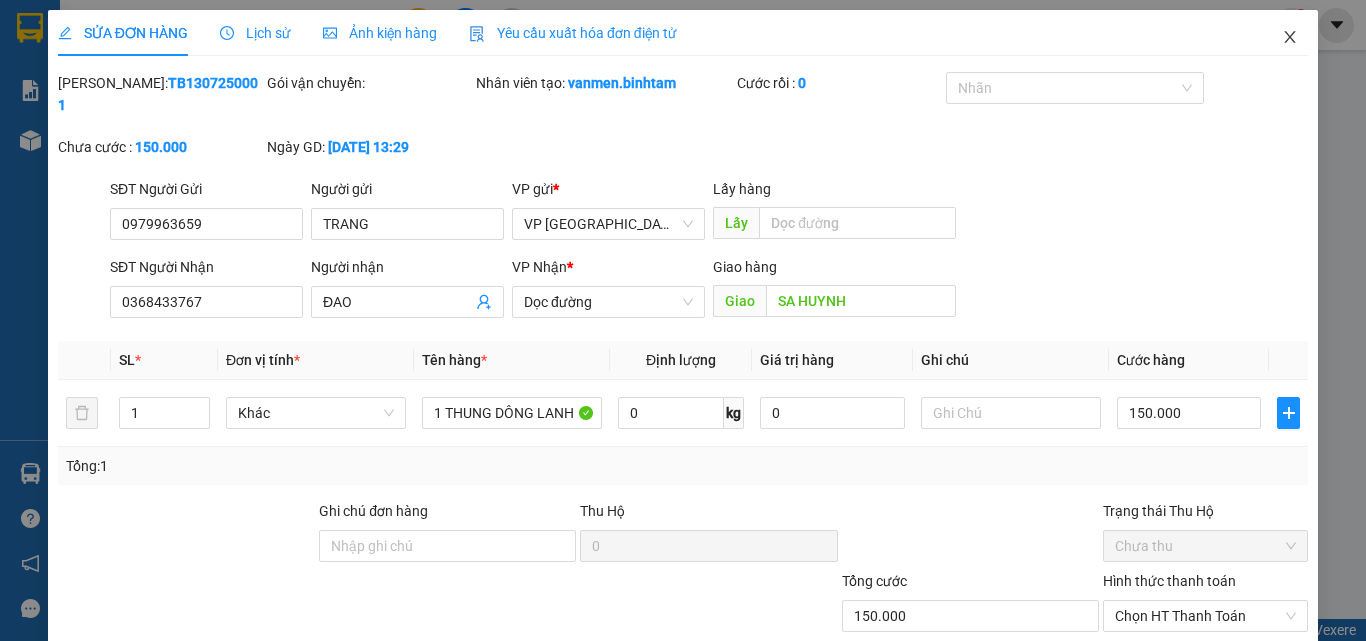 click 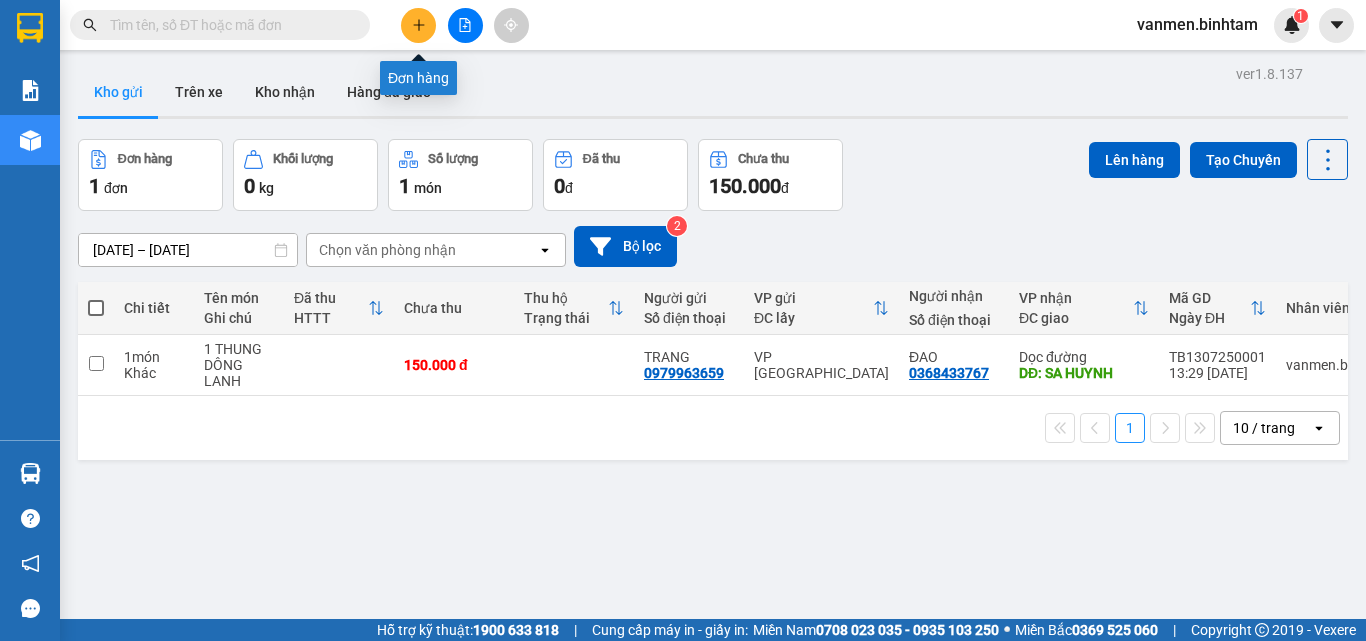 click 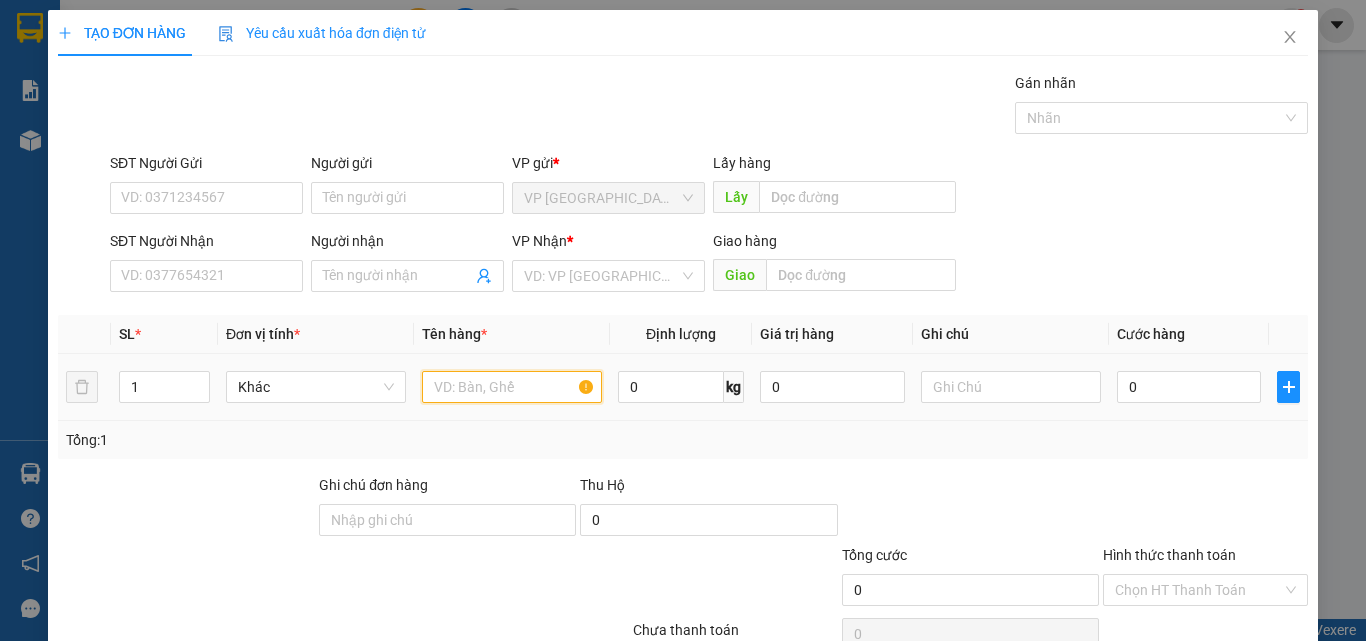 click at bounding box center (512, 387) 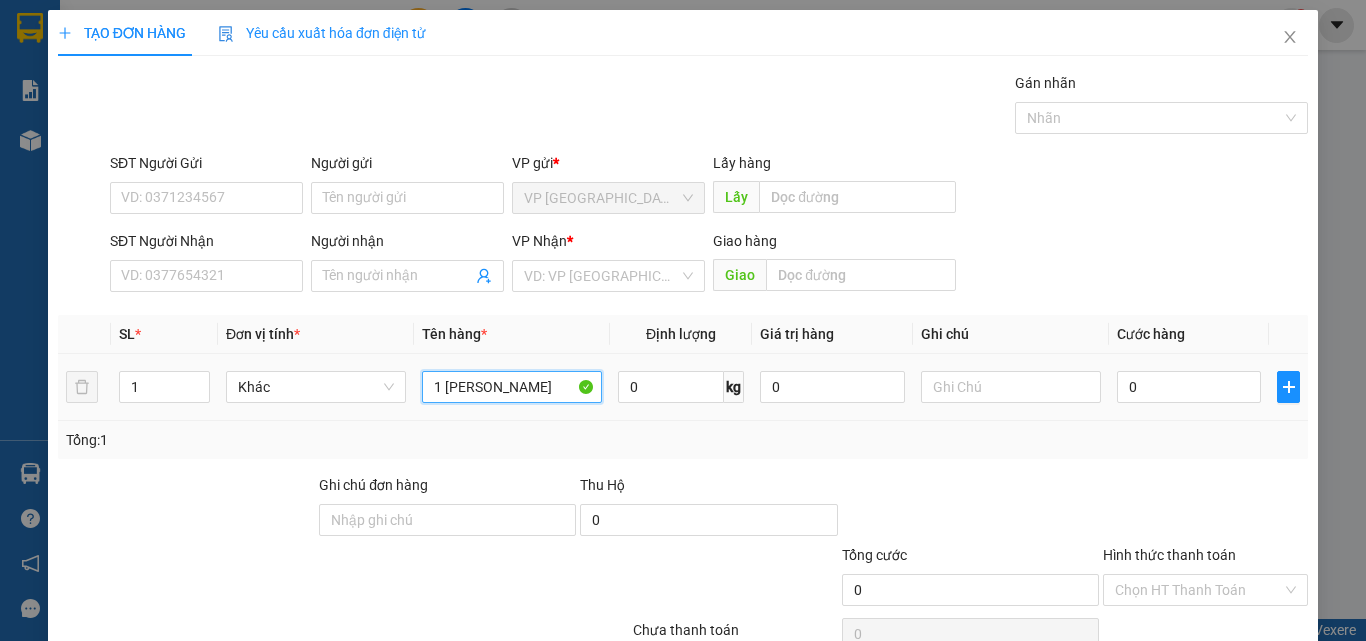 type on "1 [PERSON_NAME]" 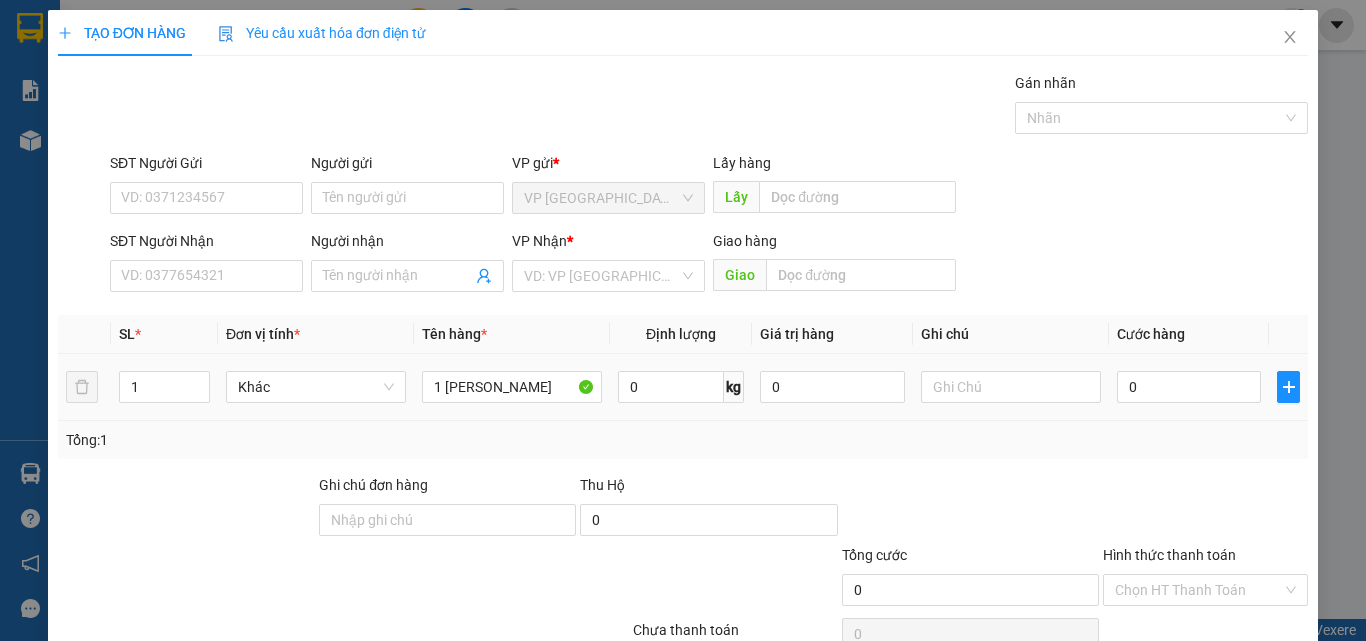 click on "0" at bounding box center (1189, 387) 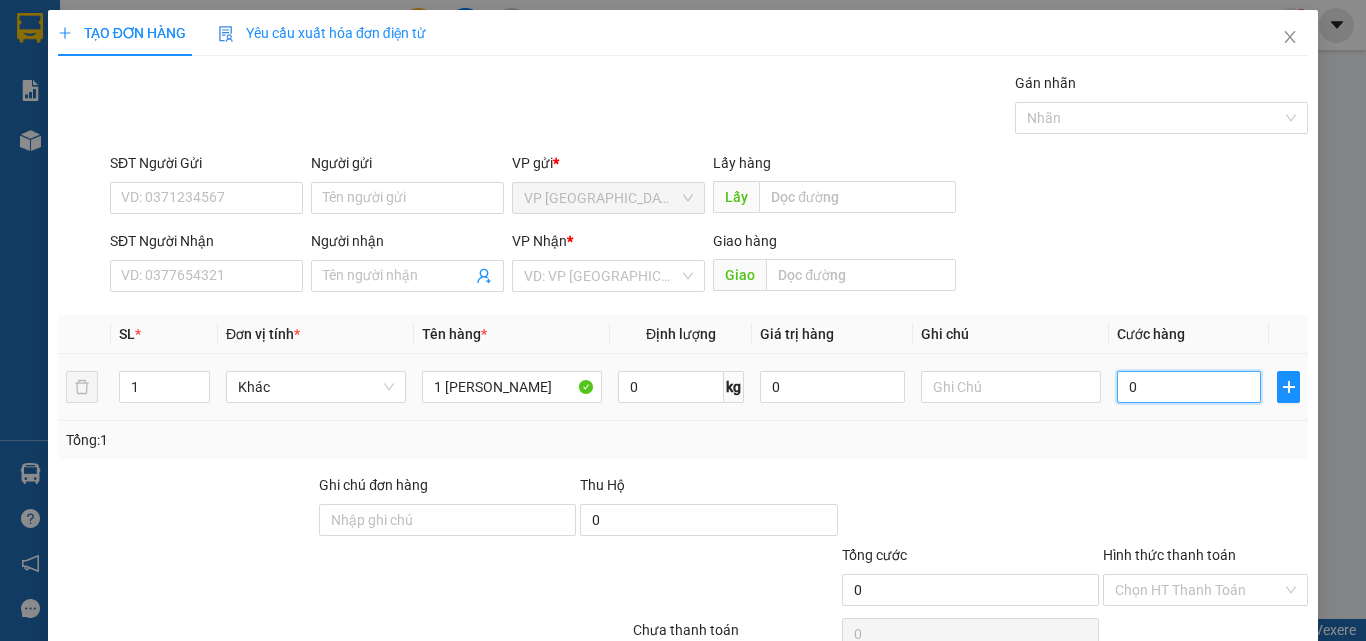 click on "0" at bounding box center (1189, 387) 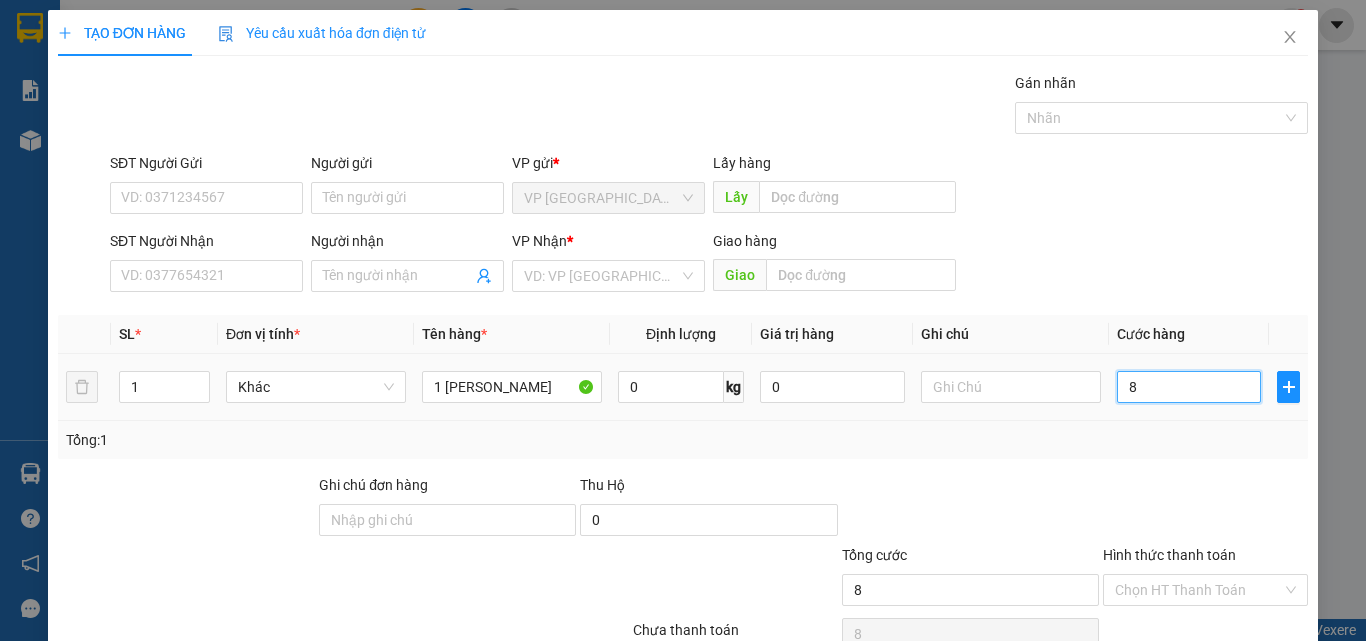 type on "80" 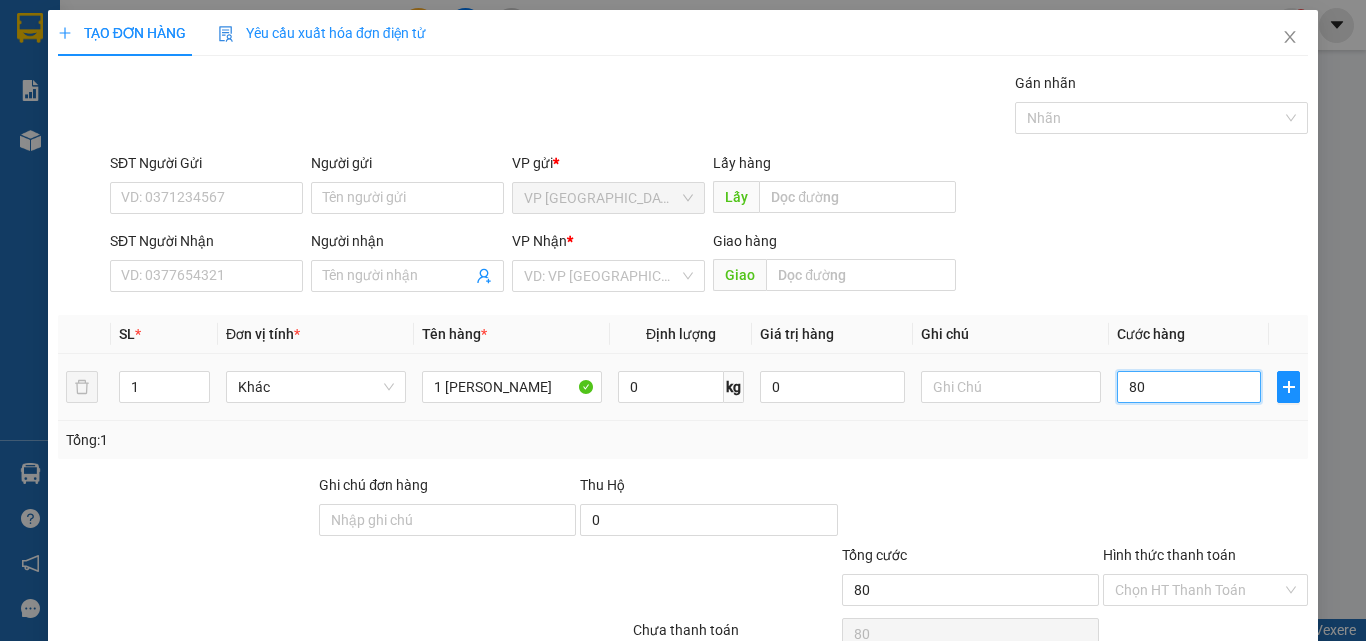 type on "800" 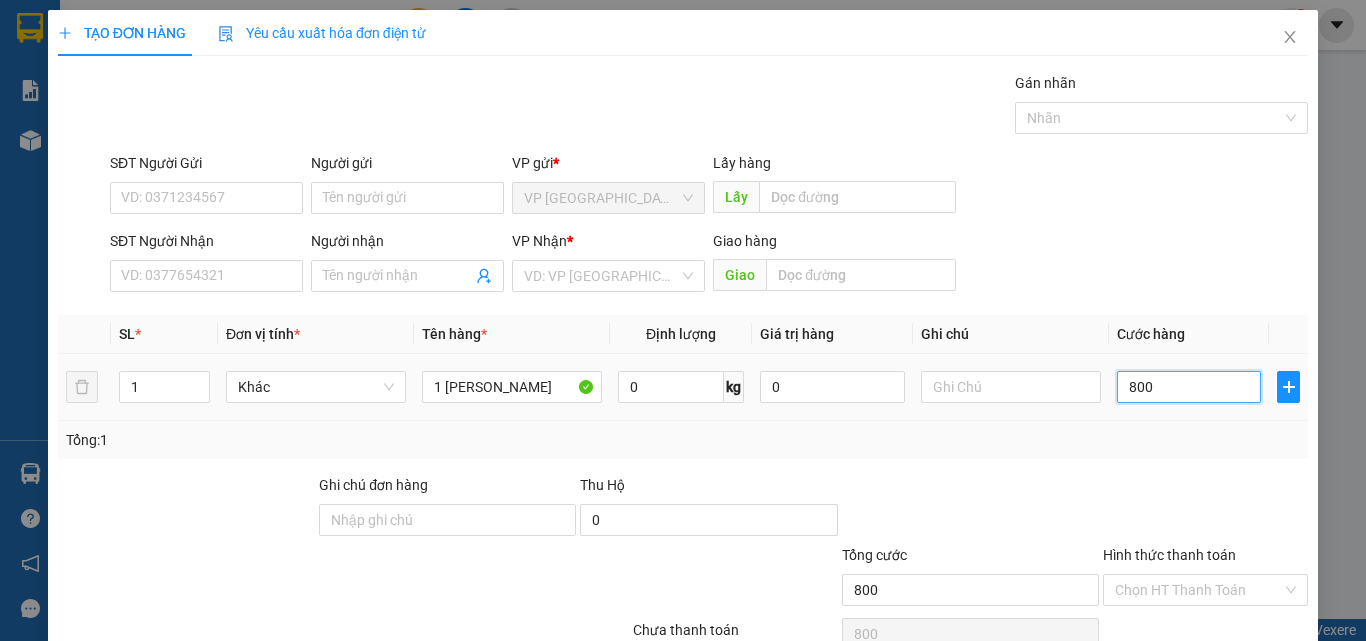 type on "8.000" 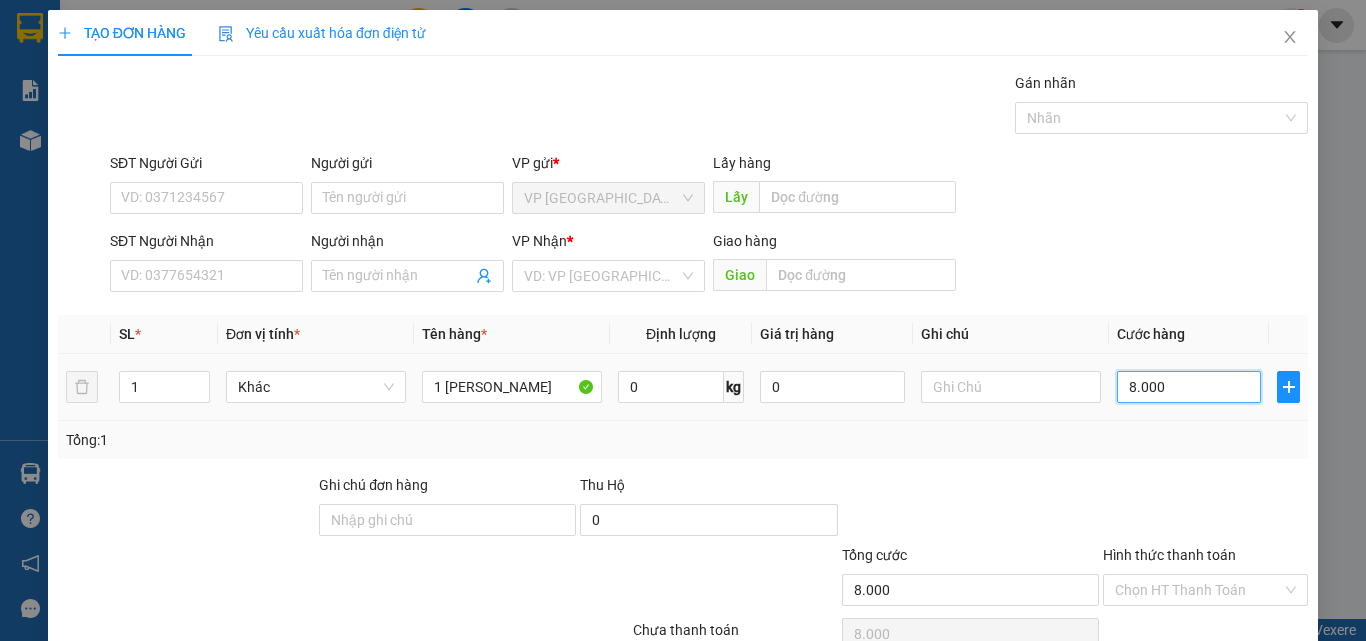 type on "80.000" 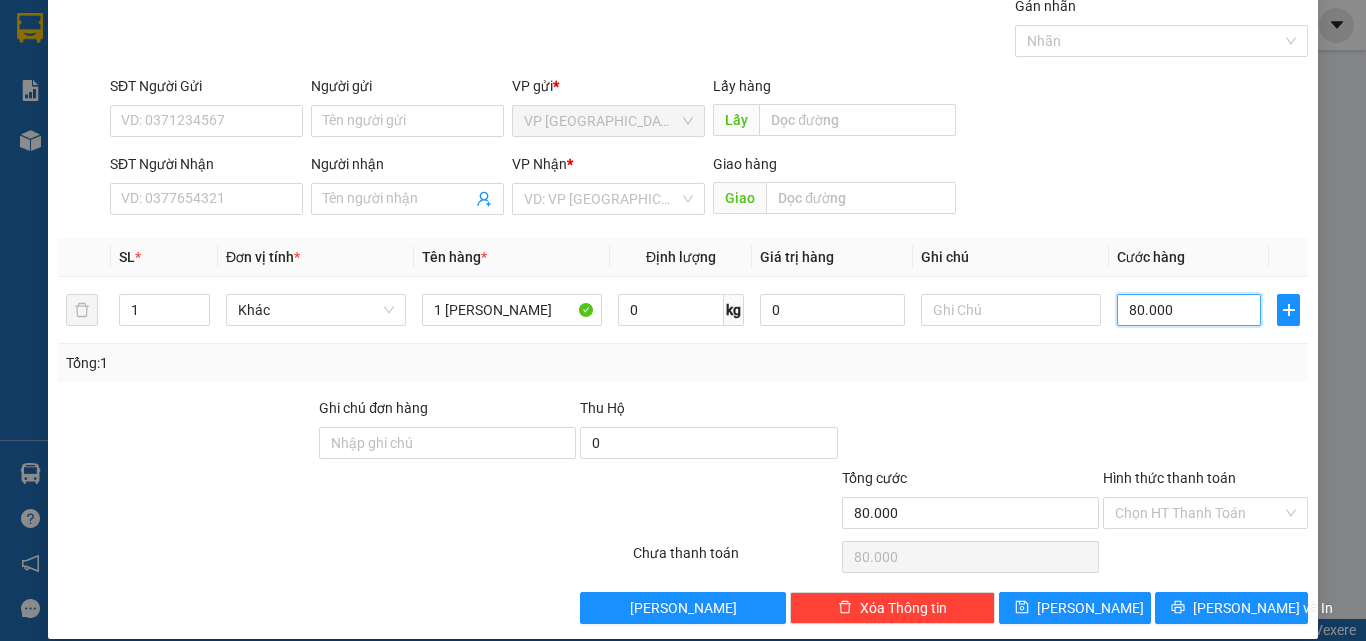 scroll, scrollTop: 99, scrollLeft: 0, axis: vertical 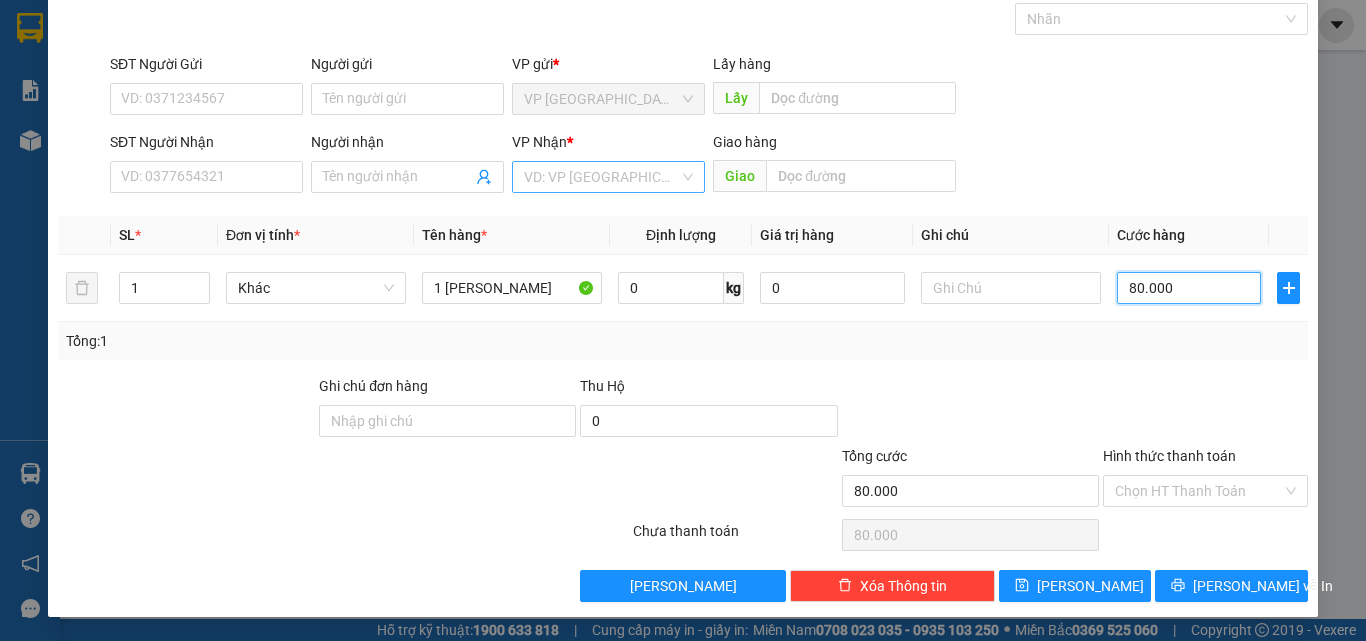 type on "80.000" 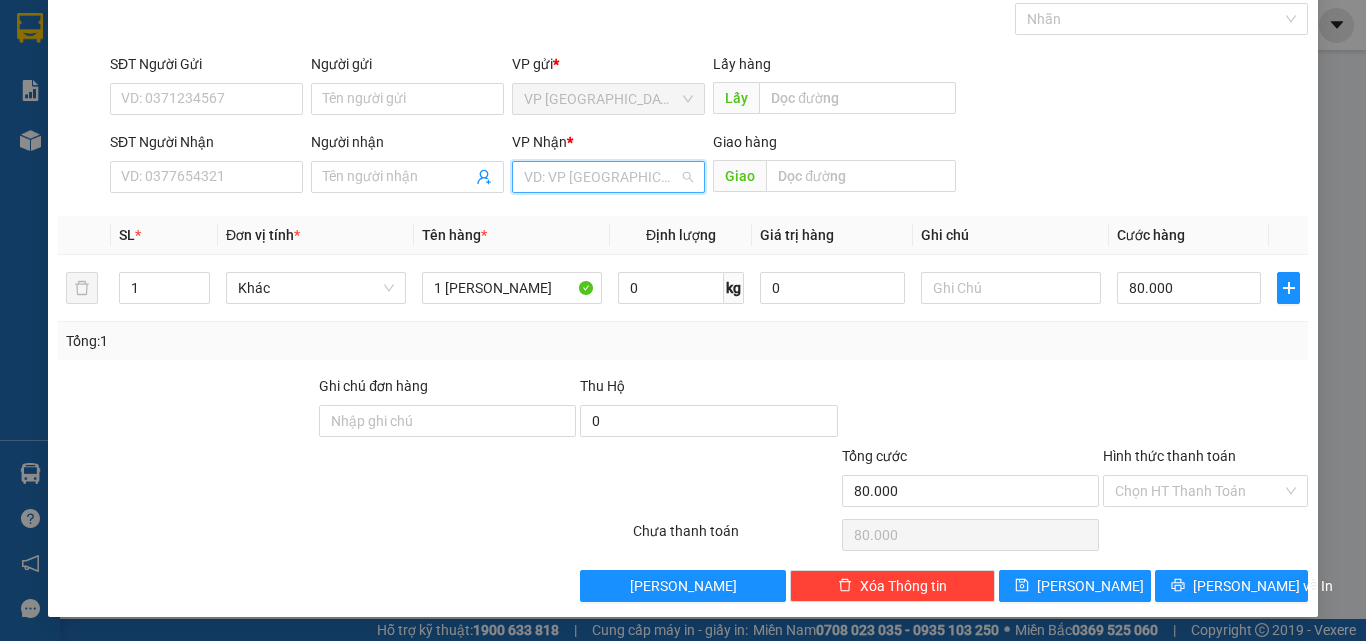 click at bounding box center [601, 177] 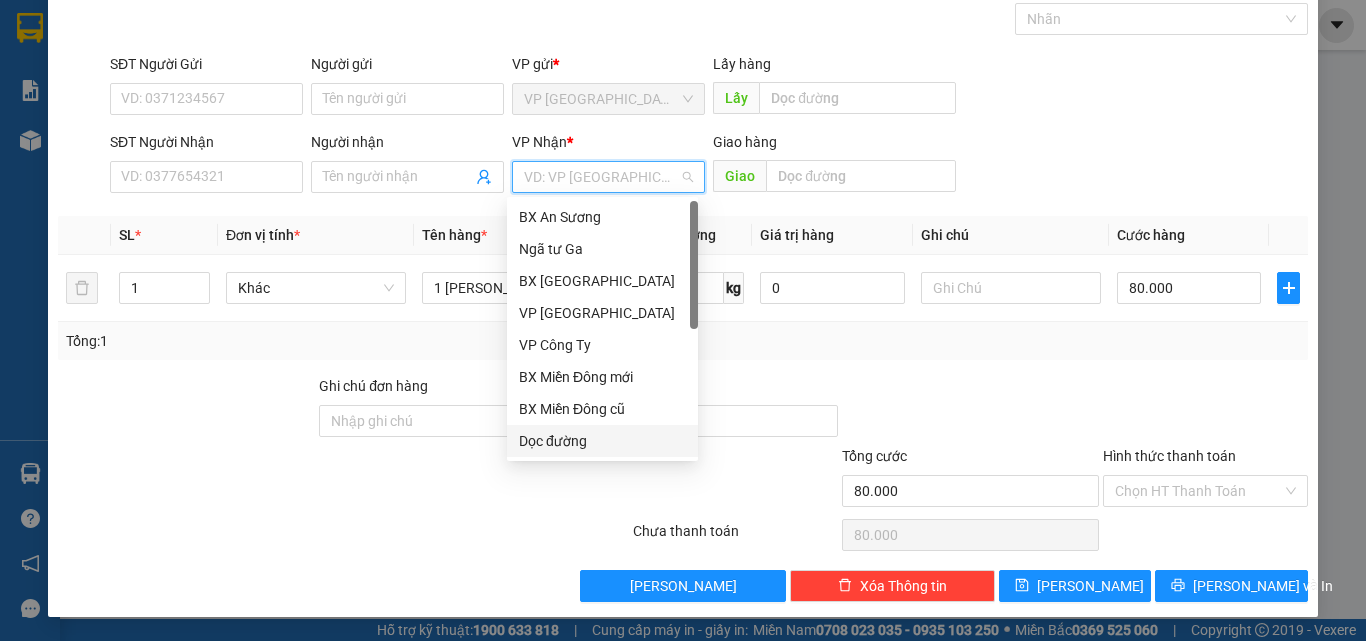 click on "Dọc đường" at bounding box center [602, 441] 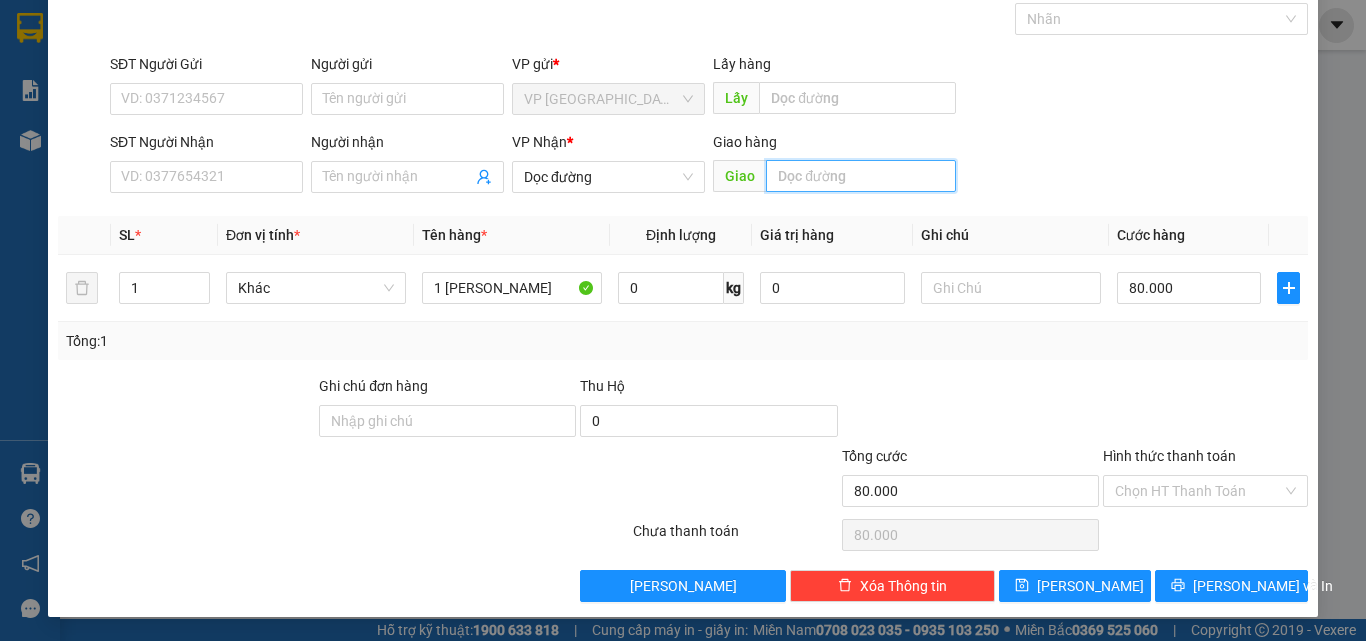 click at bounding box center (861, 176) 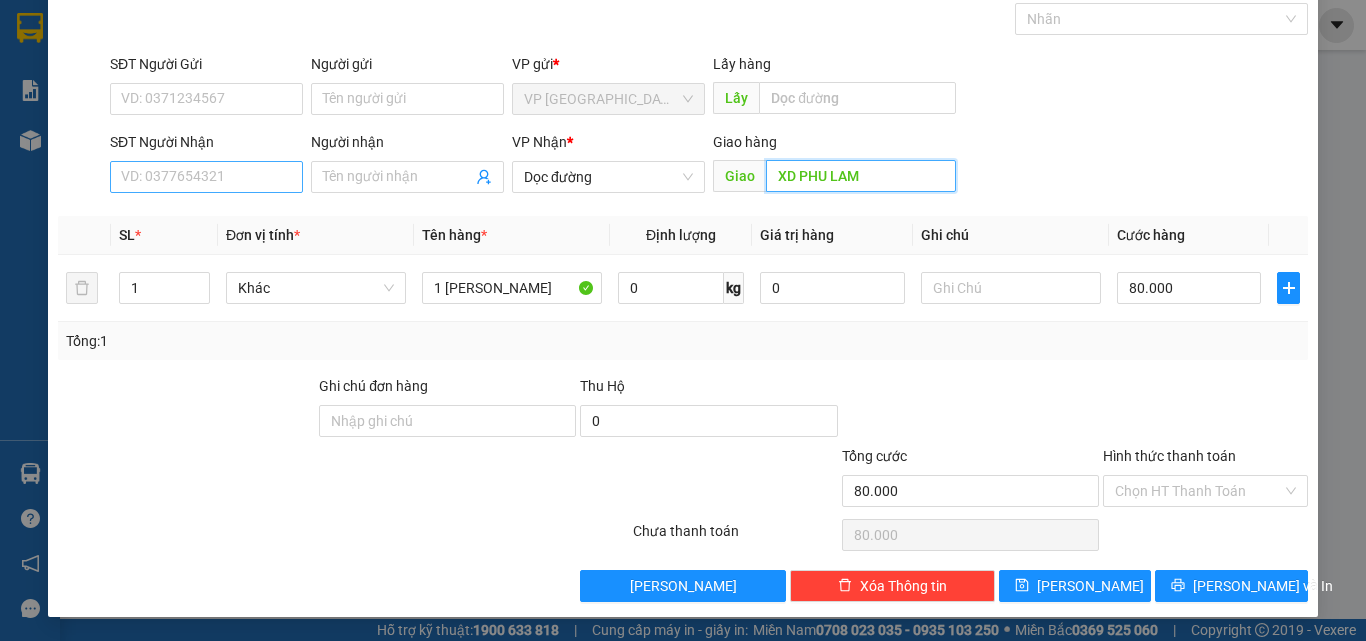 type on "XD PHU LAM" 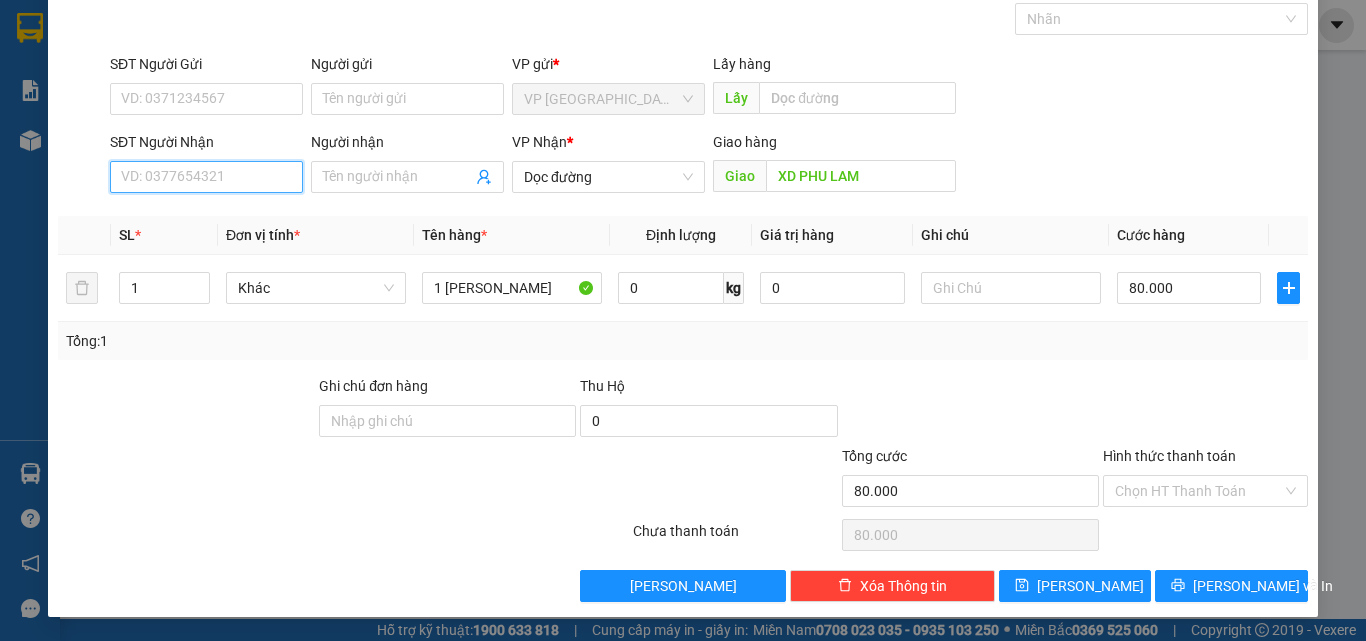 click on "SĐT Người Nhận" at bounding box center [206, 177] 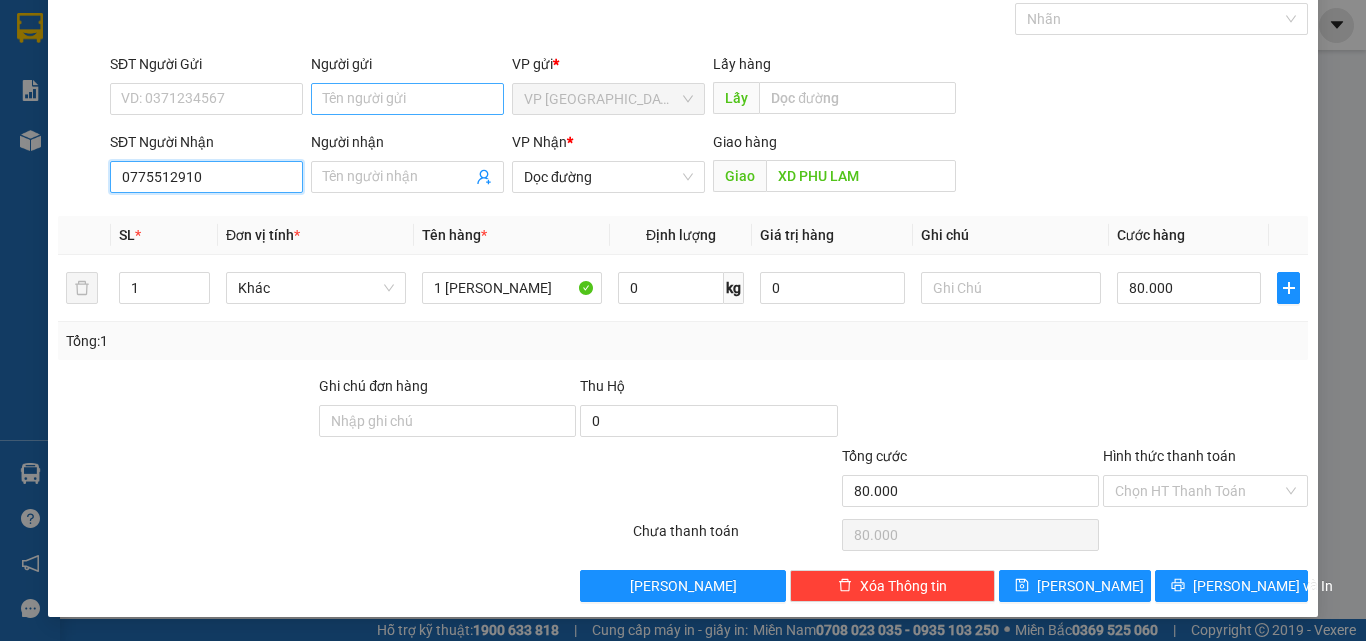 type on "0775512910" 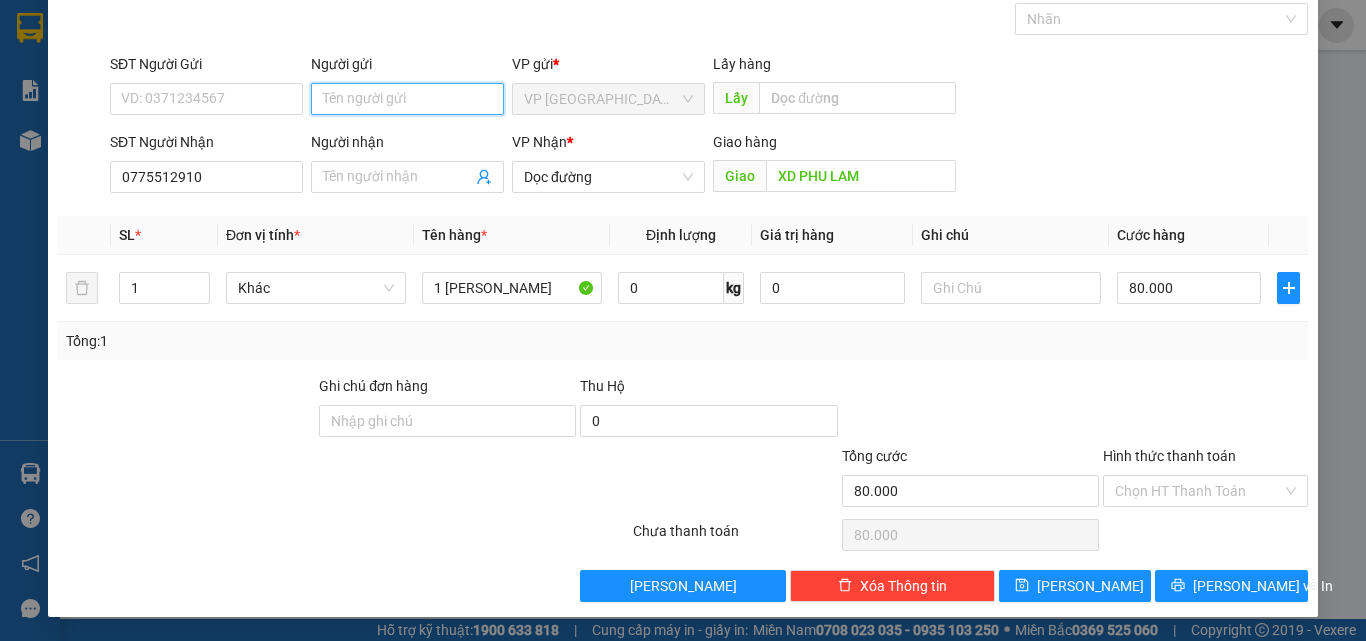 click on "Người gửi" at bounding box center (407, 99) 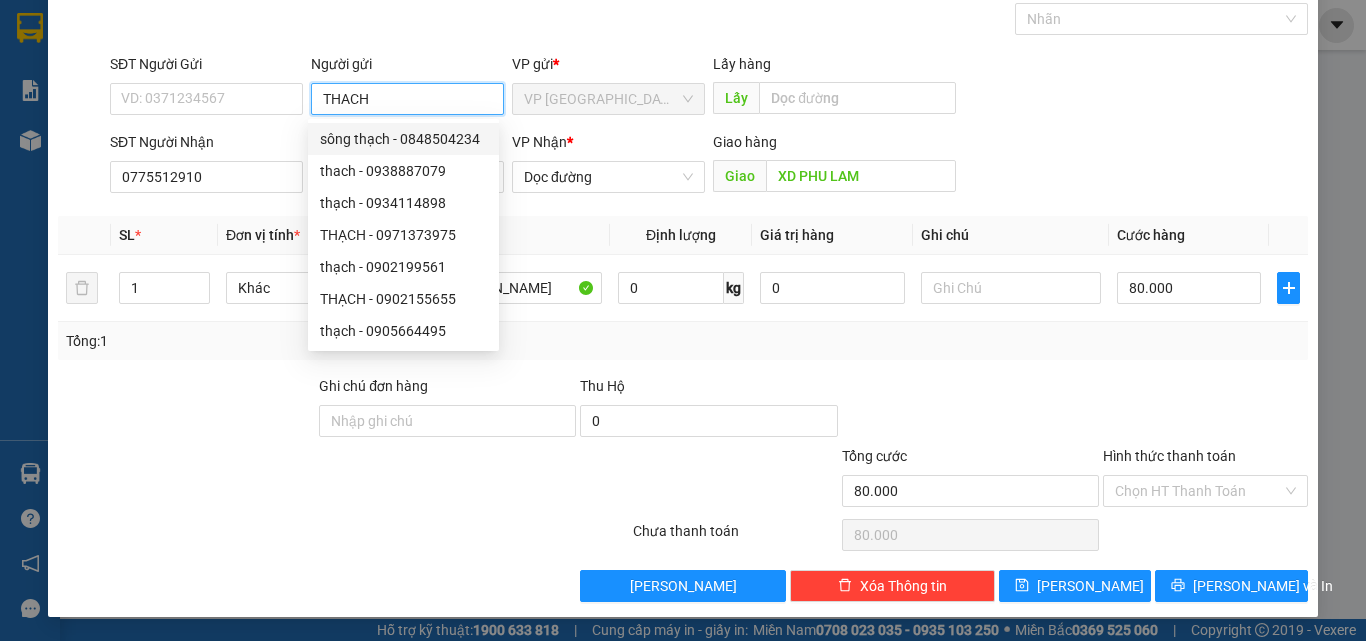 type on "THACH" 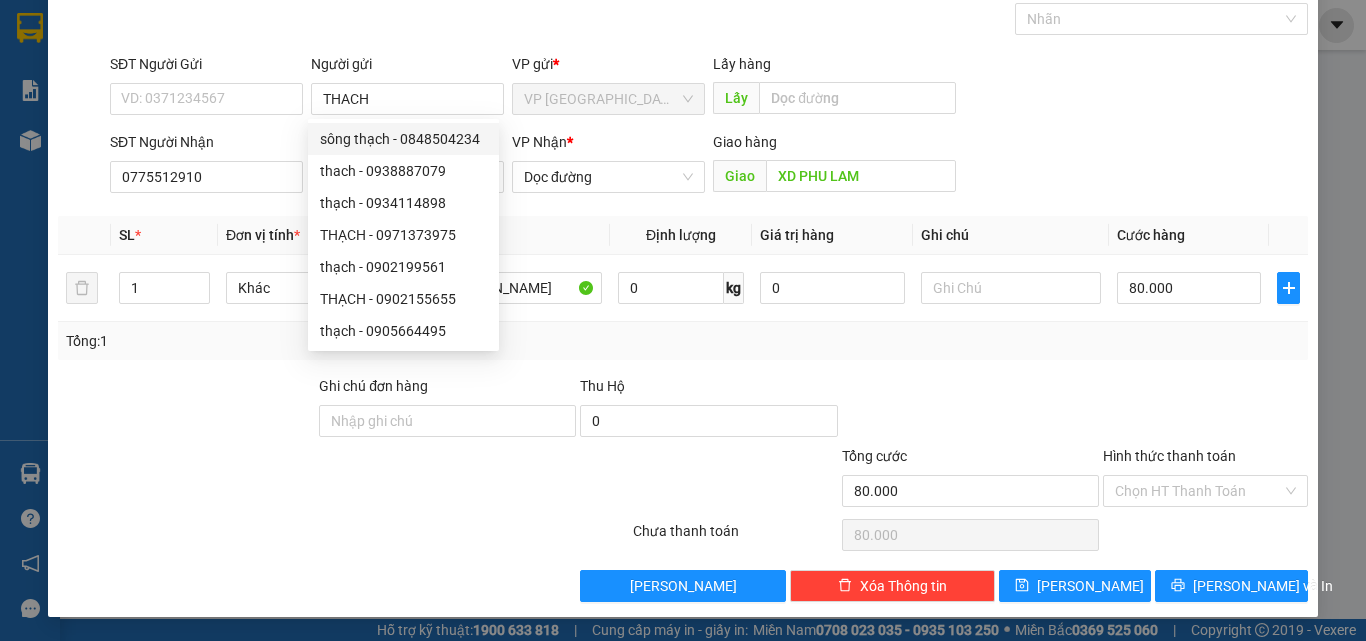 click at bounding box center (239, 480) 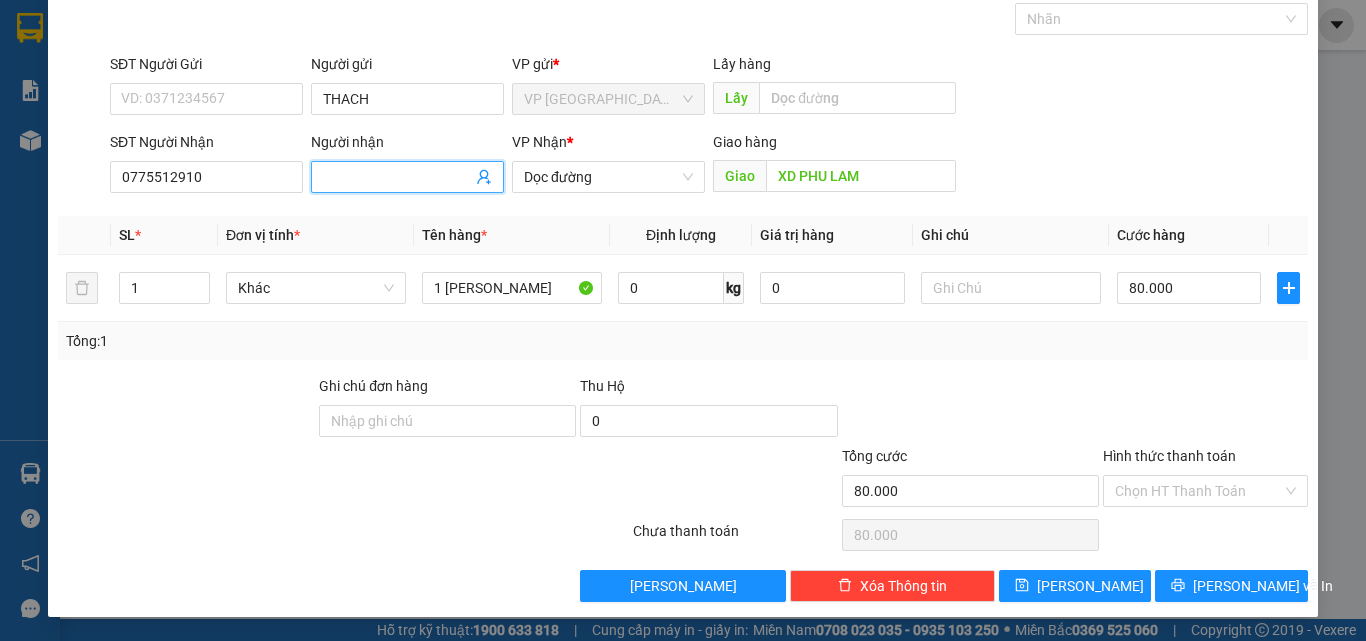 click on "Người nhận" at bounding box center [397, 177] 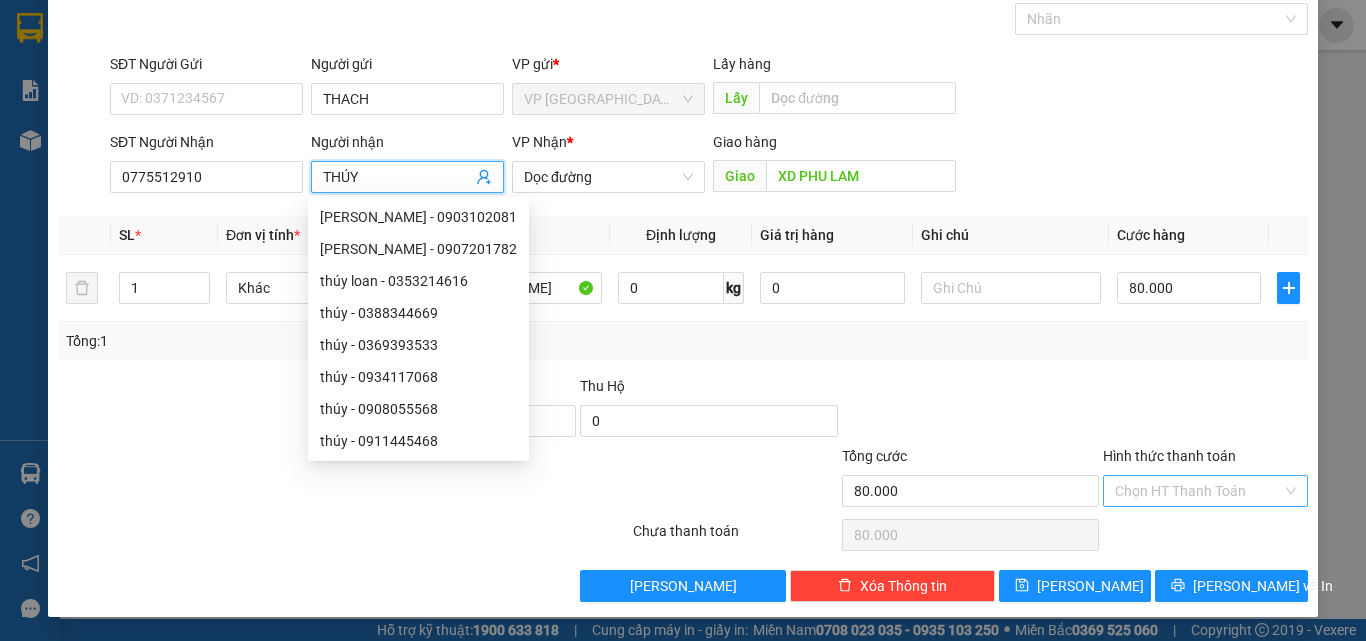 type on "THÚY" 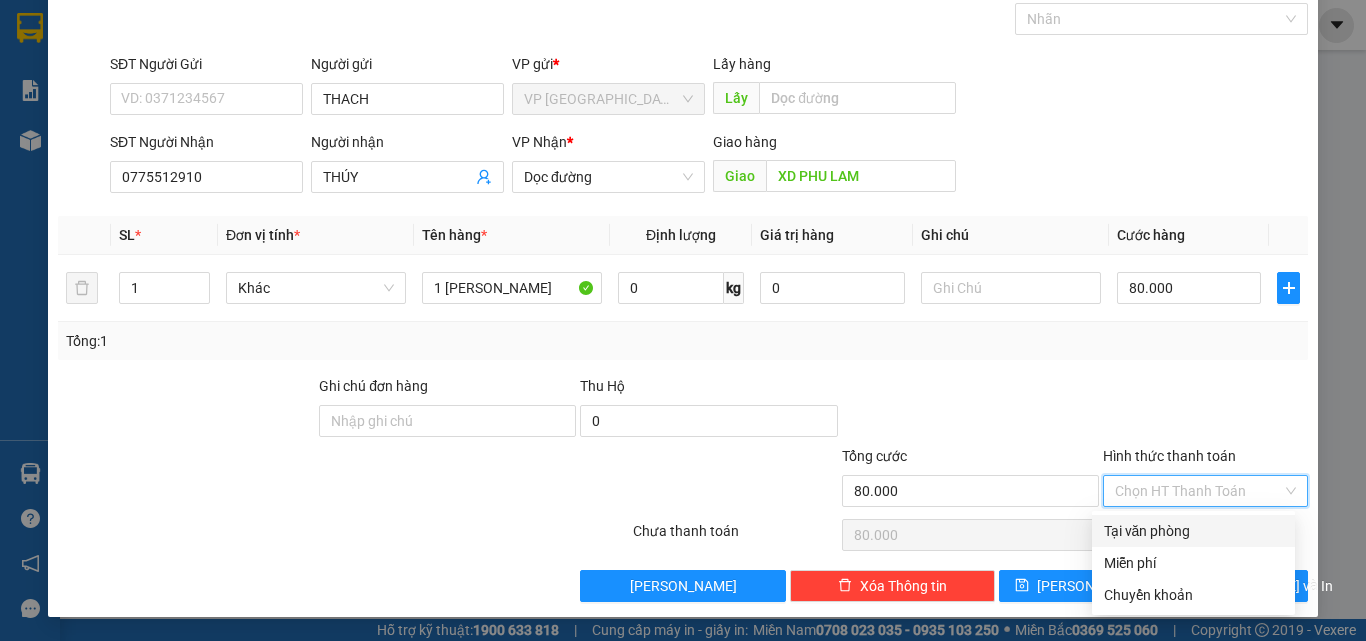 click on "Tại văn phòng" at bounding box center [1193, 531] 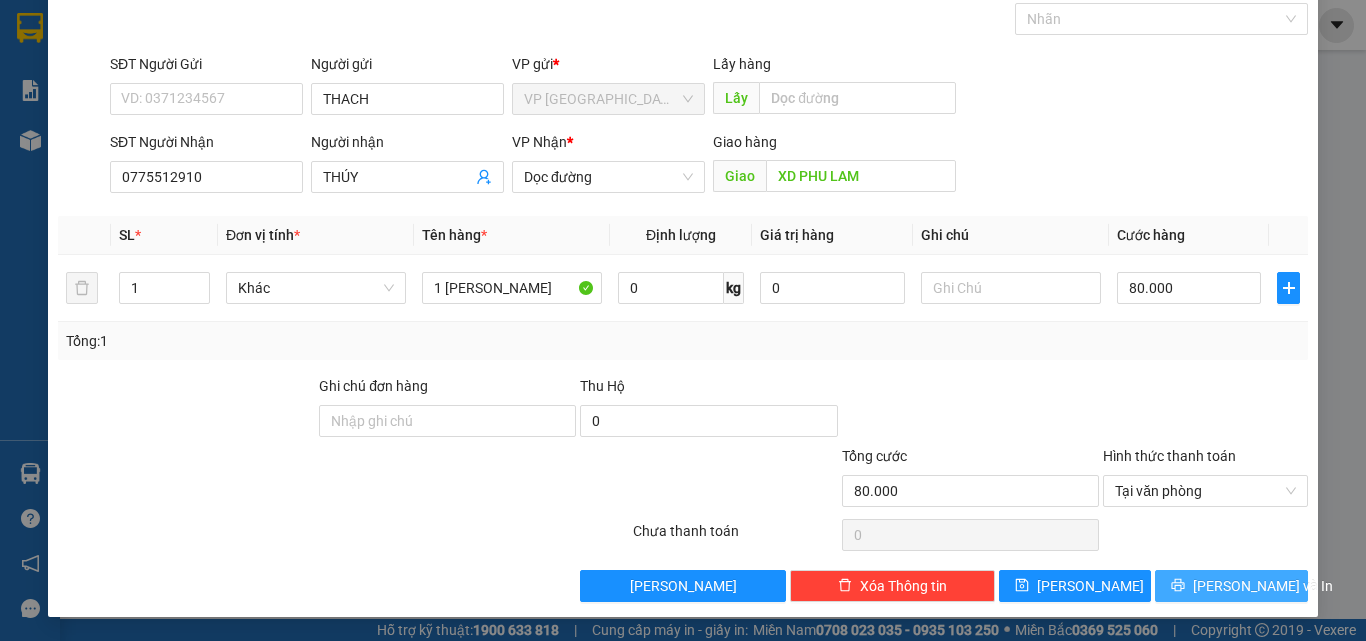 click on "[PERSON_NAME] và In" at bounding box center [1263, 586] 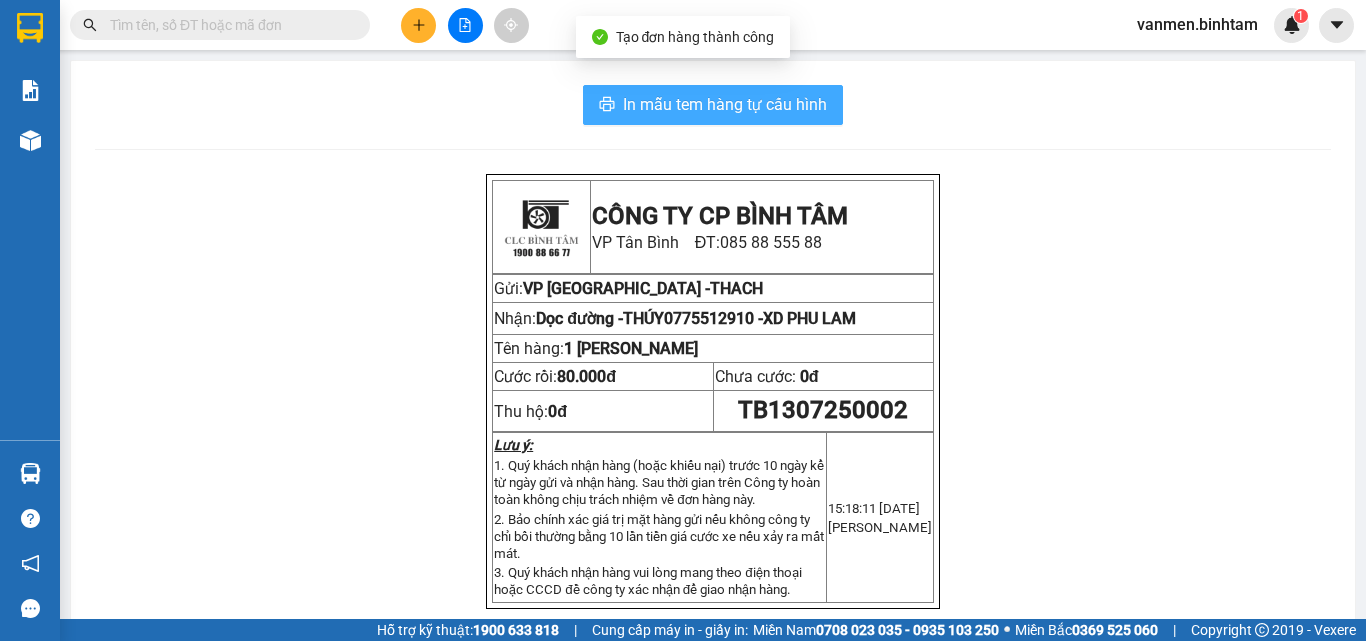 click on "In mẫu tem hàng tự cấu hình" at bounding box center [725, 104] 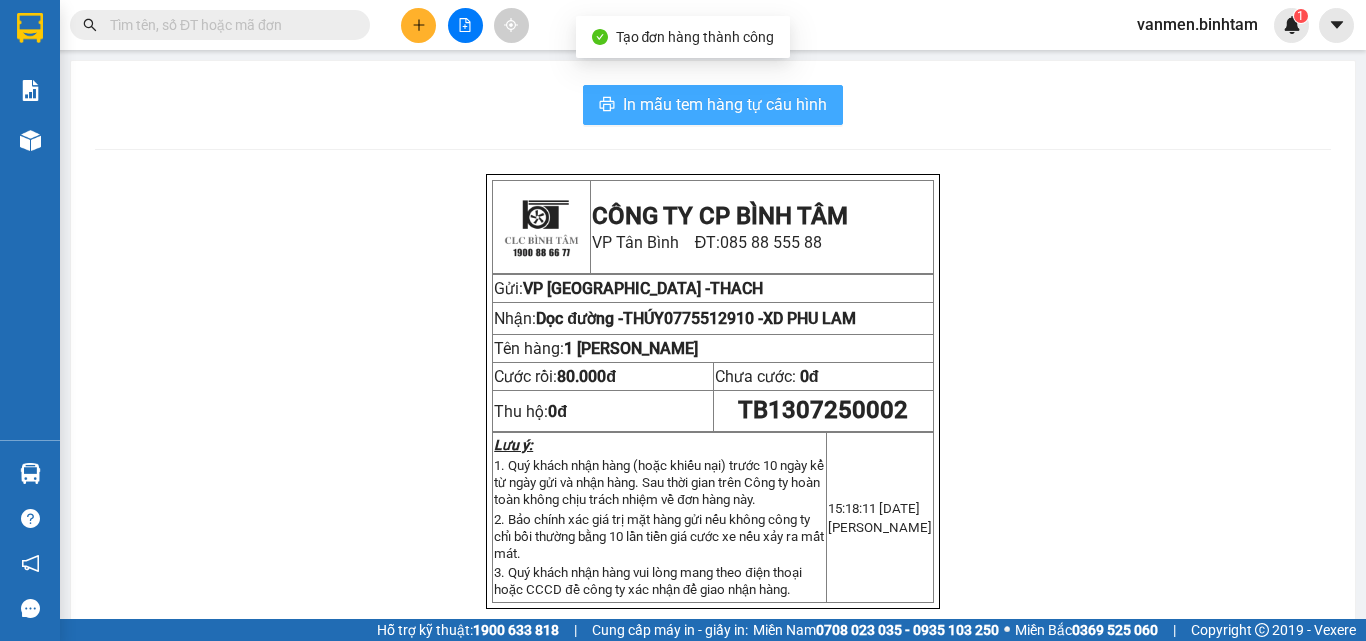 scroll, scrollTop: 0, scrollLeft: 0, axis: both 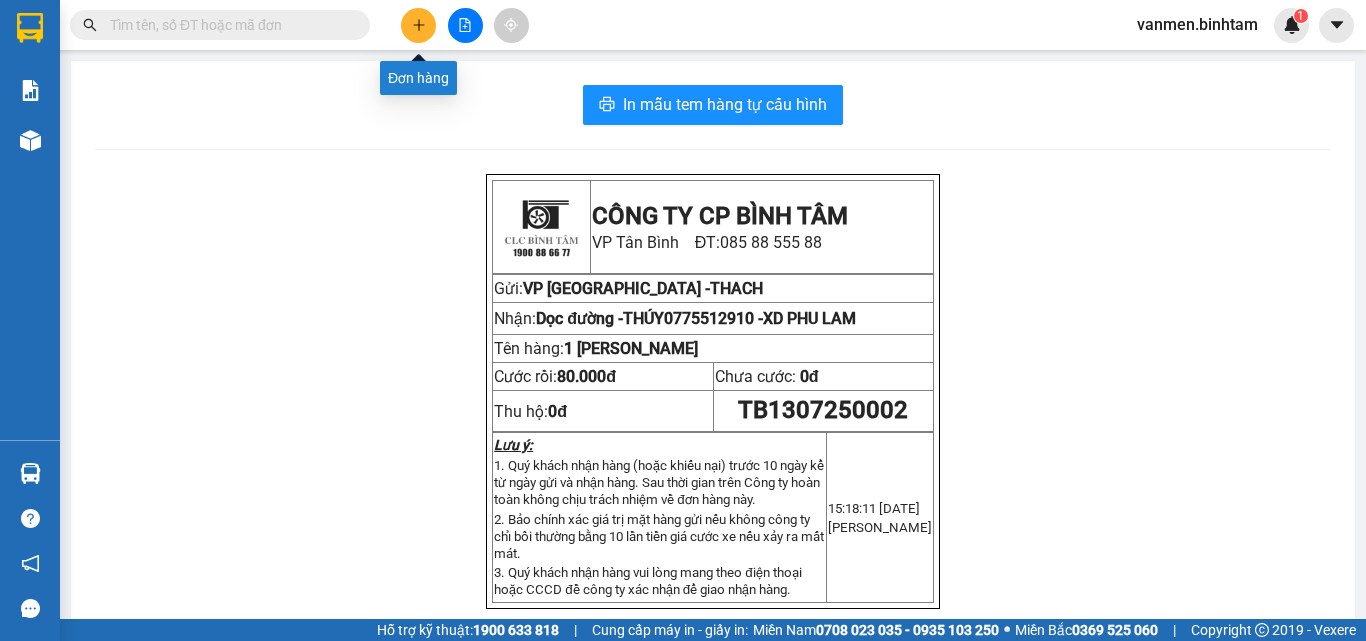 click at bounding box center (418, 25) 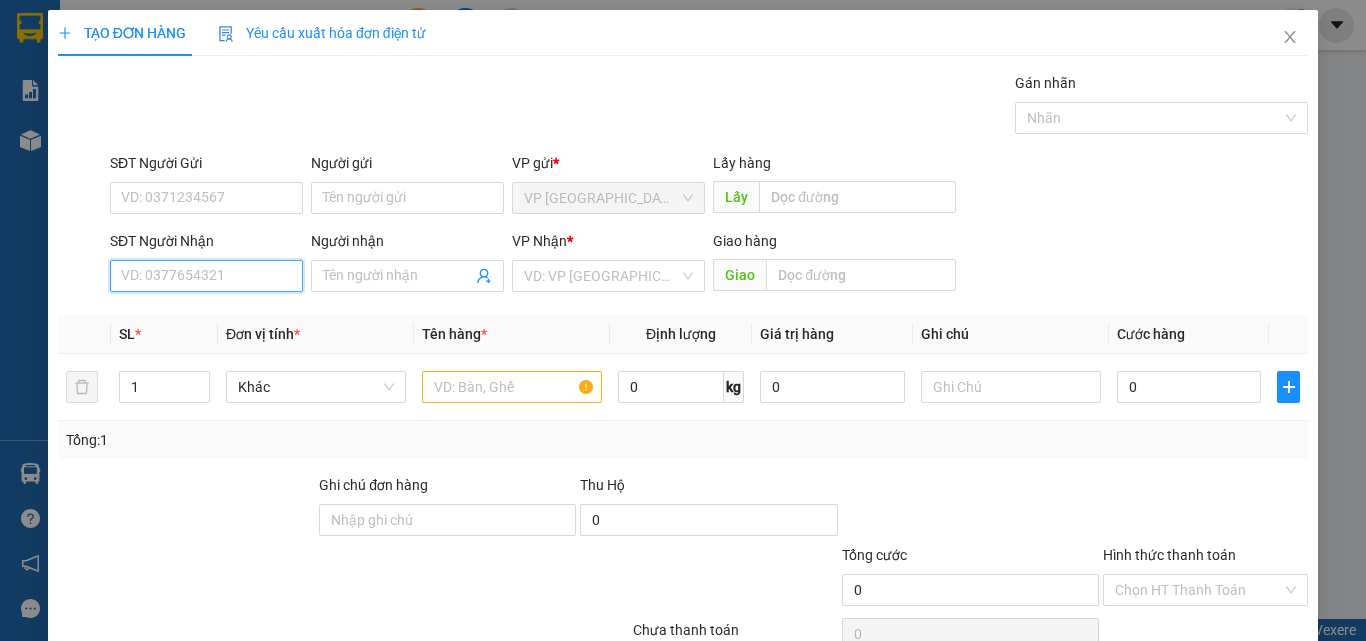 click on "SĐT Người Nhận" at bounding box center (206, 276) 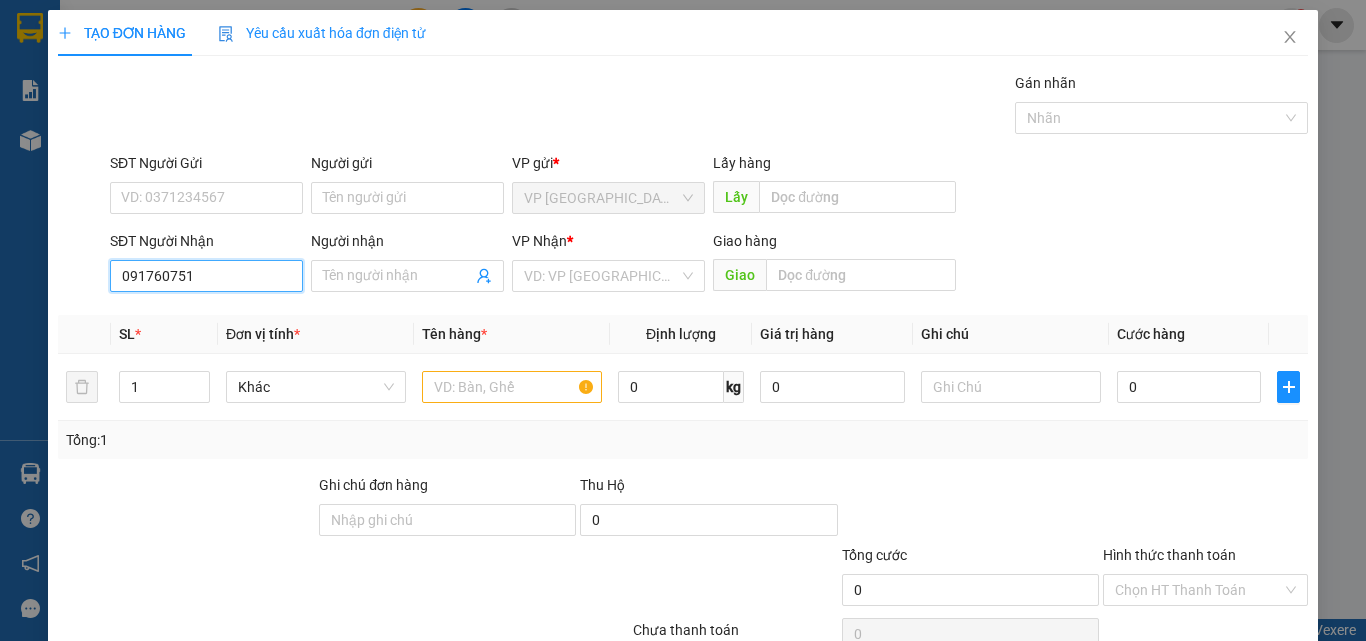 type on "0917607515" 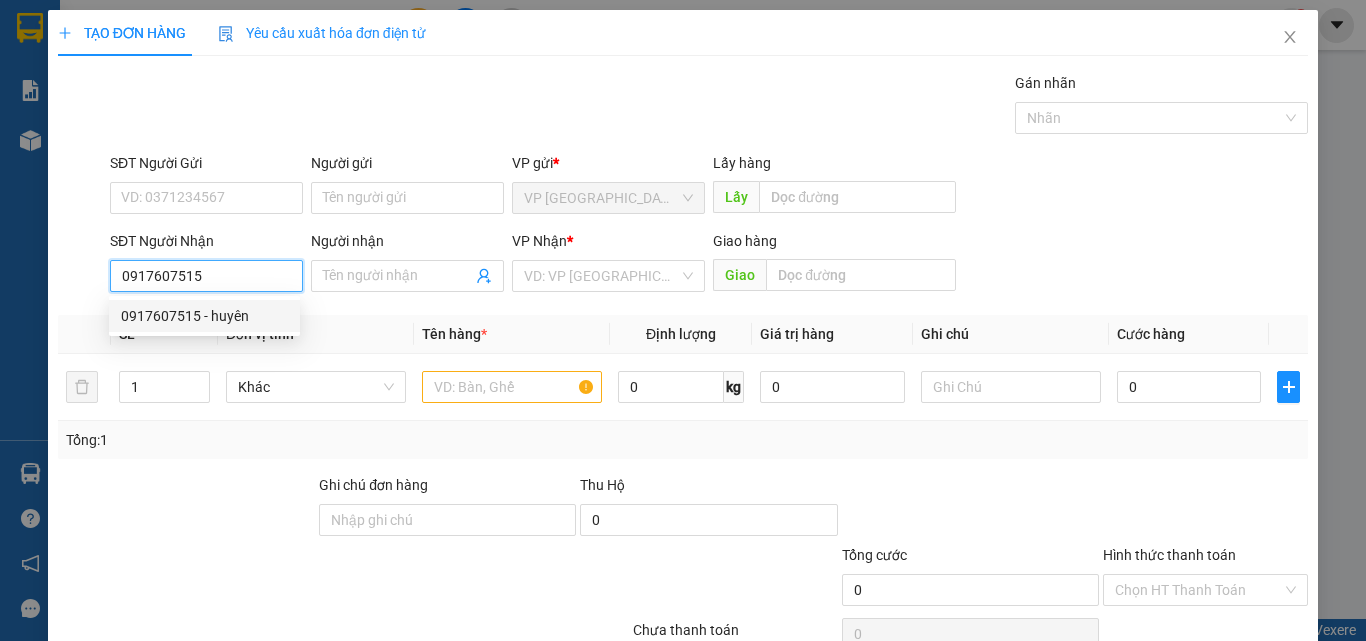 click on "0917607515 - huyên" at bounding box center [204, 316] 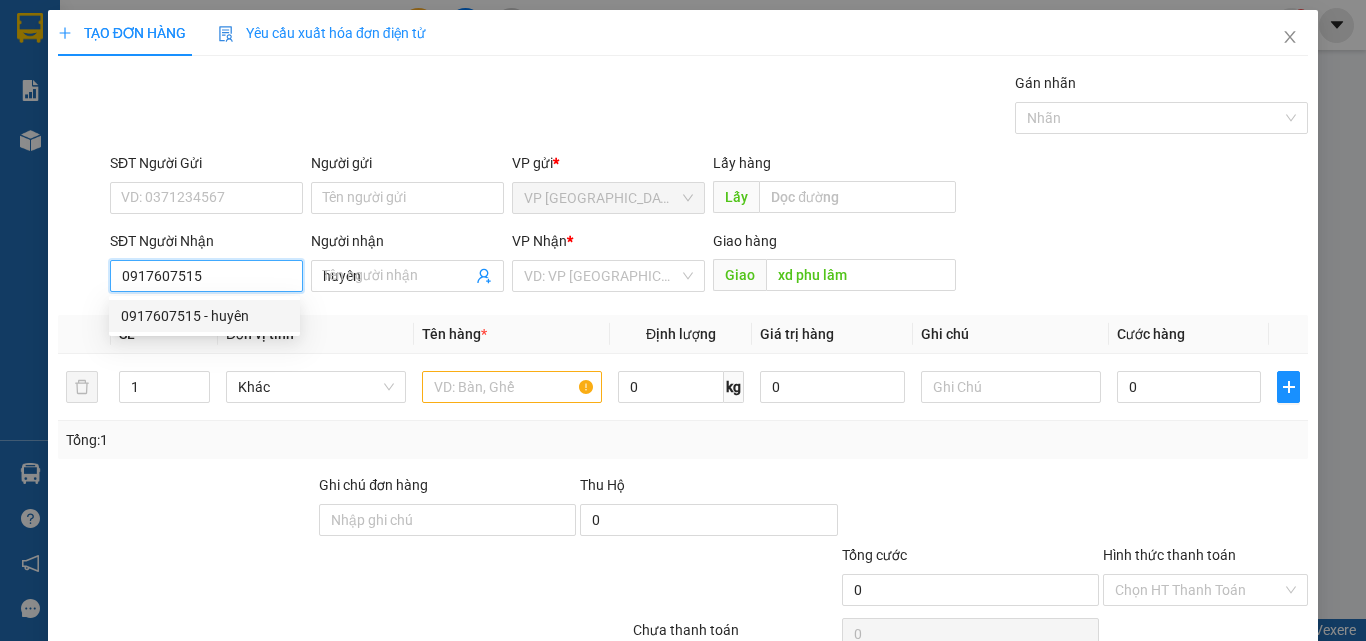 type on "120.000" 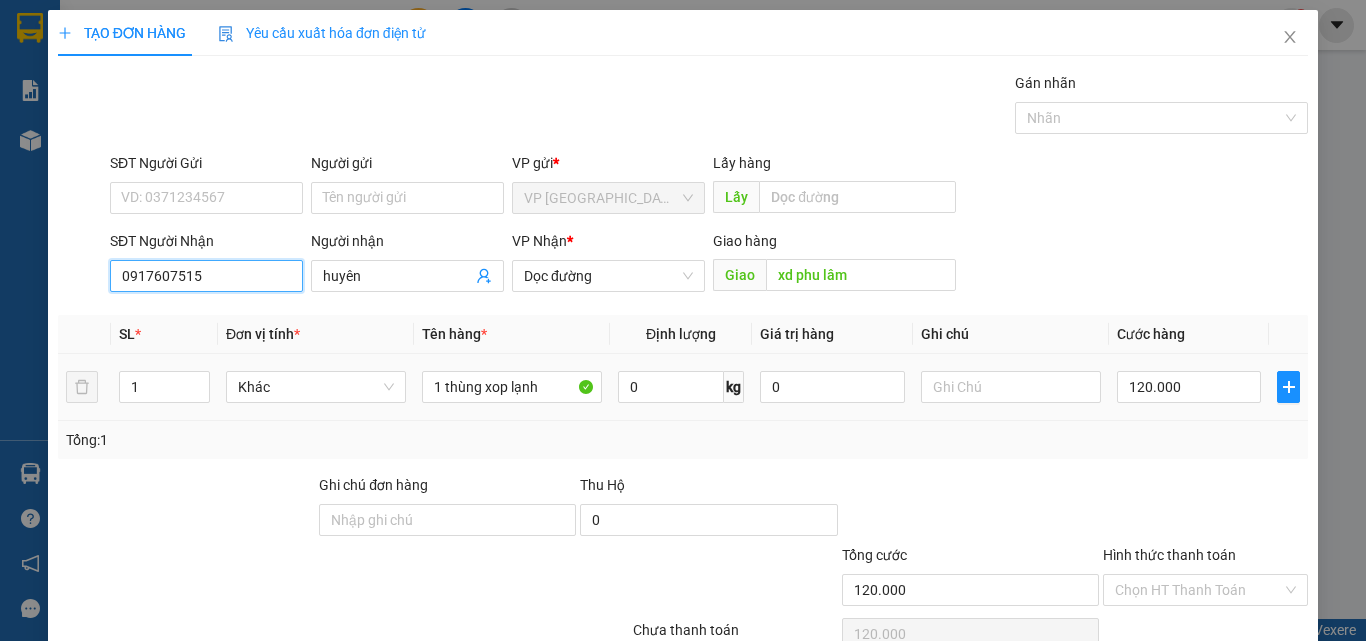 scroll, scrollTop: 99, scrollLeft: 0, axis: vertical 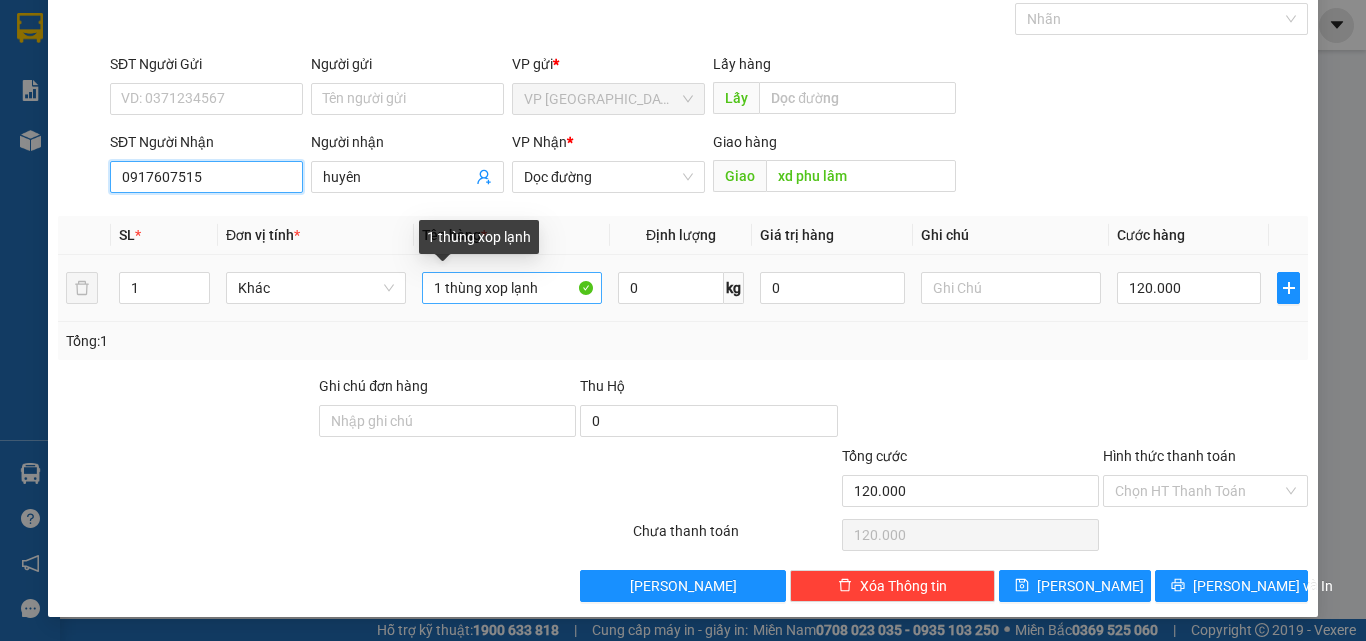 type on "0917607515" 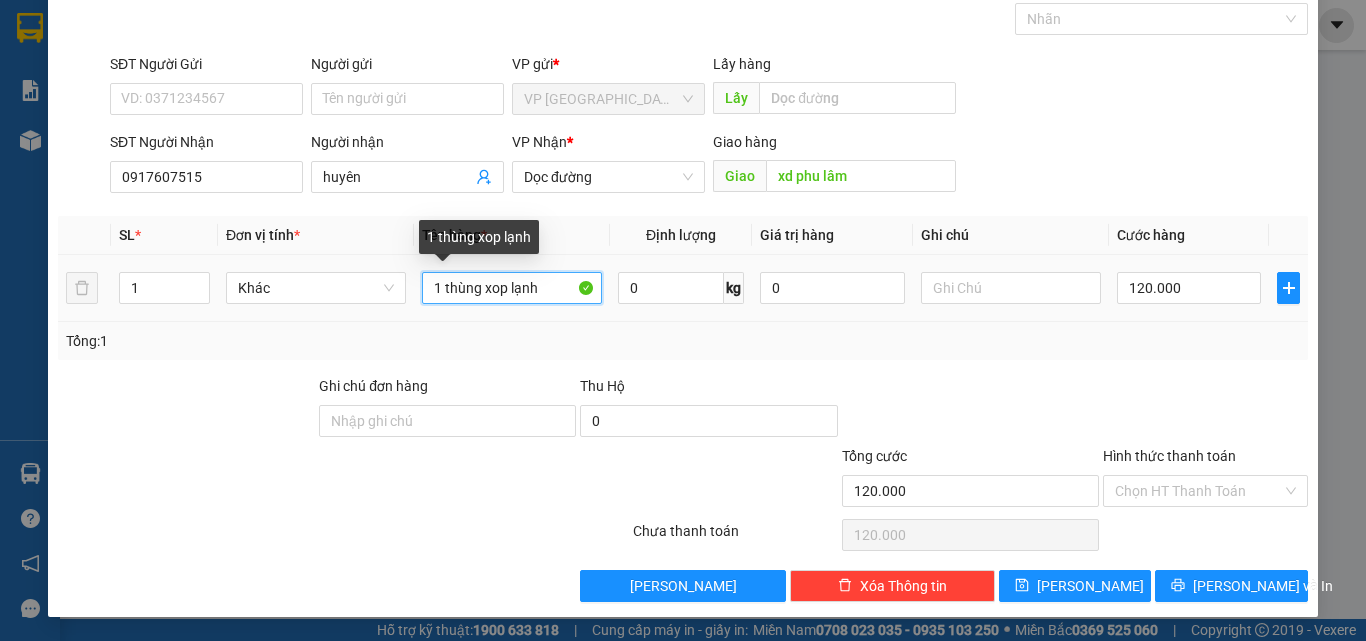 click on "1 thùng xop lạnh" at bounding box center (512, 288) 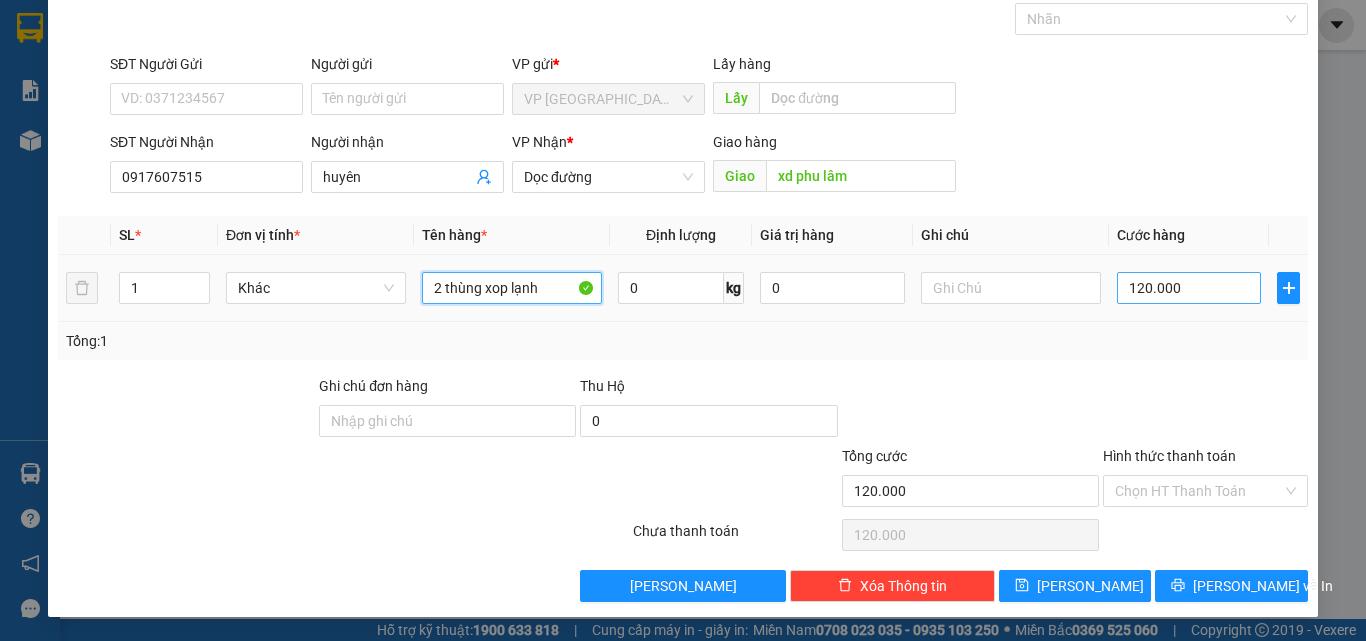 type on "2 thùng xop lạnh" 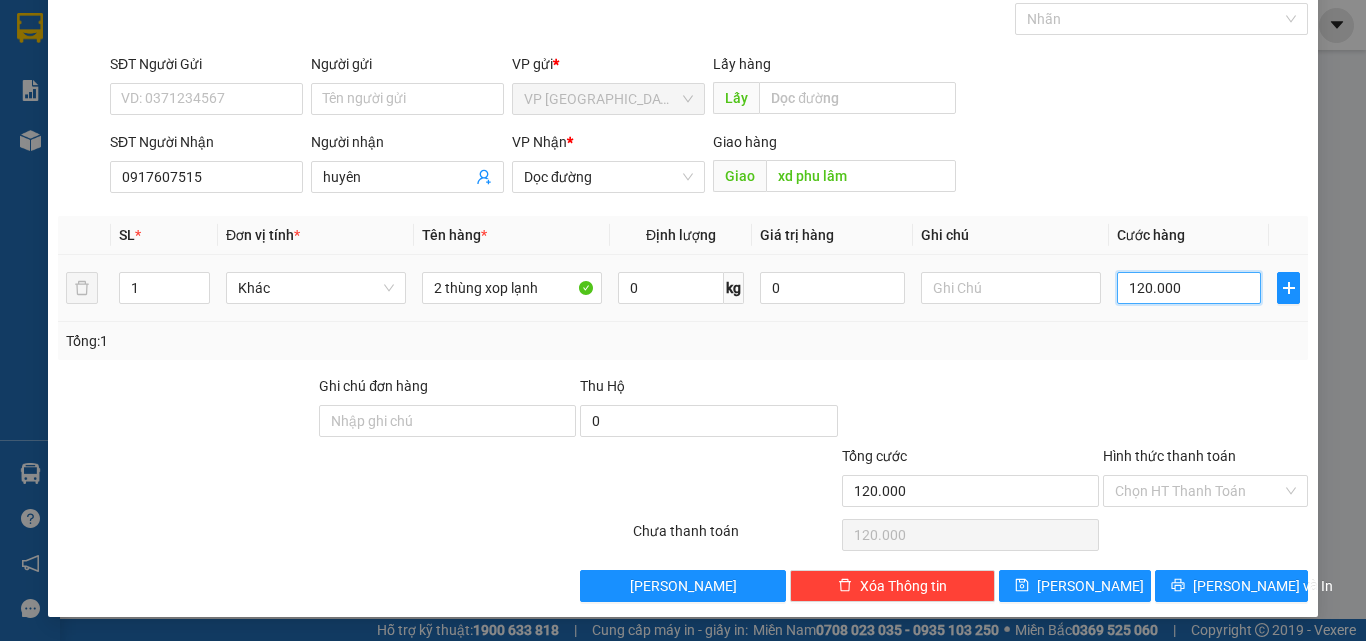 click on "120.000" at bounding box center (1189, 288) 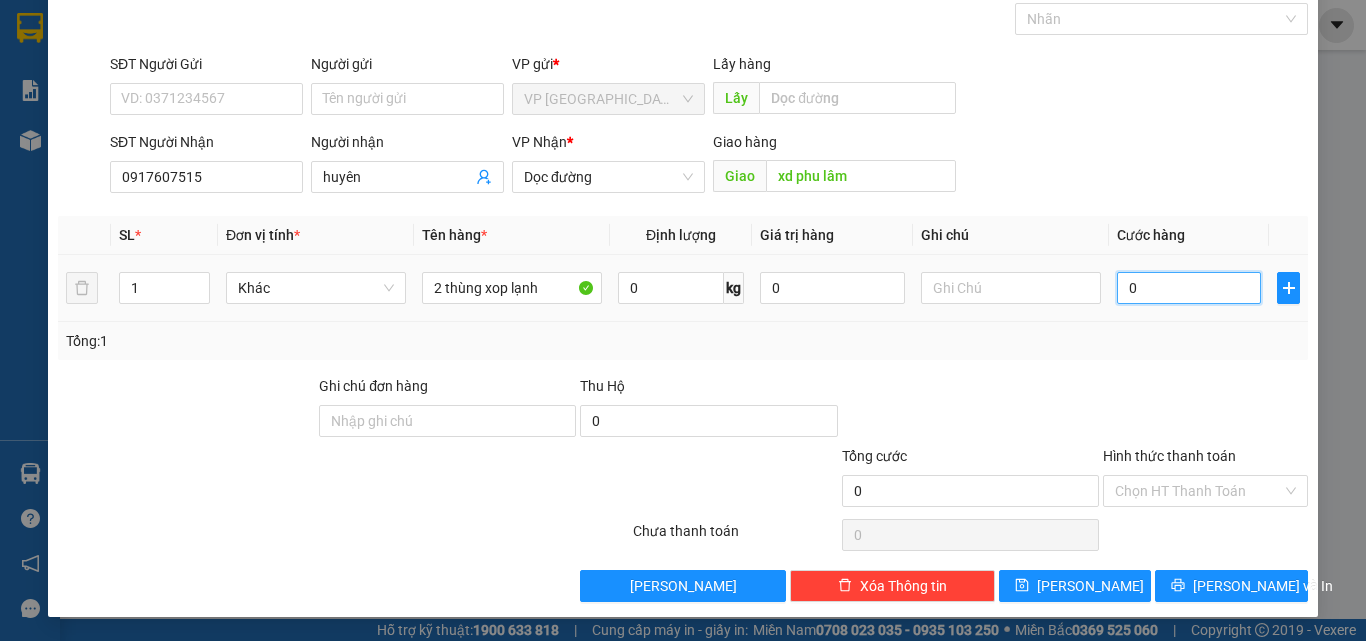 type on "0" 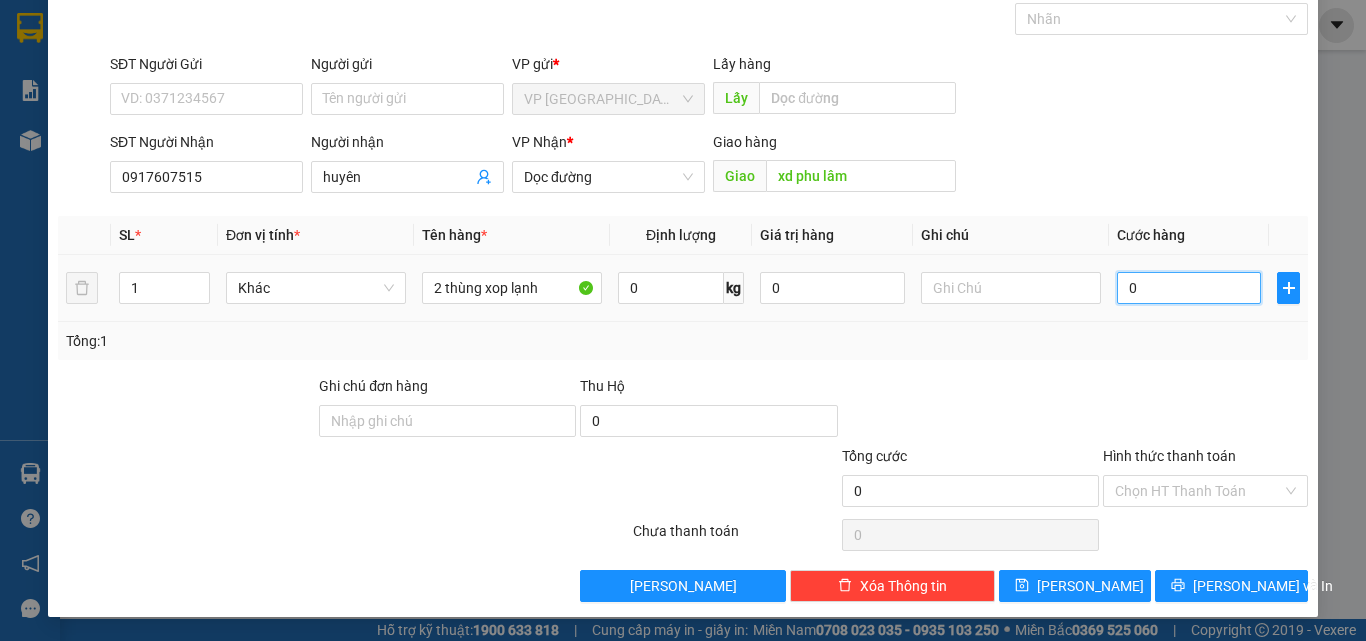 click on "0" at bounding box center (1189, 288) 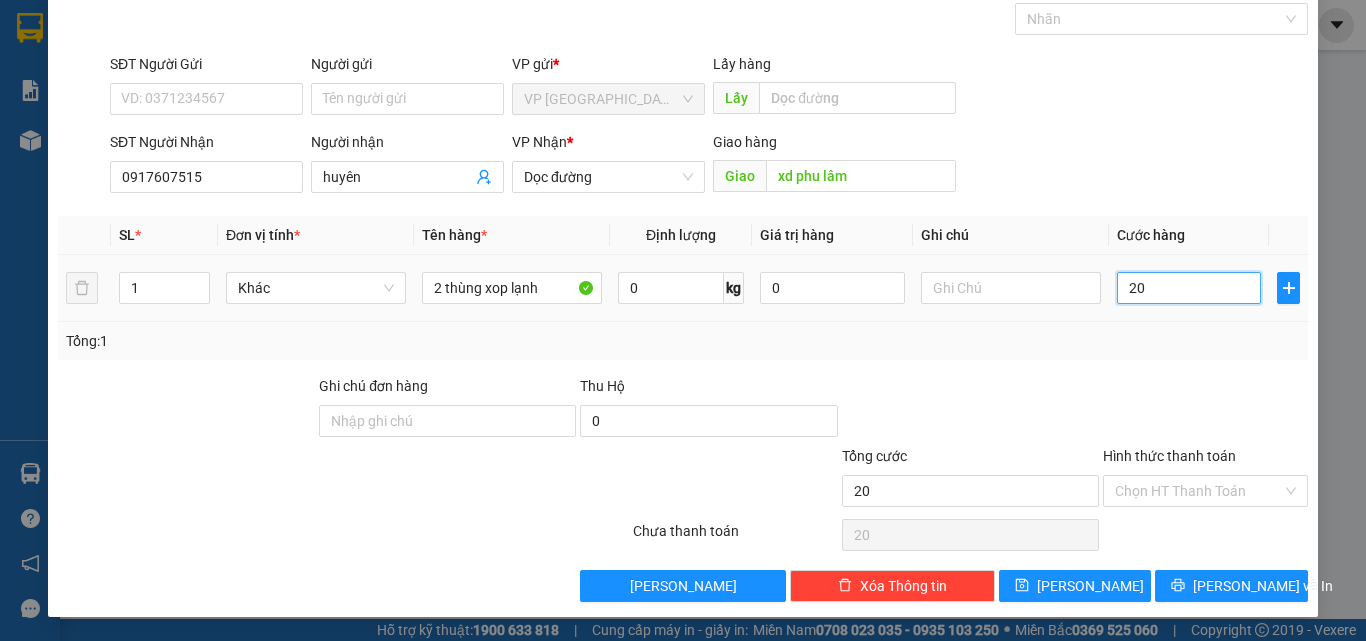 type on "240" 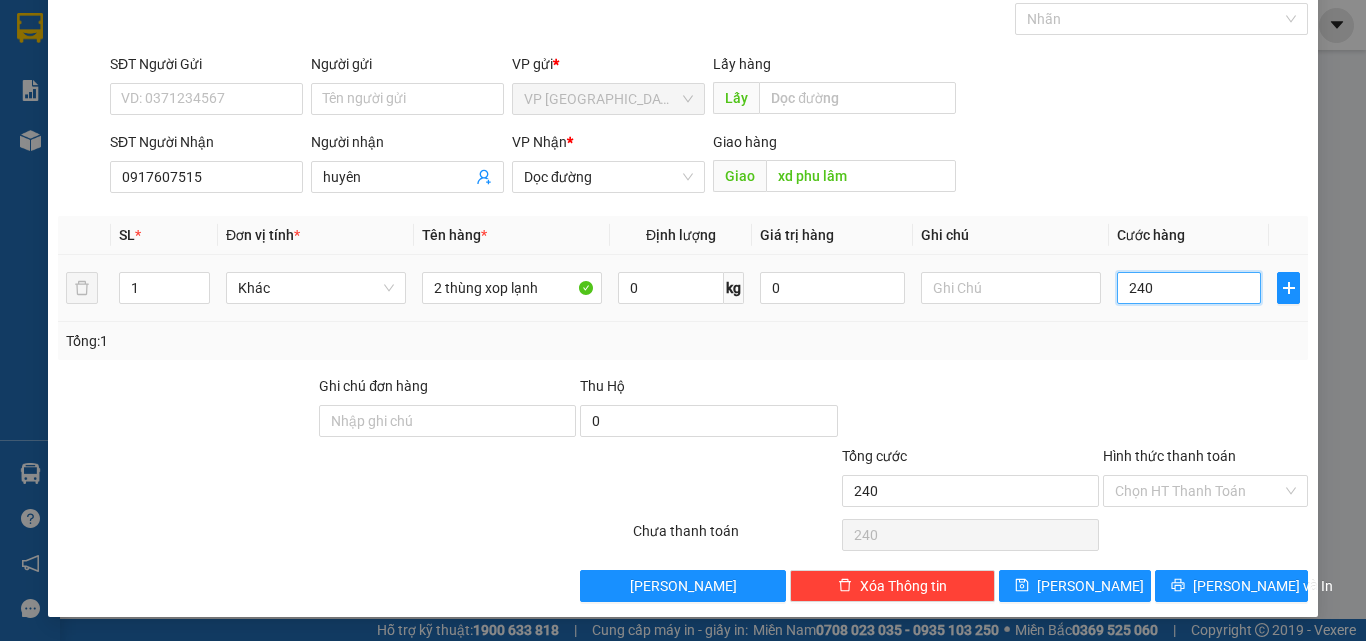 type on "2.400" 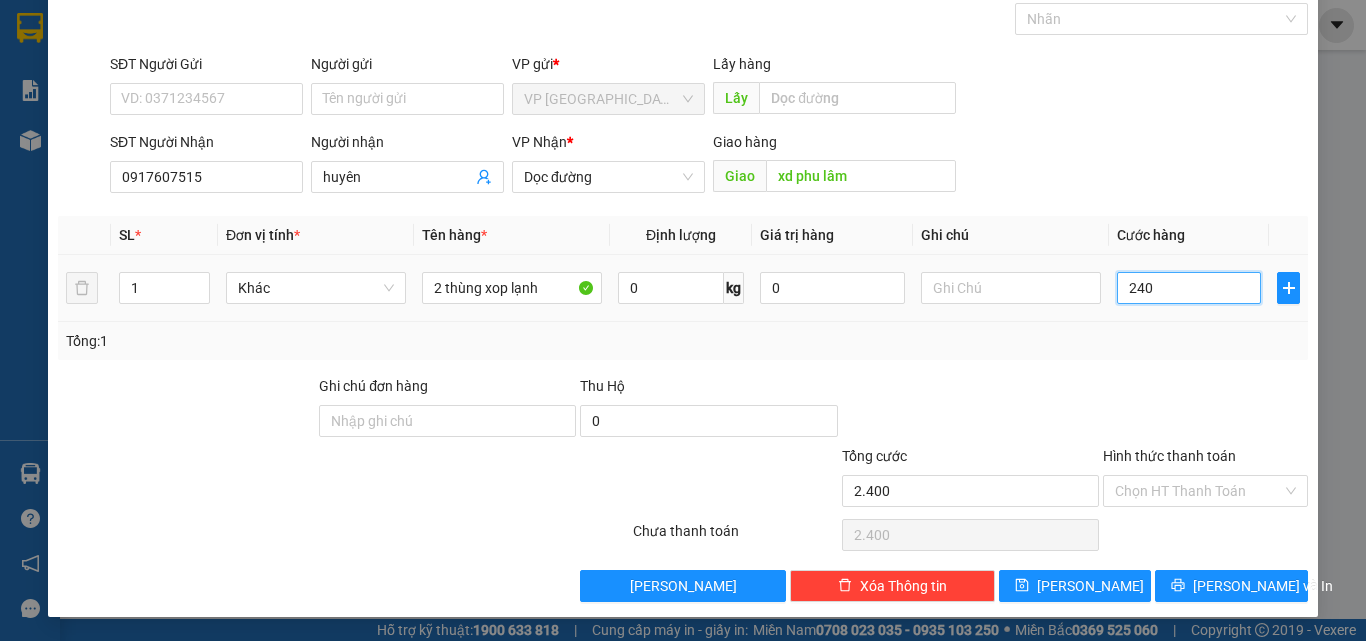 type on "2.400" 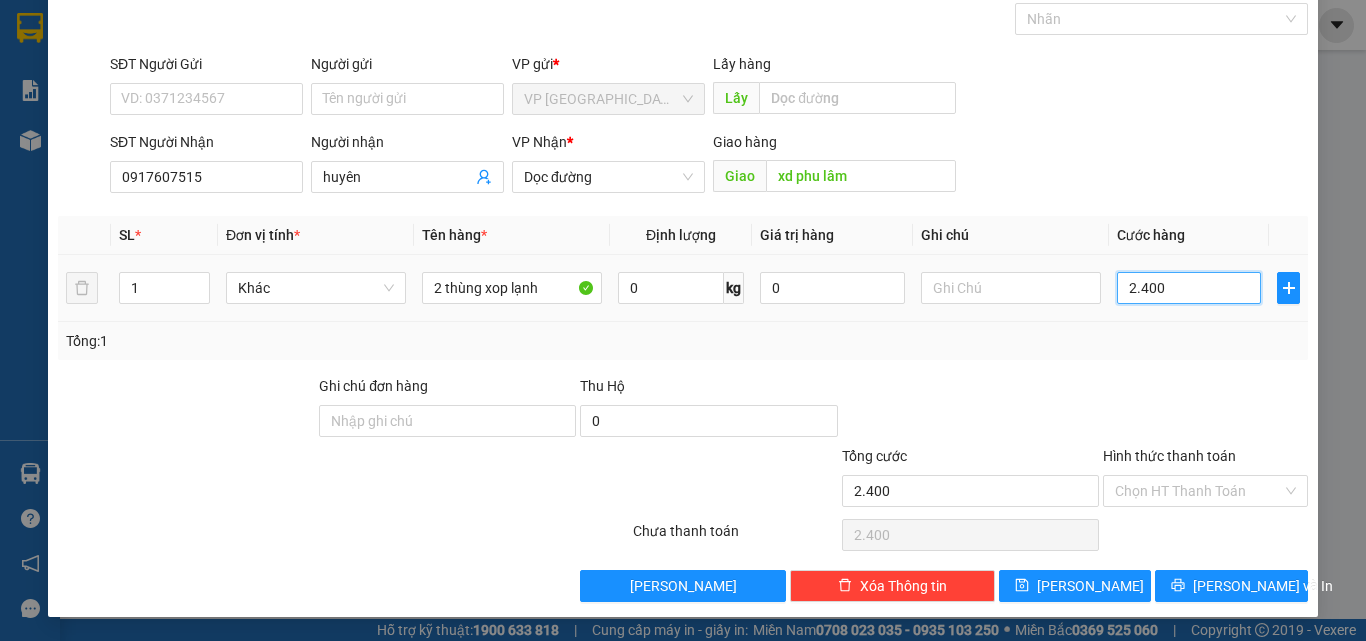 type on "24.000" 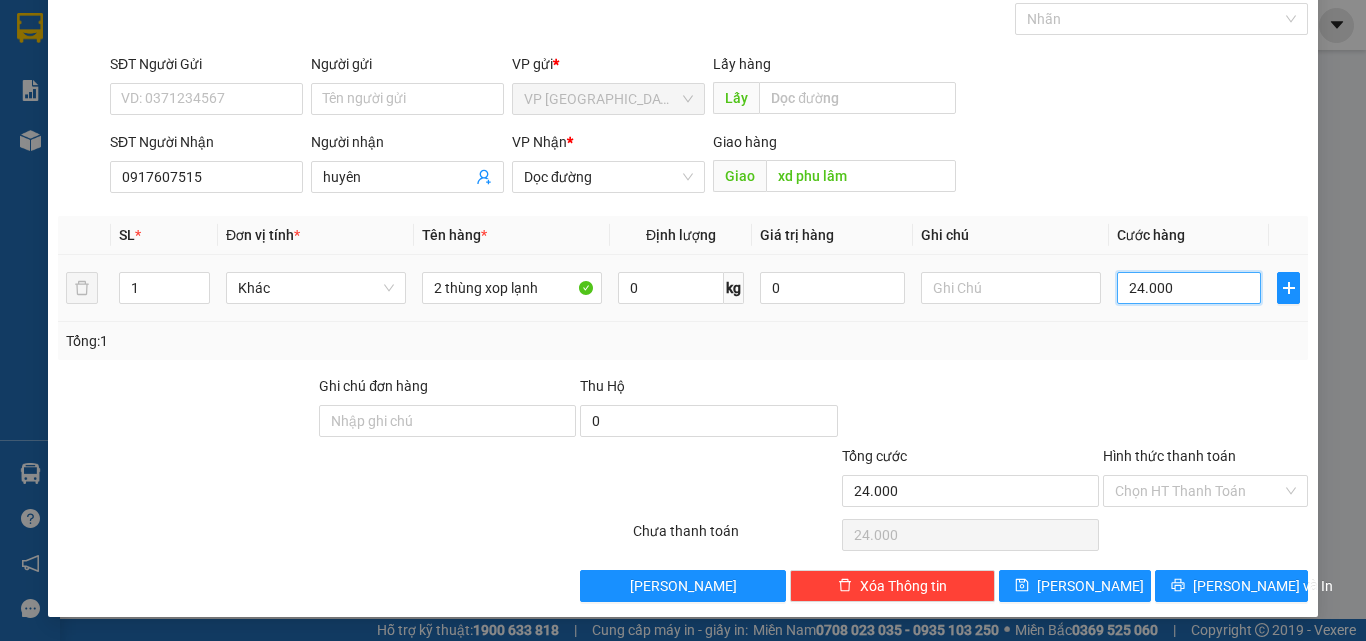 type on "240.000" 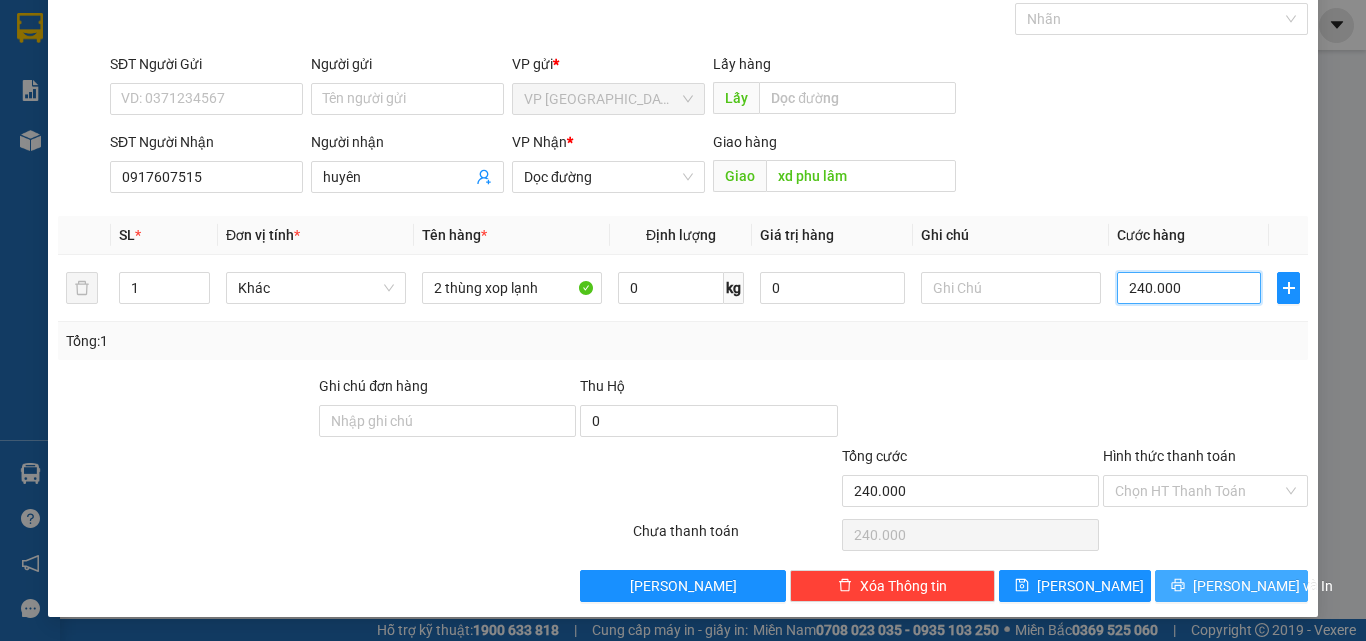 type on "240.000" 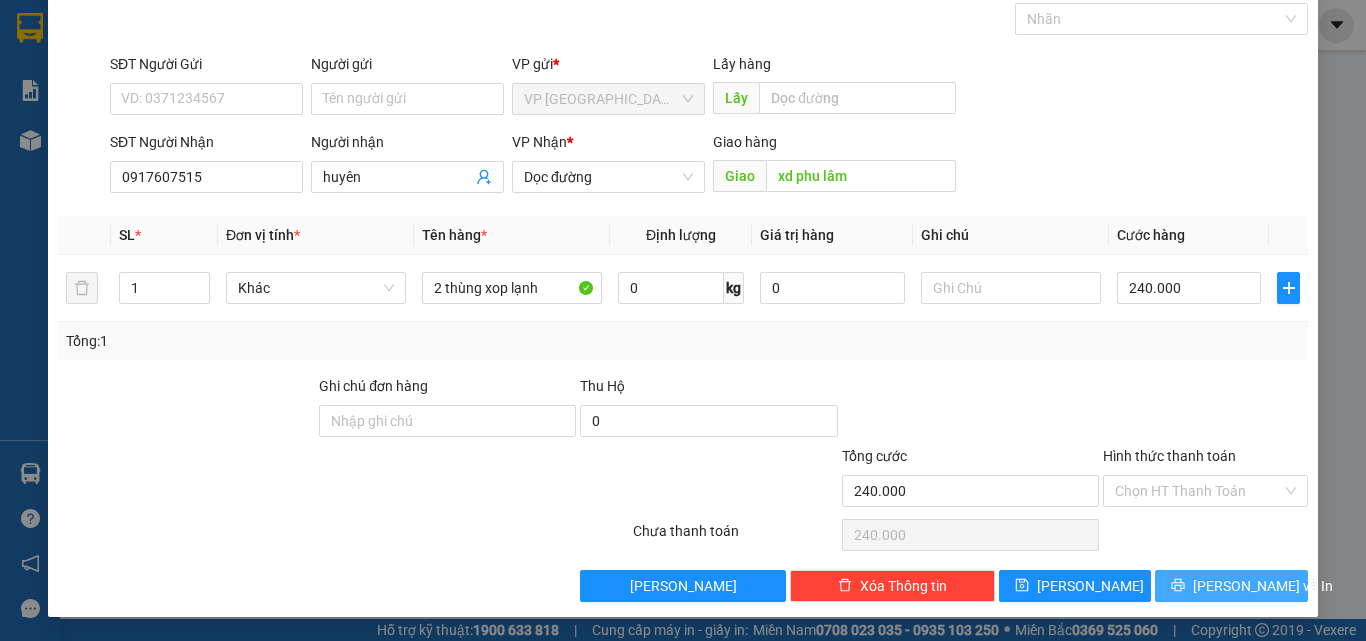 click on "[PERSON_NAME] và In" at bounding box center (1263, 586) 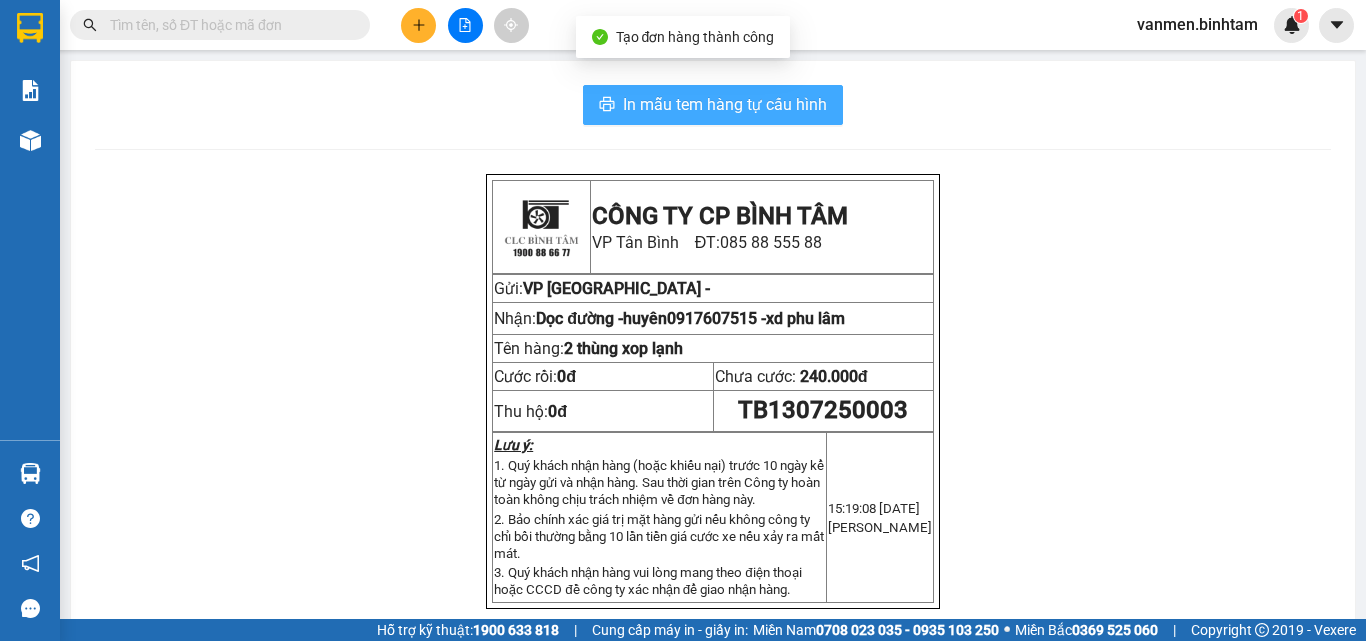 click on "In mẫu tem hàng tự cấu hình" at bounding box center [725, 104] 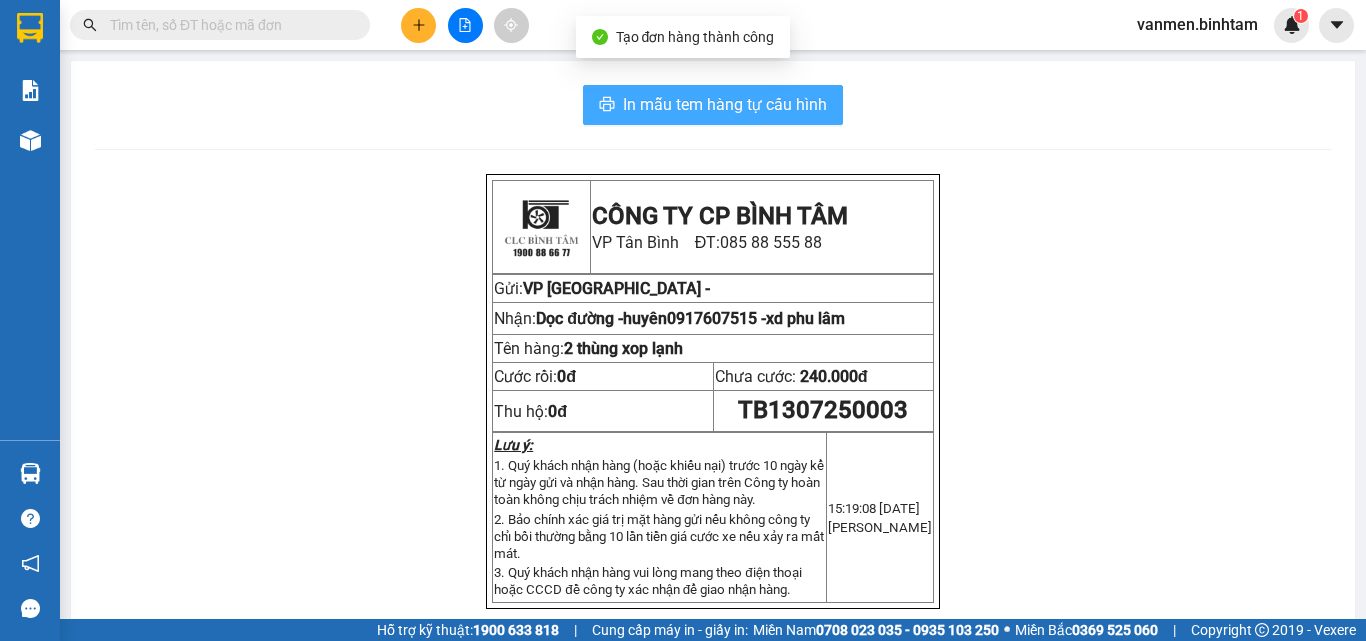 scroll, scrollTop: 0, scrollLeft: 0, axis: both 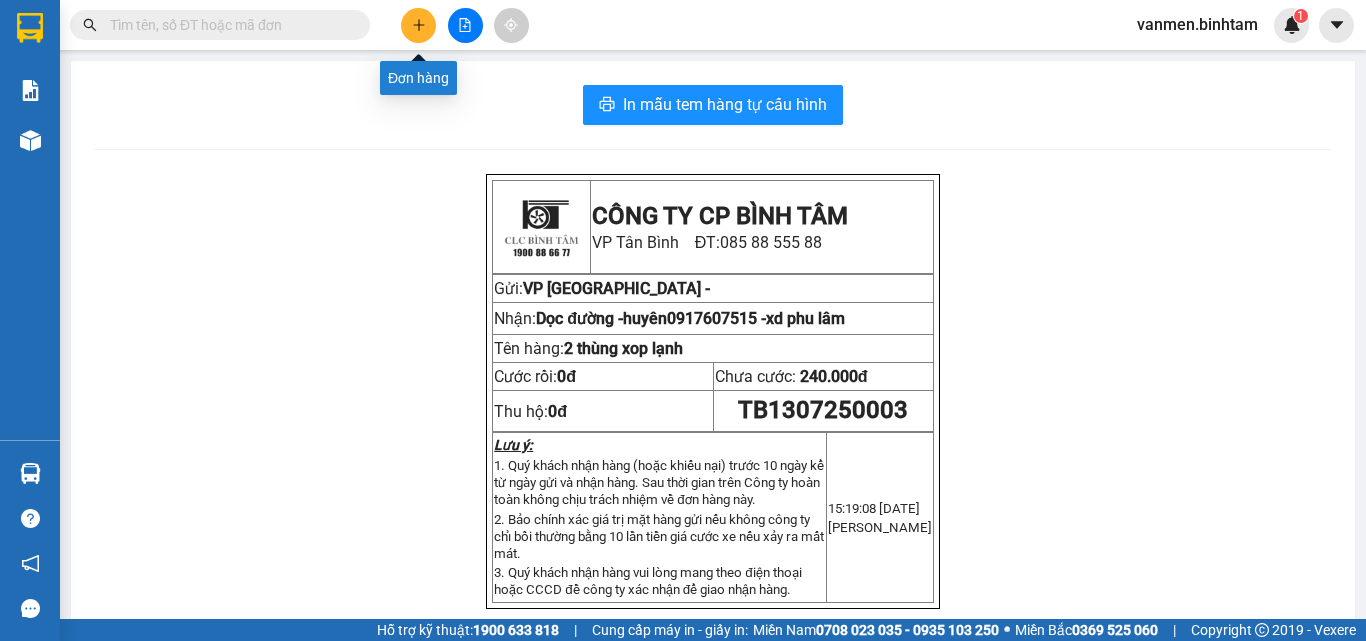 click 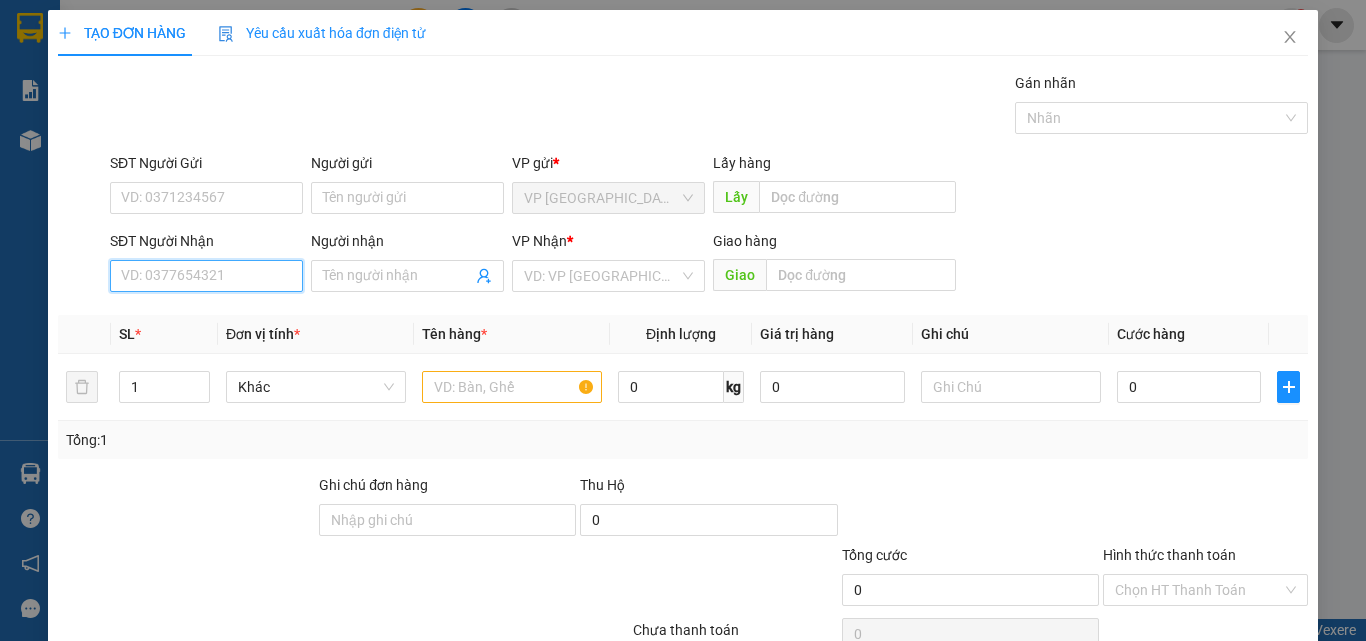 click on "SĐT Người Nhận" at bounding box center (206, 276) 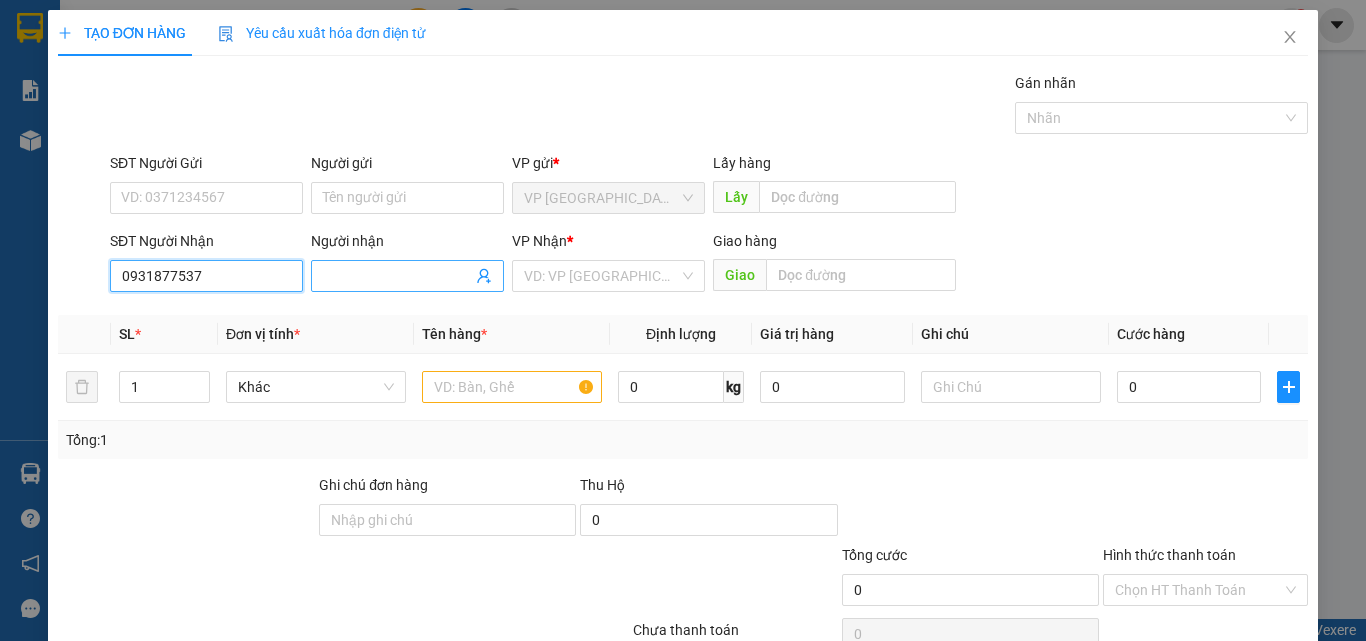 type on "0931877537" 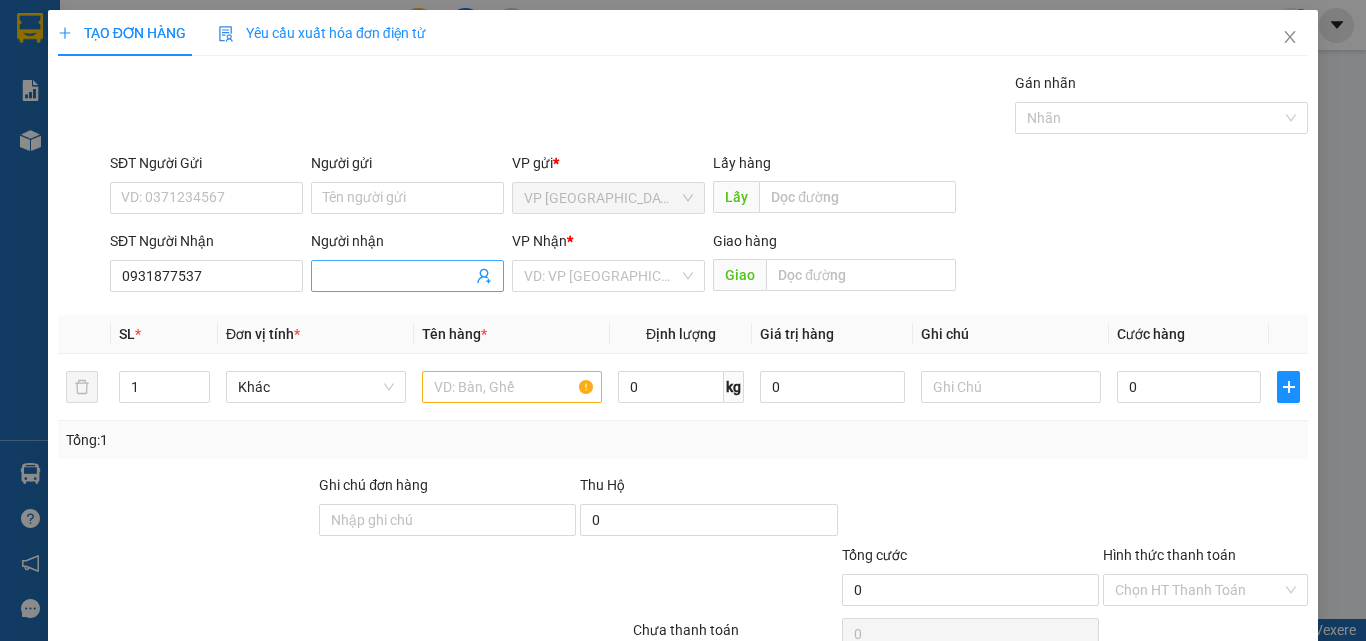 click on "Người nhận" at bounding box center (397, 276) 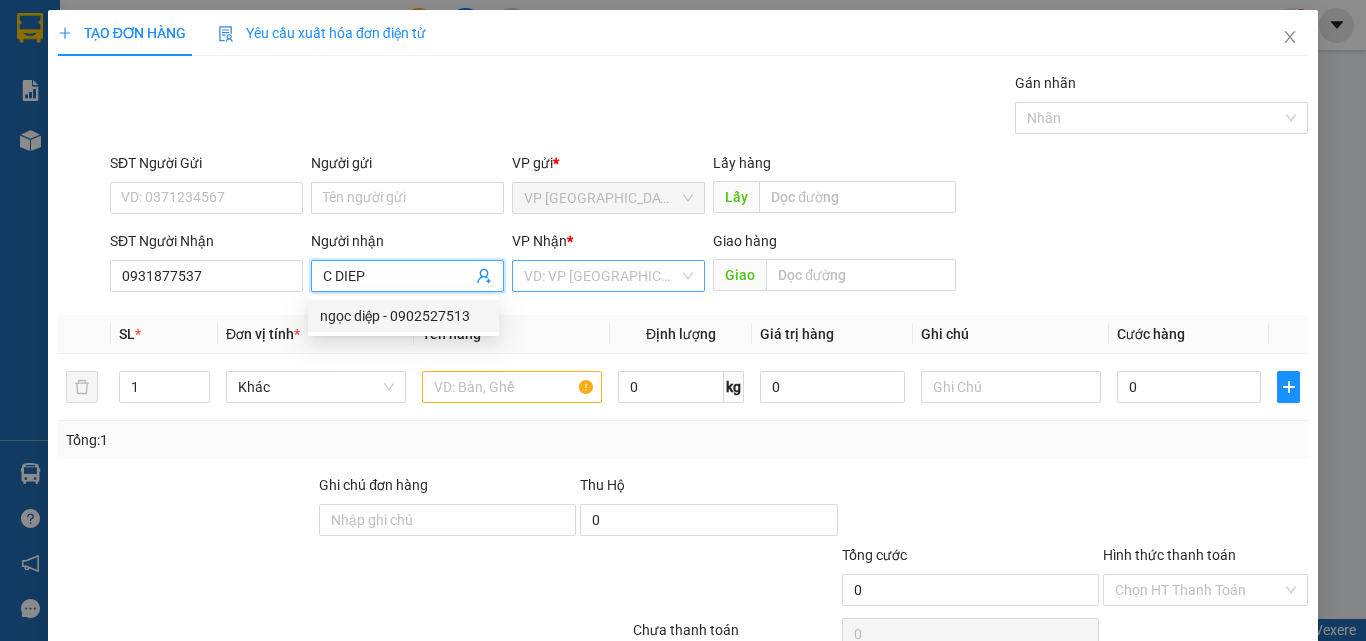 type on "C DIEP" 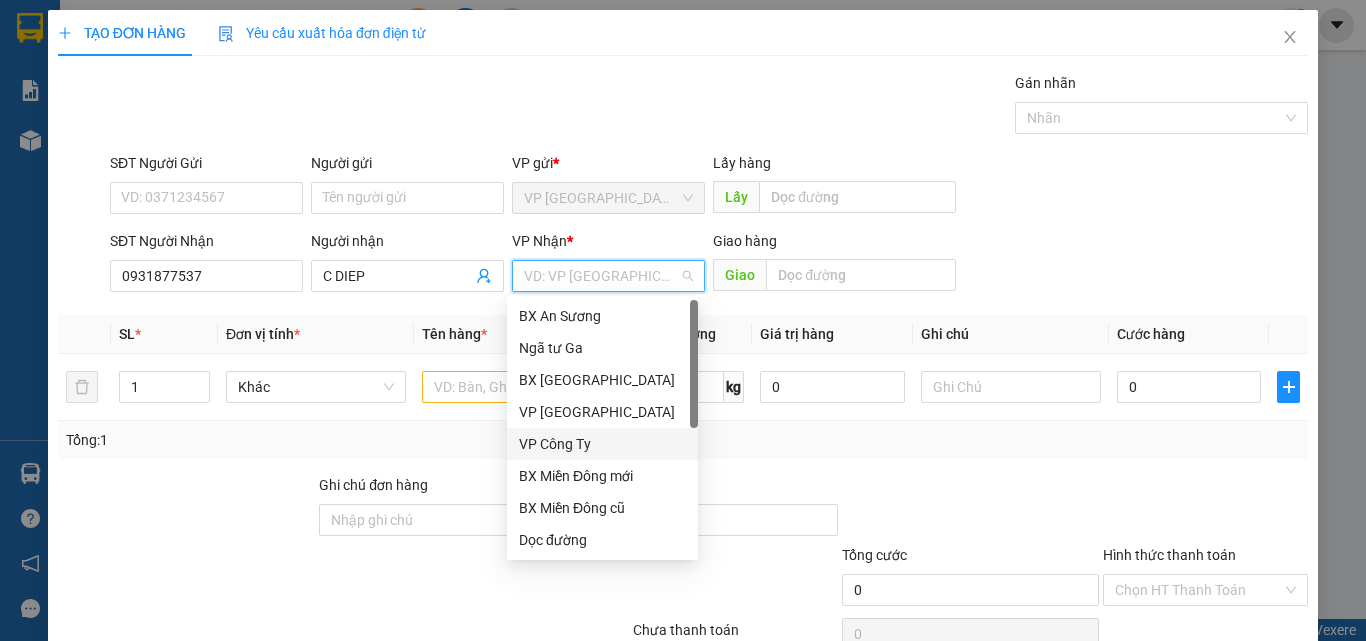 click on "VP Công Ty" at bounding box center [602, 444] 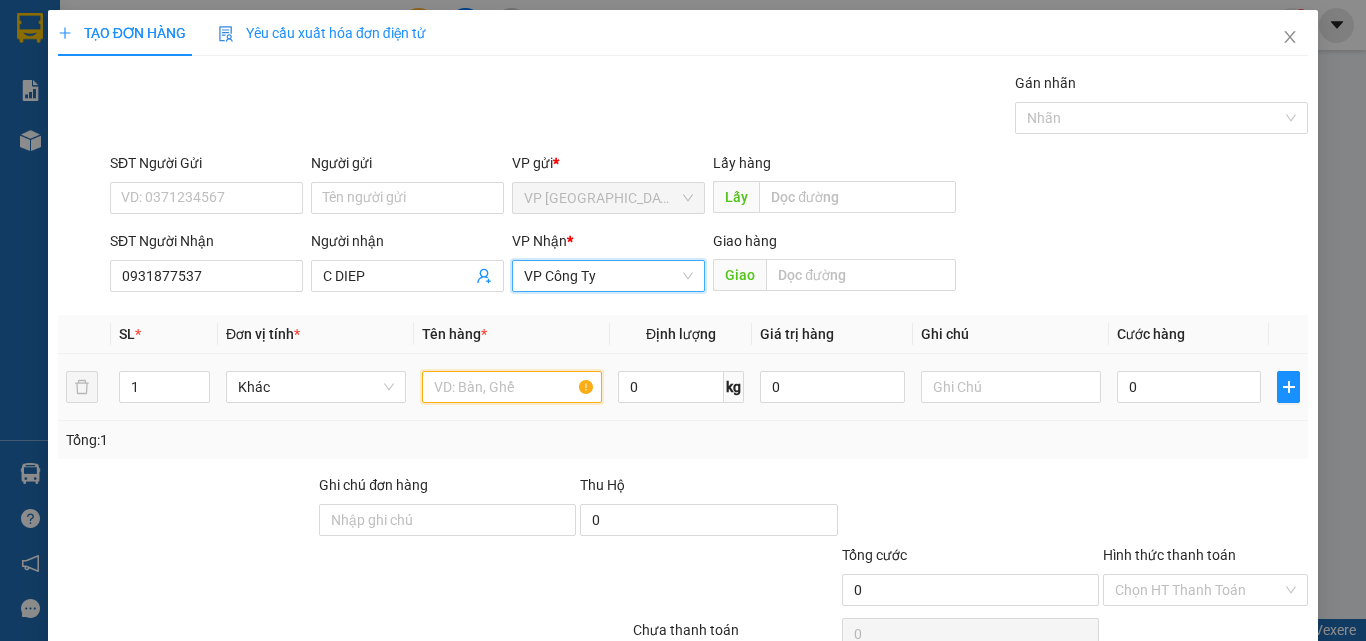 click at bounding box center (512, 387) 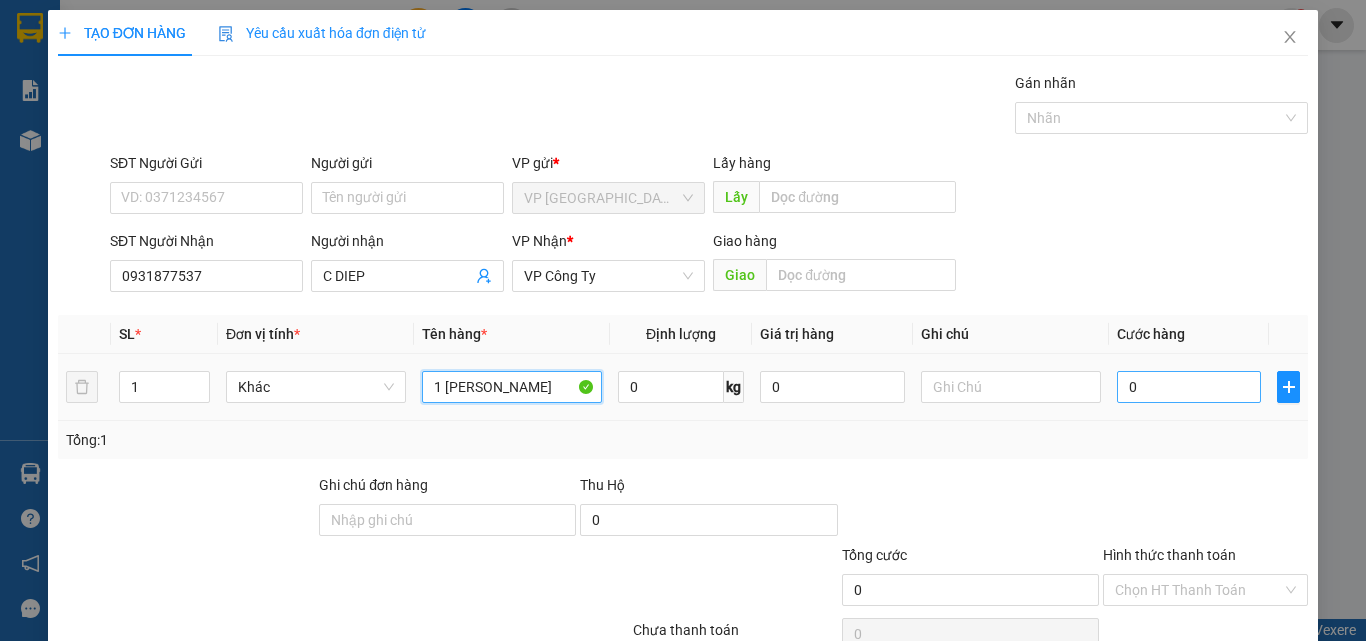 type on "1 [PERSON_NAME]" 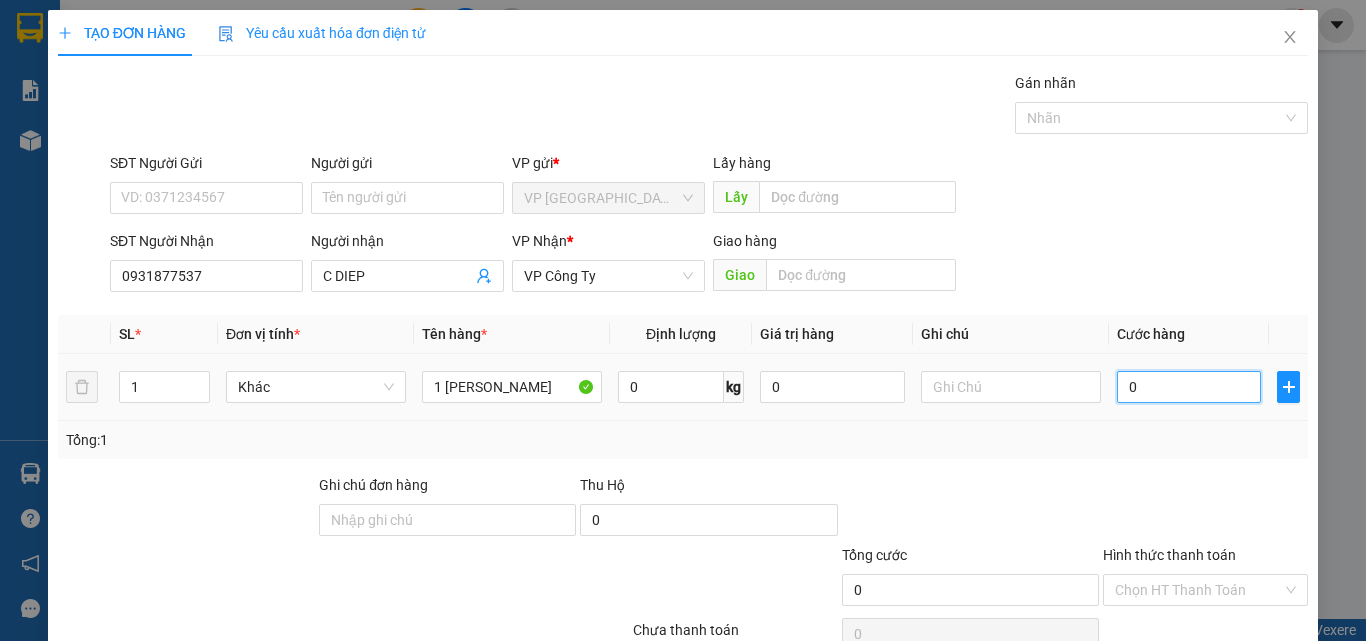 click on "0" at bounding box center (1189, 387) 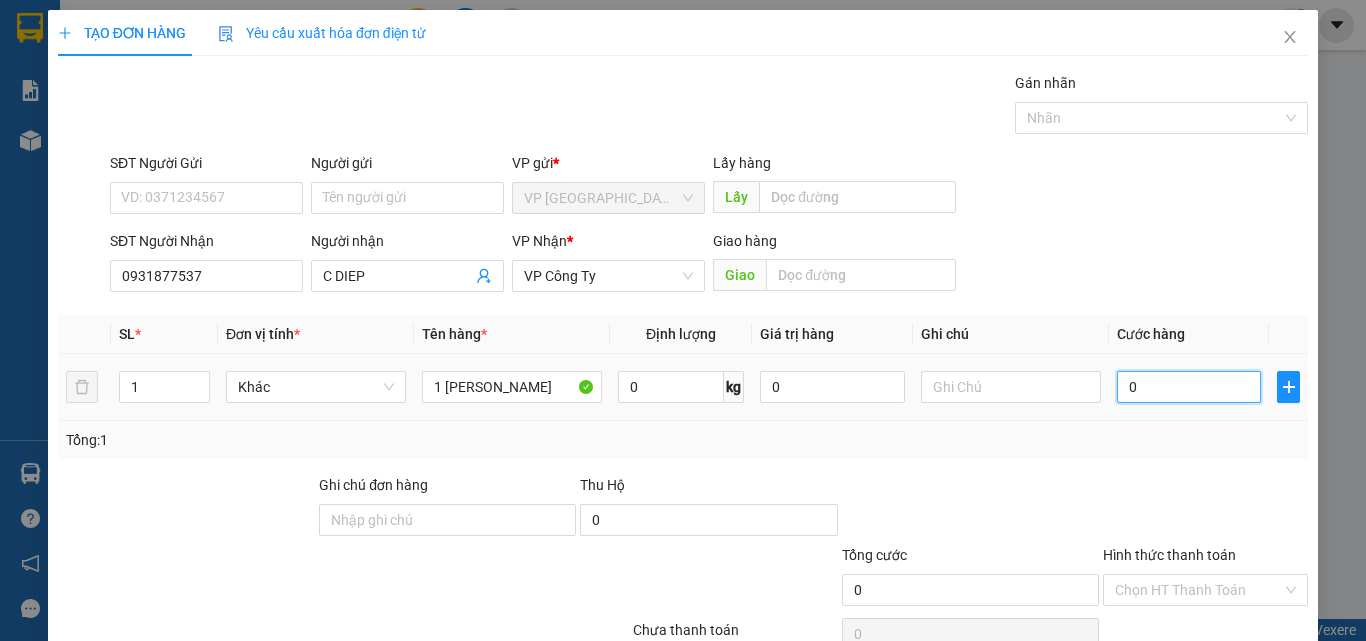 type on "5" 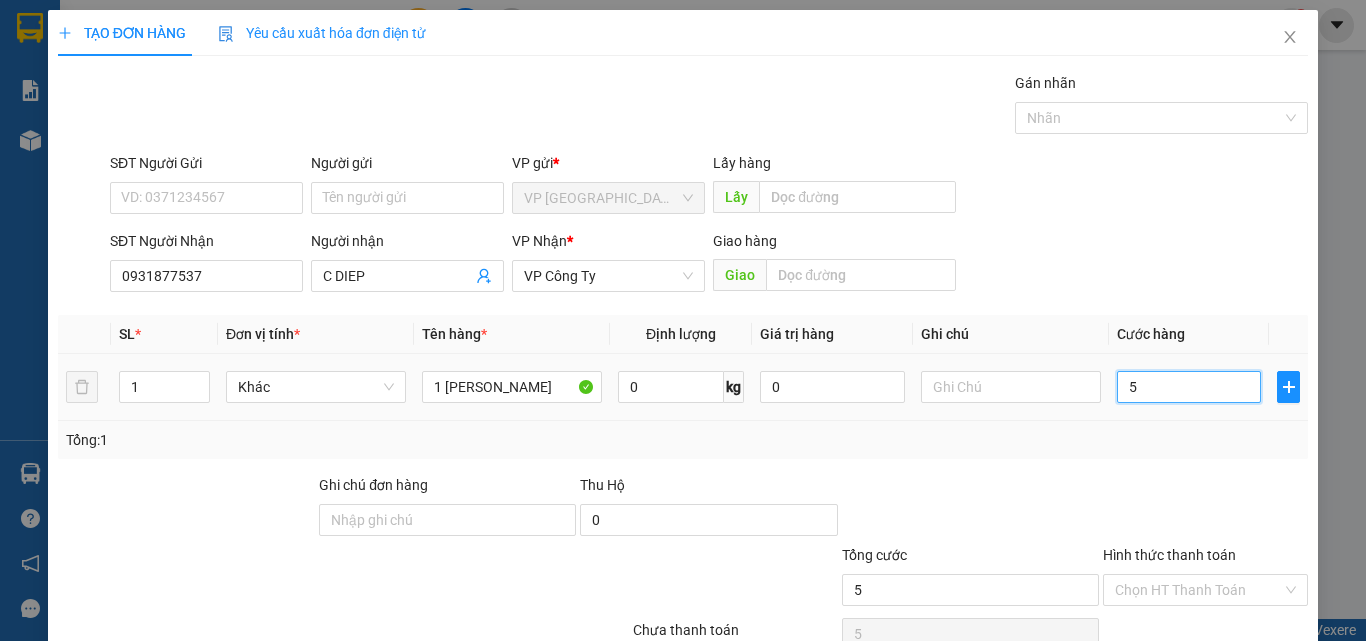 type on "50" 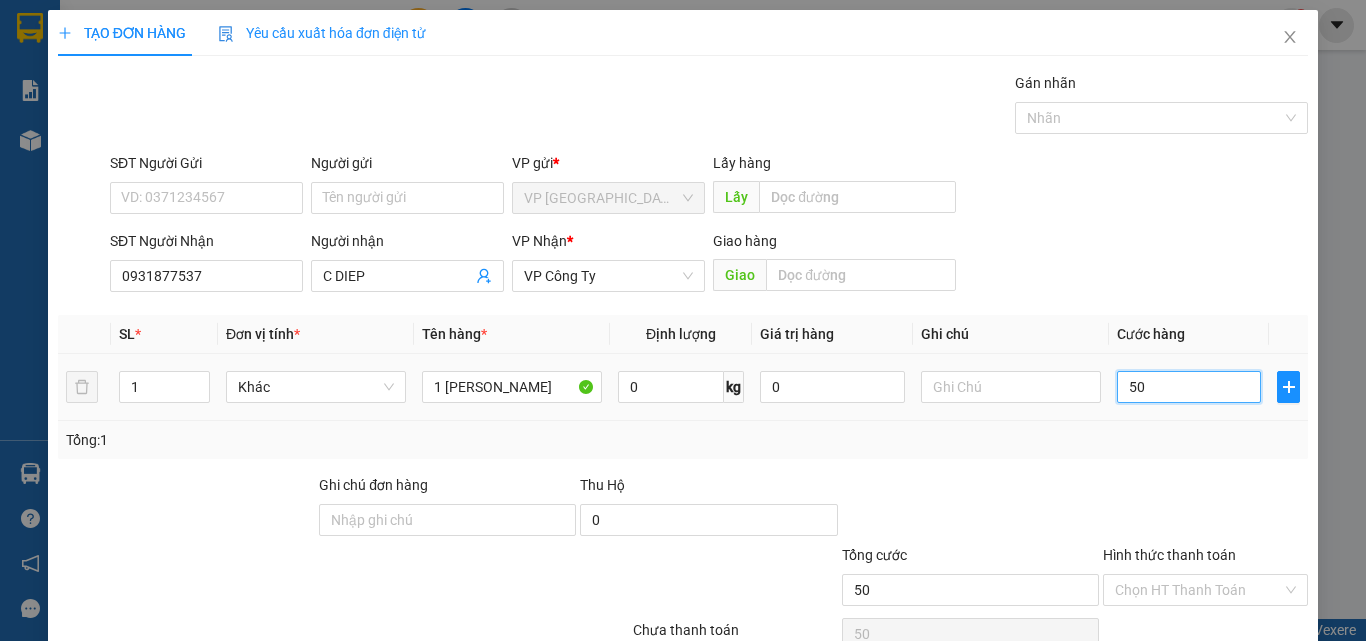 type on "500" 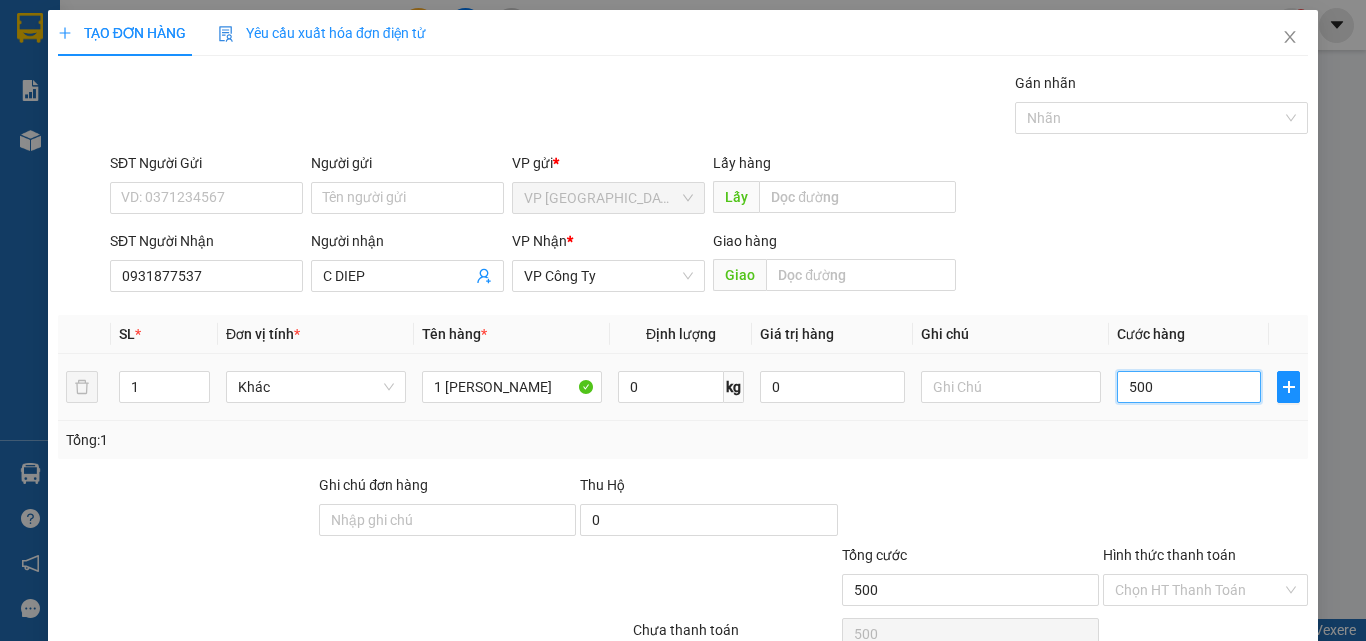 type on "5.000" 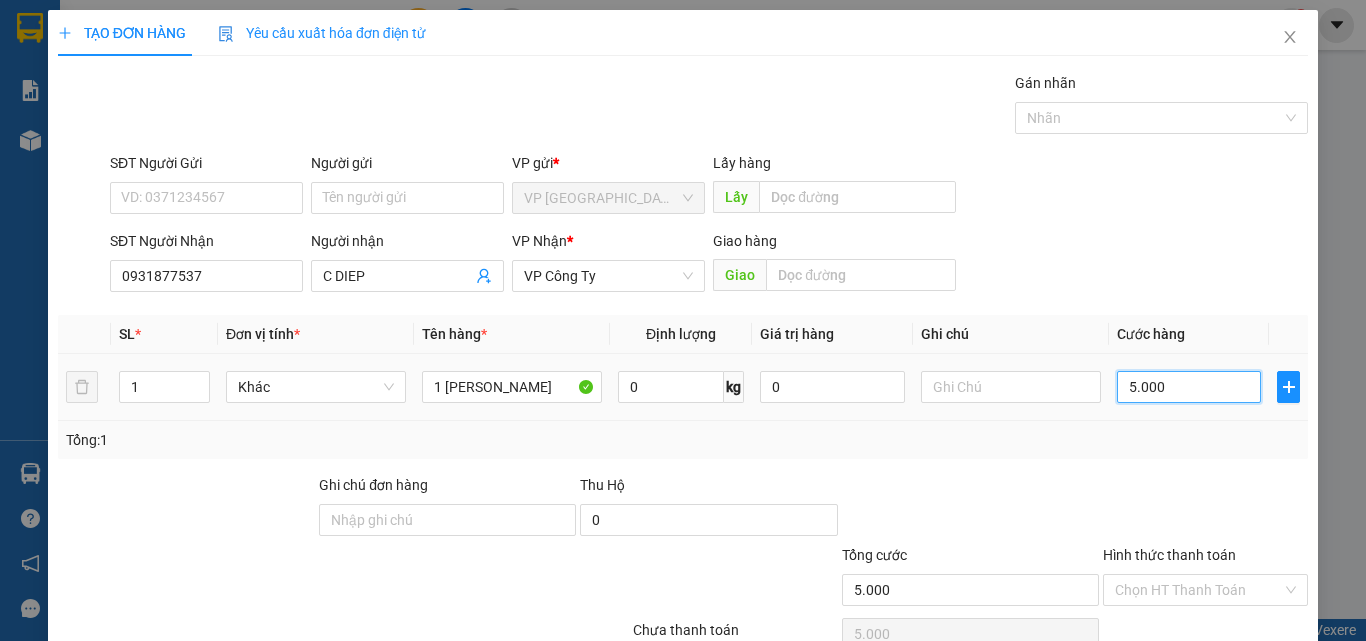 type on "50.000" 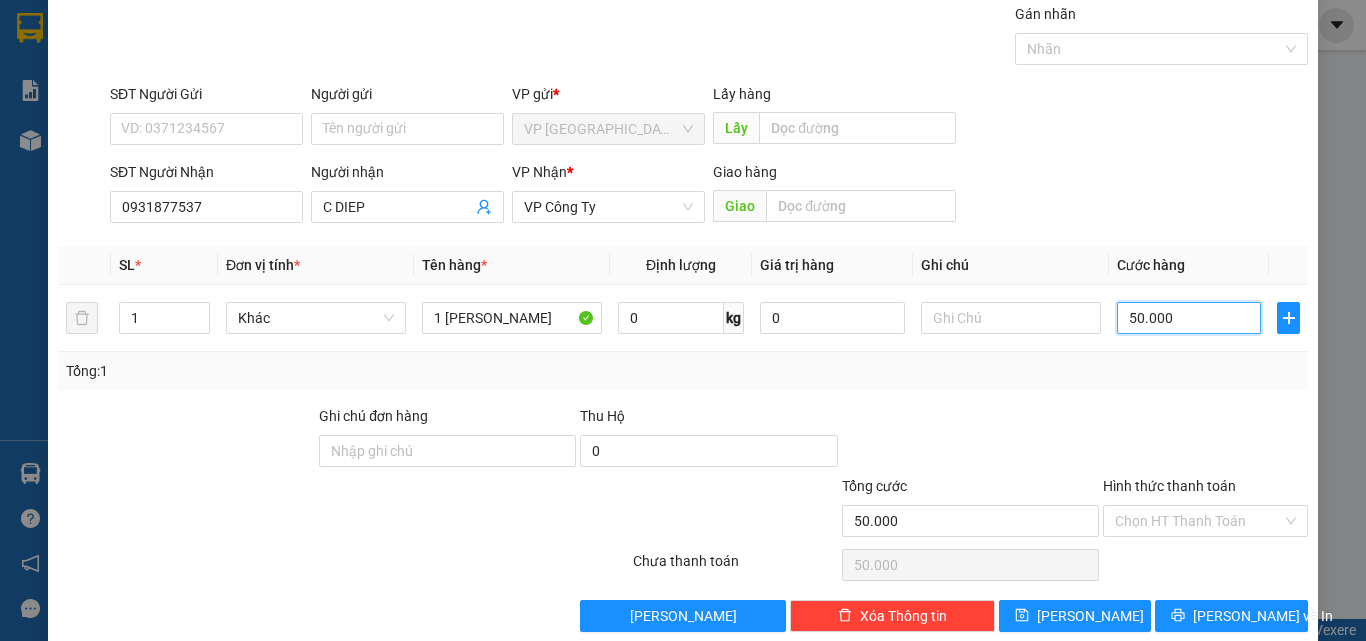 scroll, scrollTop: 99, scrollLeft: 0, axis: vertical 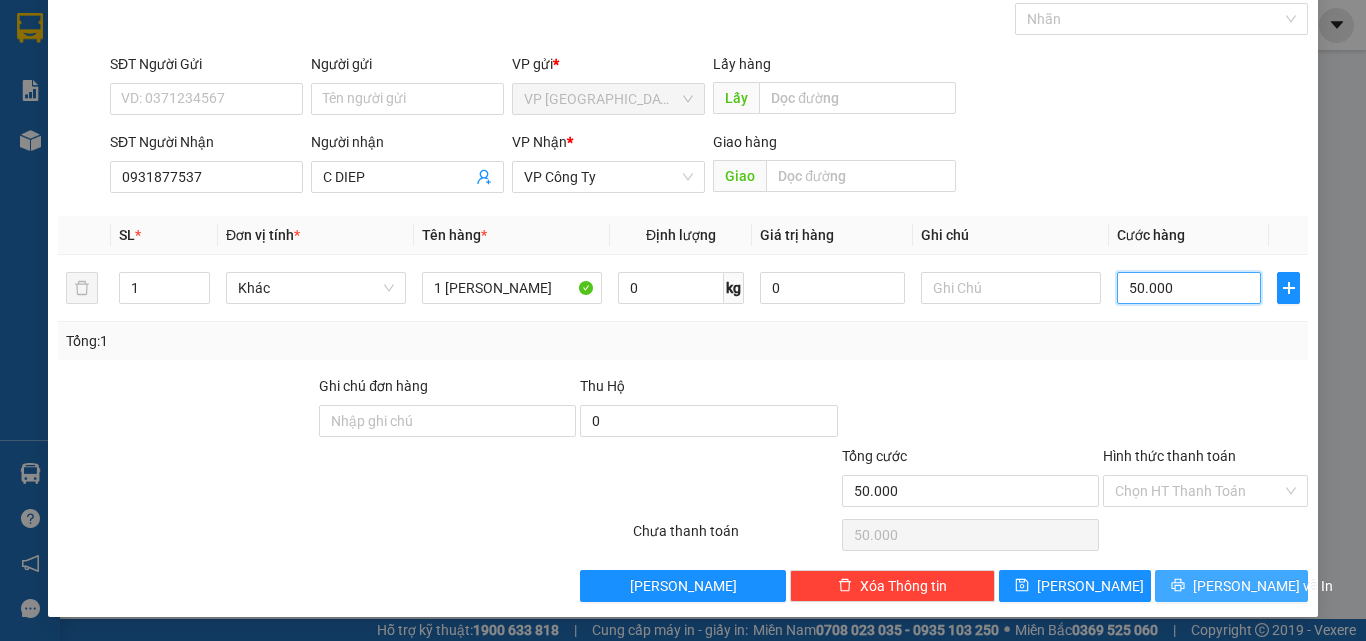 type on "50.000" 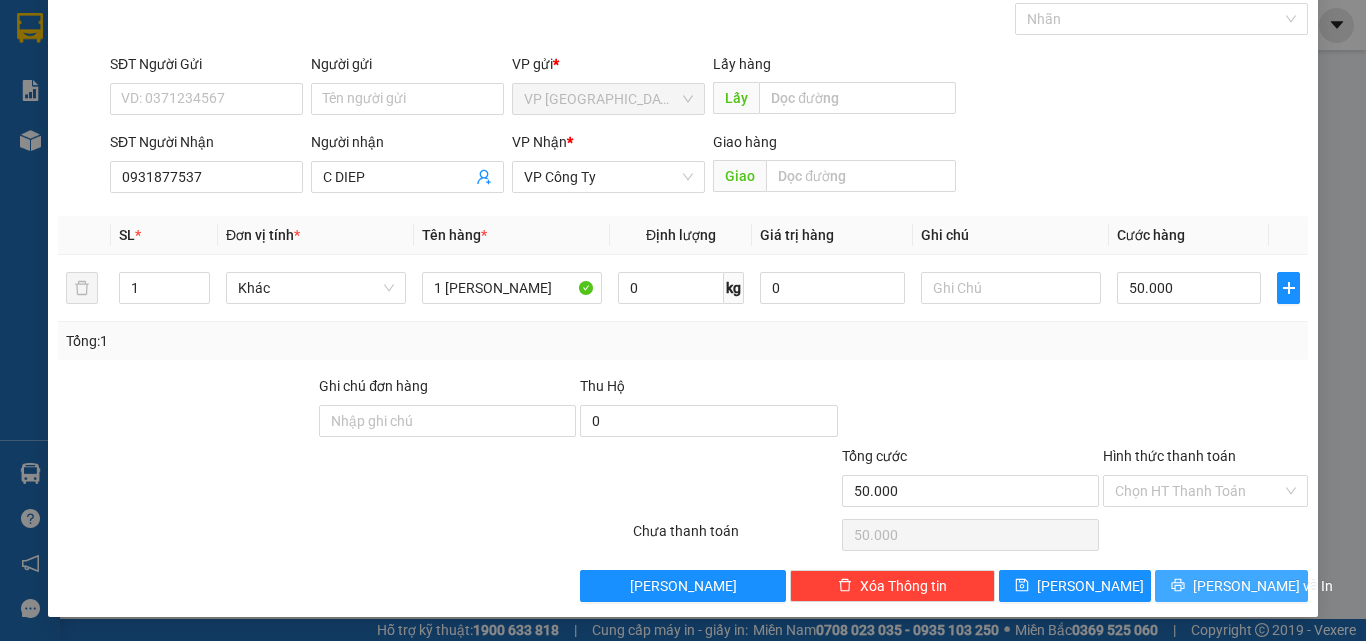 click on "[PERSON_NAME] và In" at bounding box center (1231, 586) 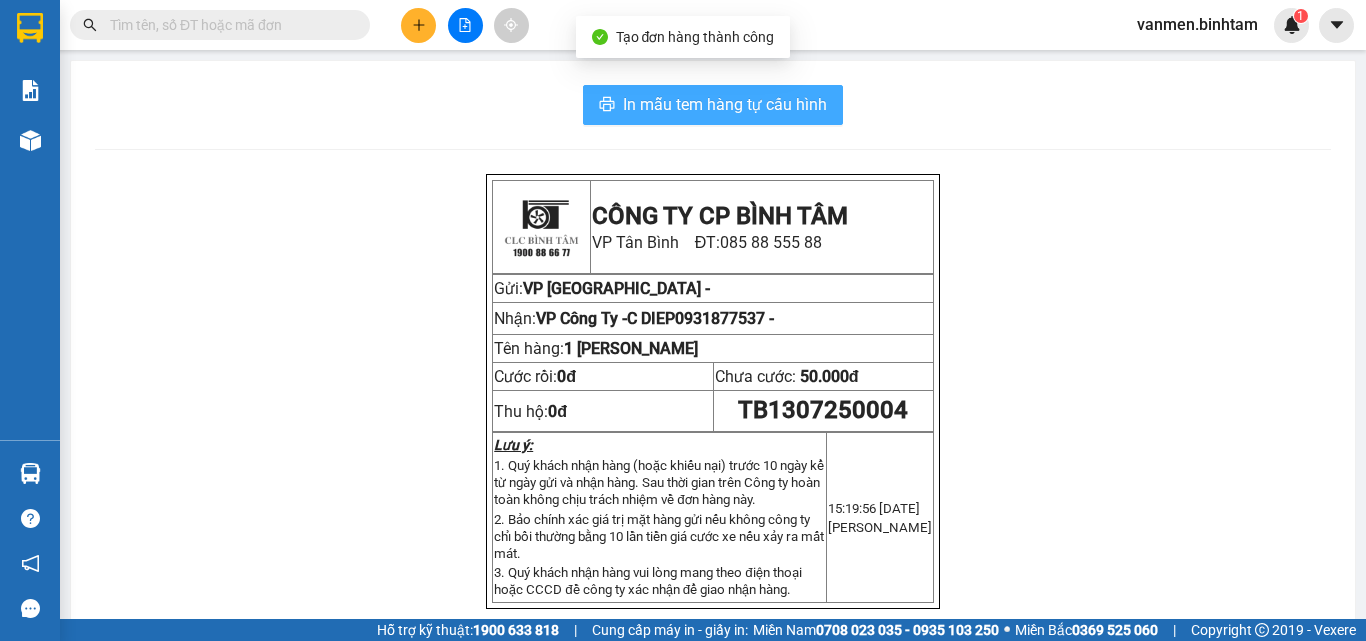 click on "In mẫu tem hàng tự cấu hình" at bounding box center [725, 104] 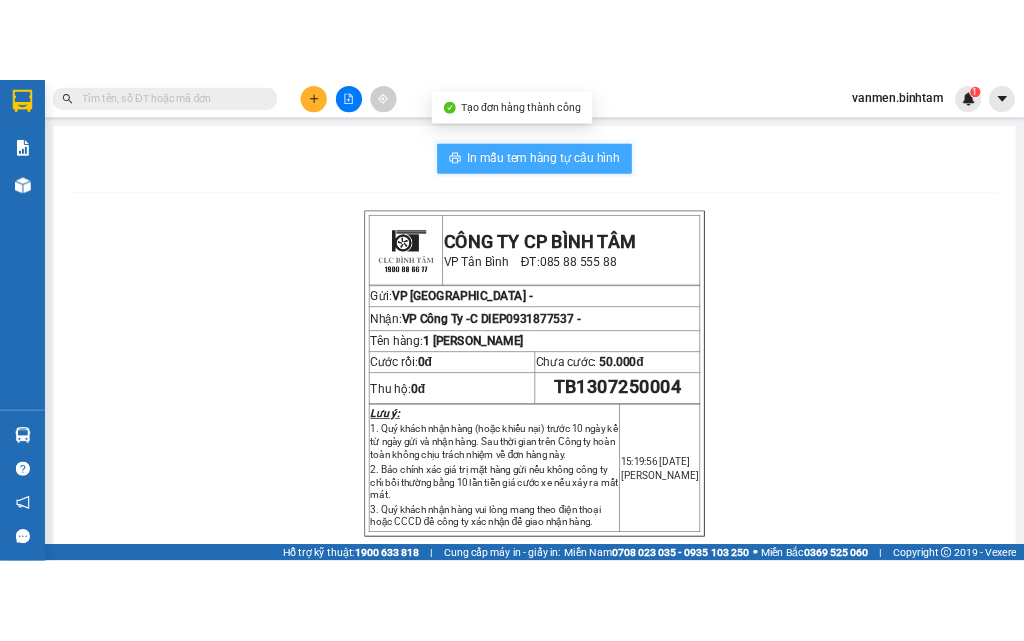 scroll, scrollTop: 0, scrollLeft: 0, axis: both 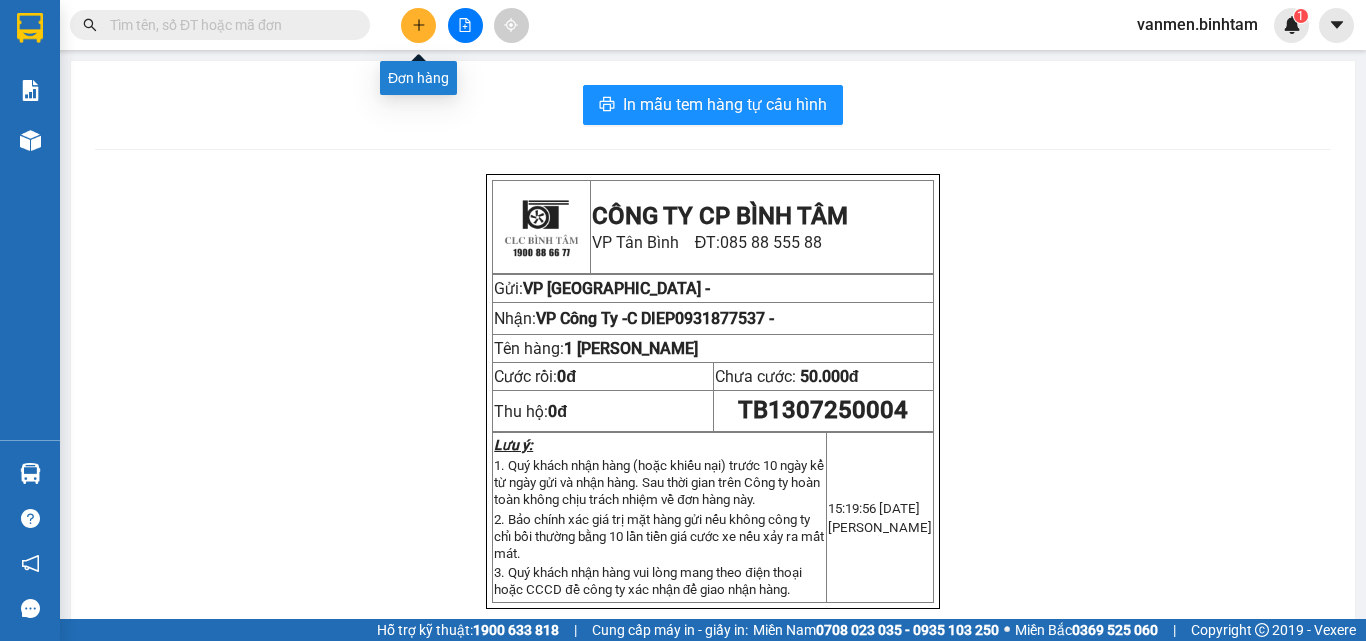 click at bounding box center (418, 25) 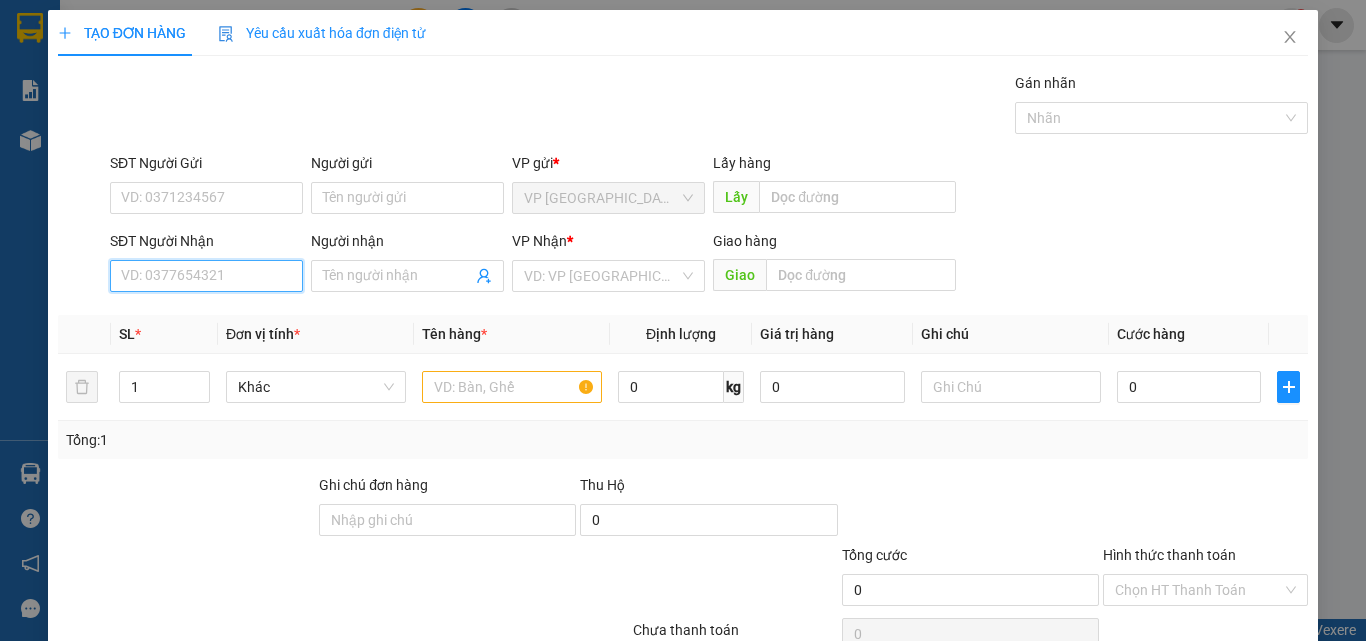 click on "SĐT Người Nhận" at bounding box center (206, 276) 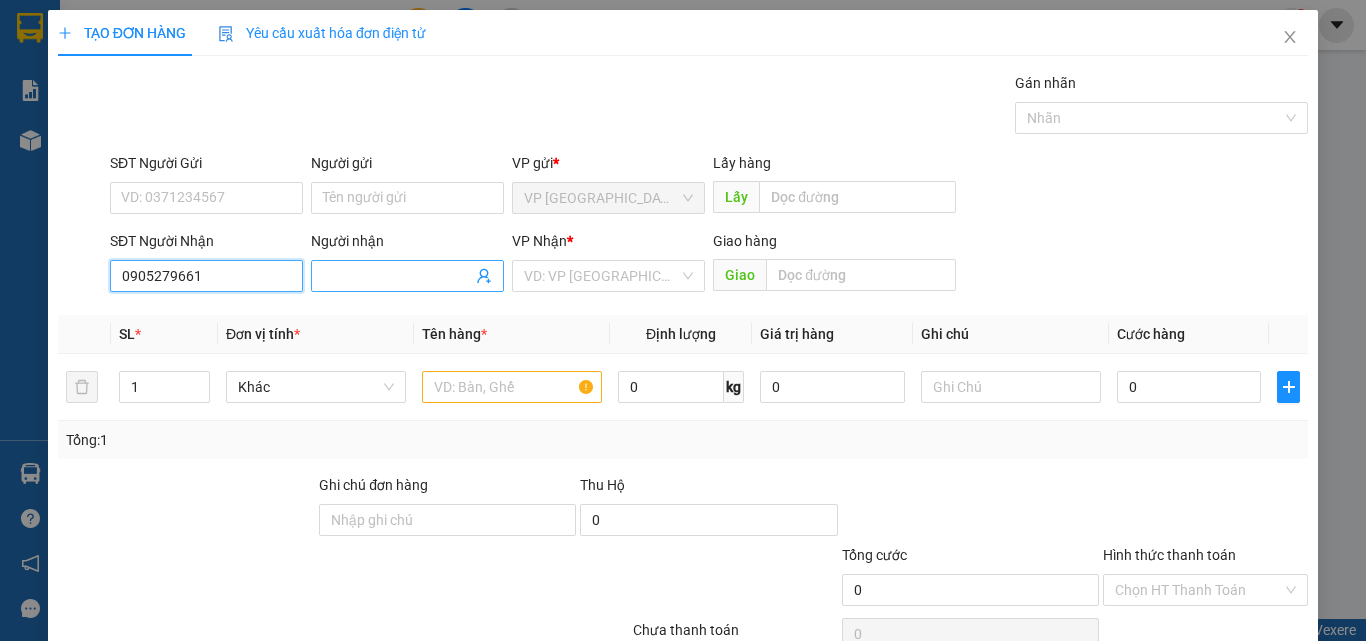 type on "0905279661" 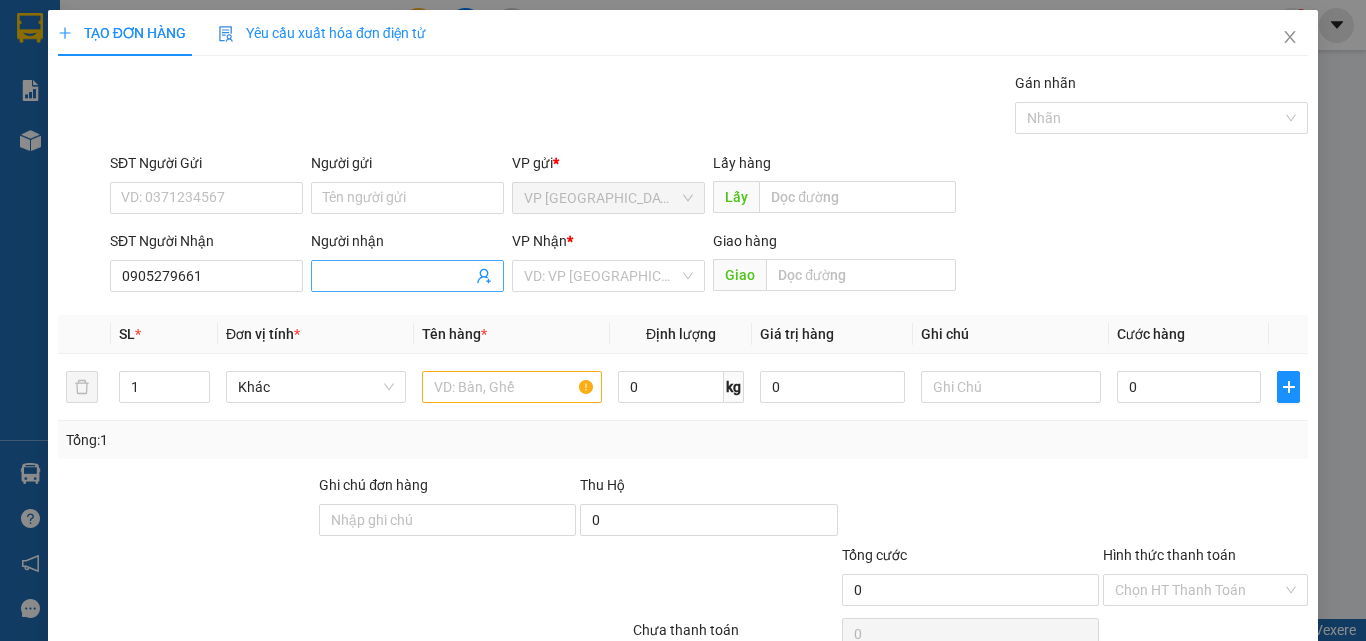 click on "Người nhận" at bounding box center (397, 276) 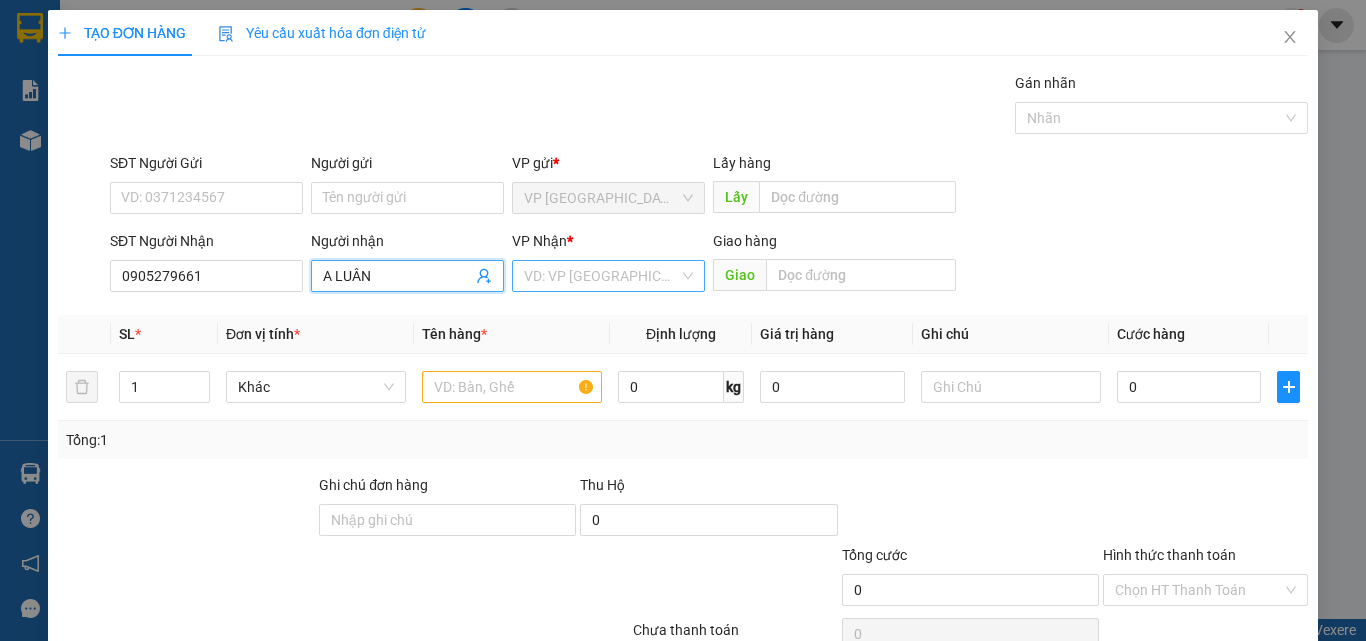 type on "A LUÂN" 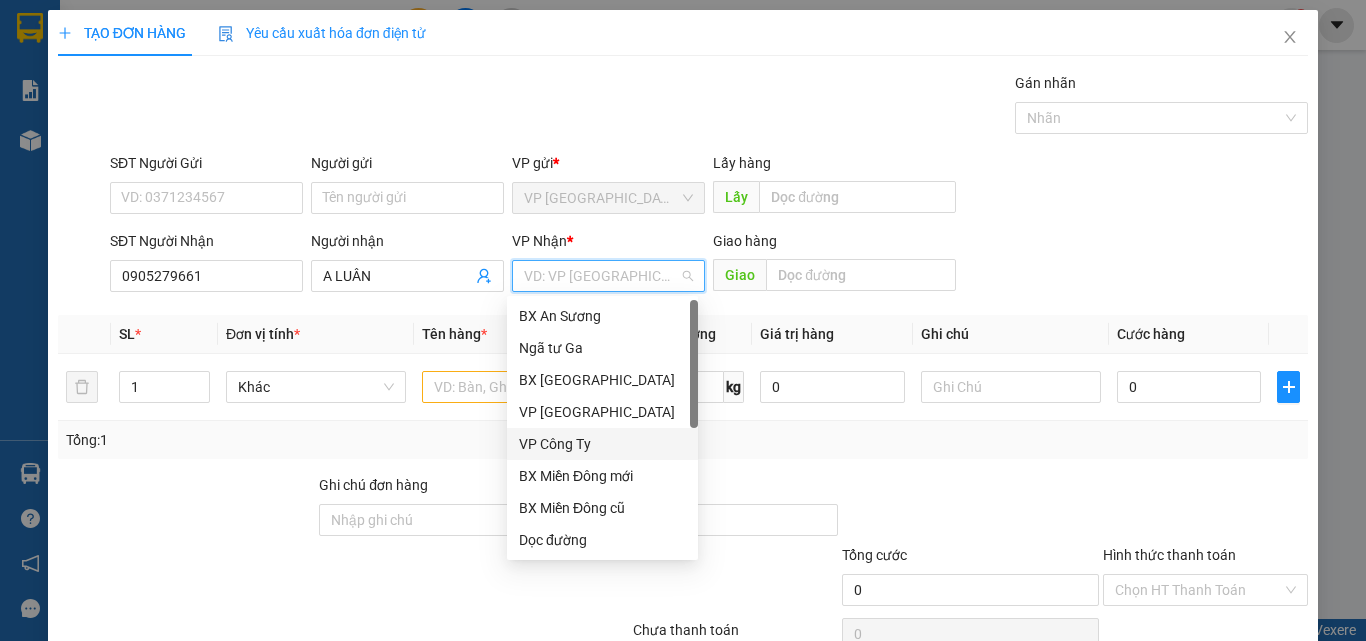 click on "VP Công Ty" at bounding box center [602, 444] 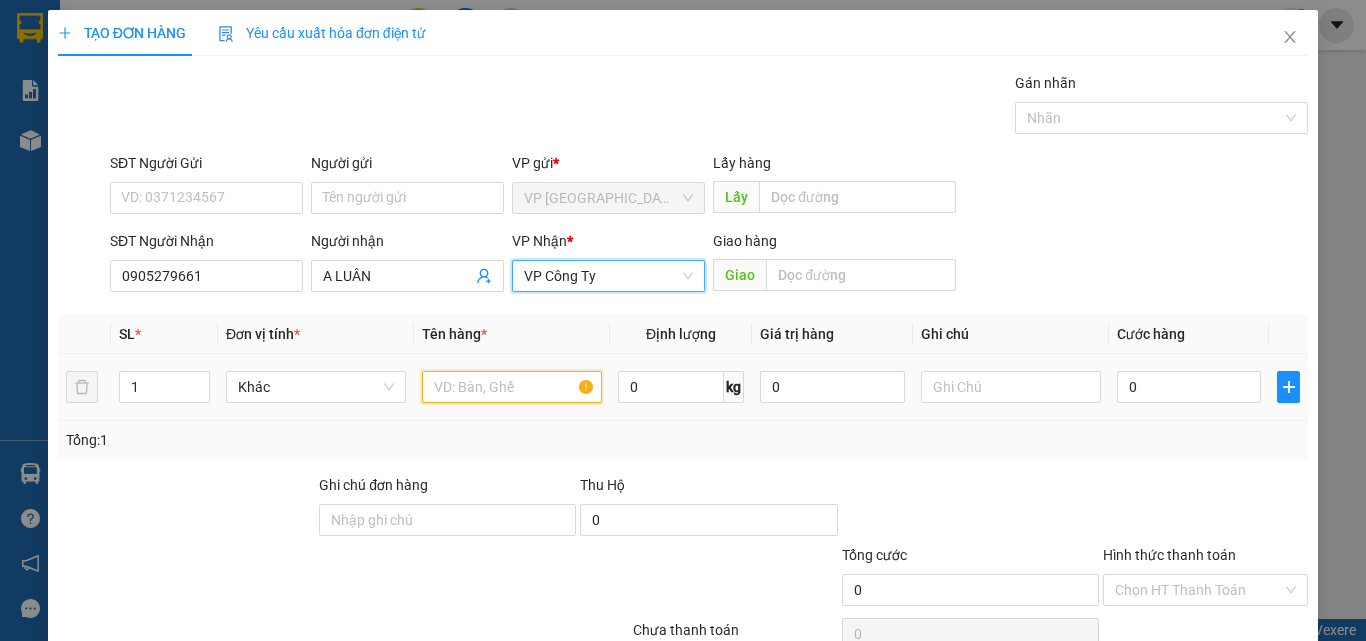 click at bounding box center [512, 387] 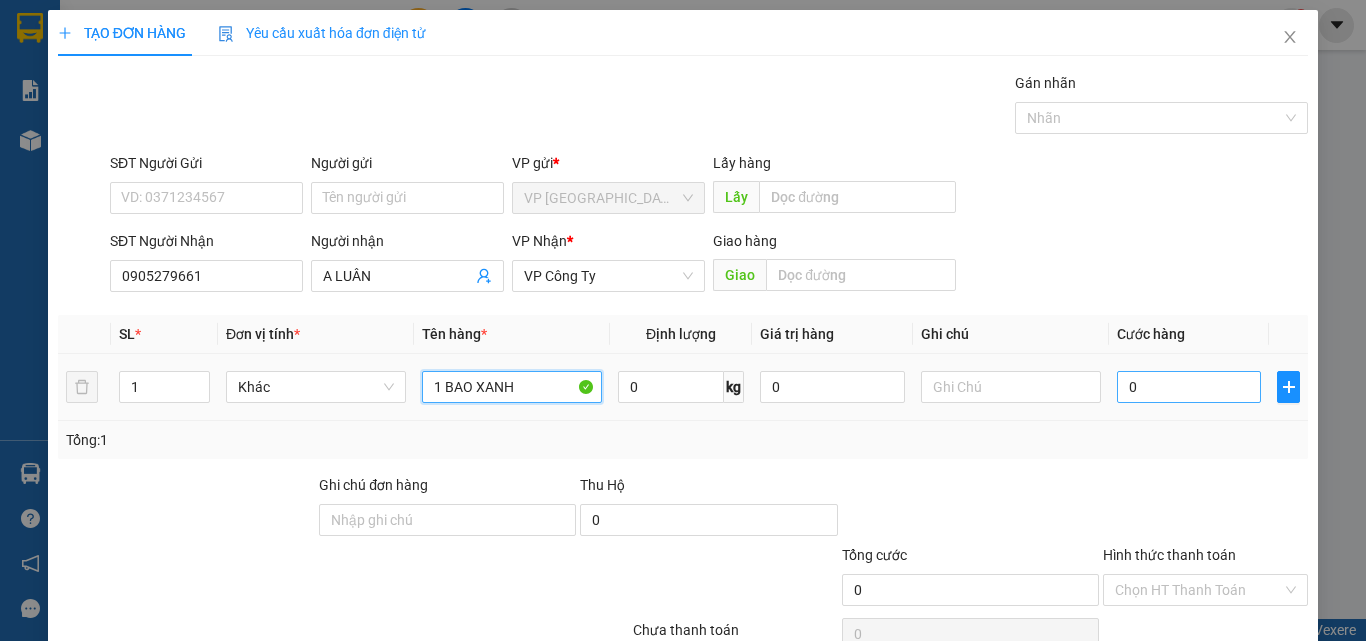 type on "1 BAO XANH" 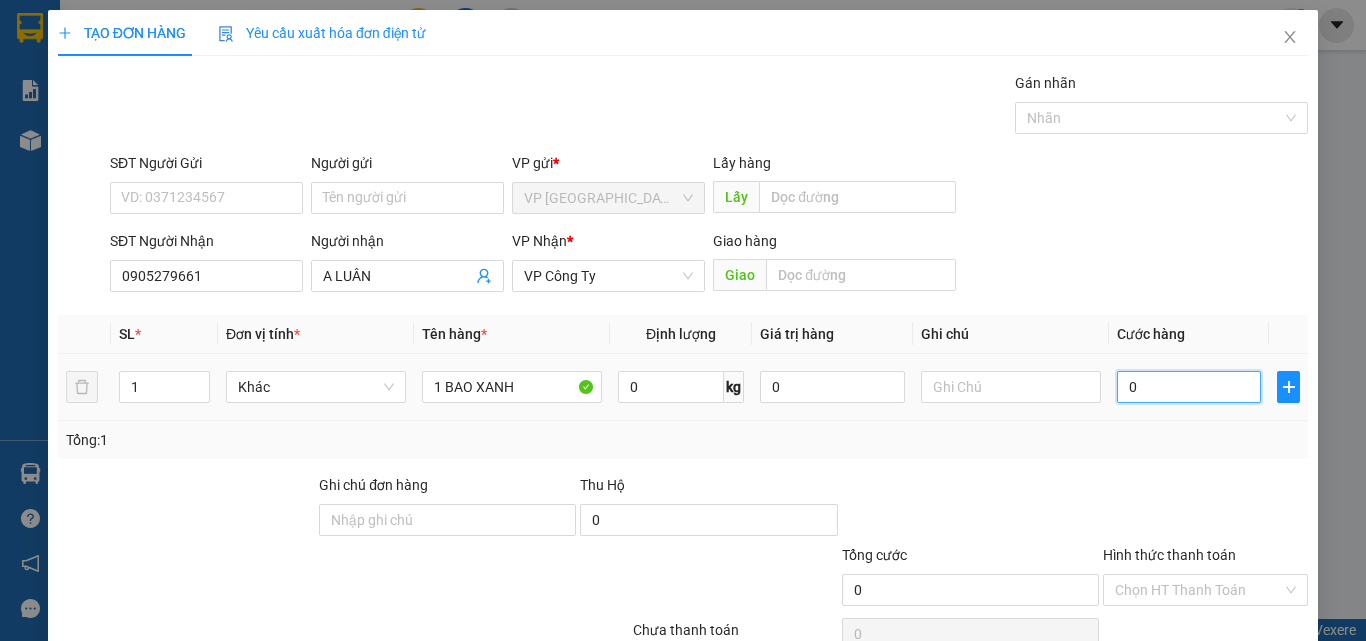 click on "0" at bounding box center [1189, 387] 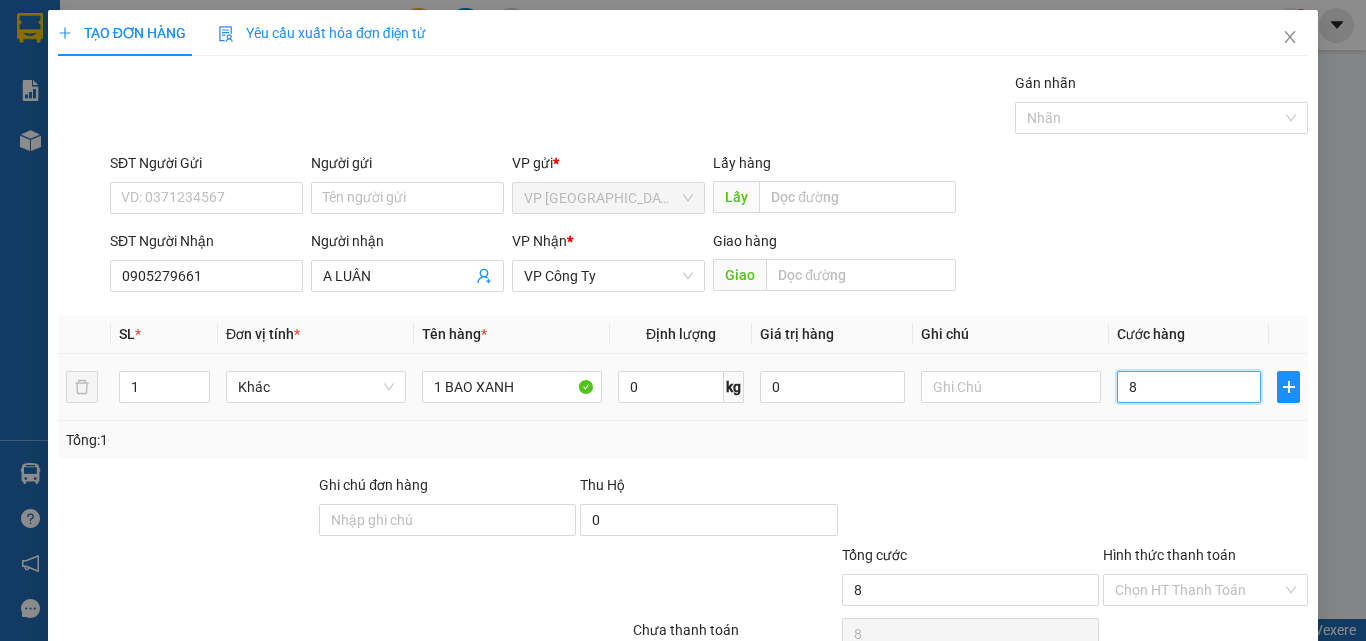 type on "80" 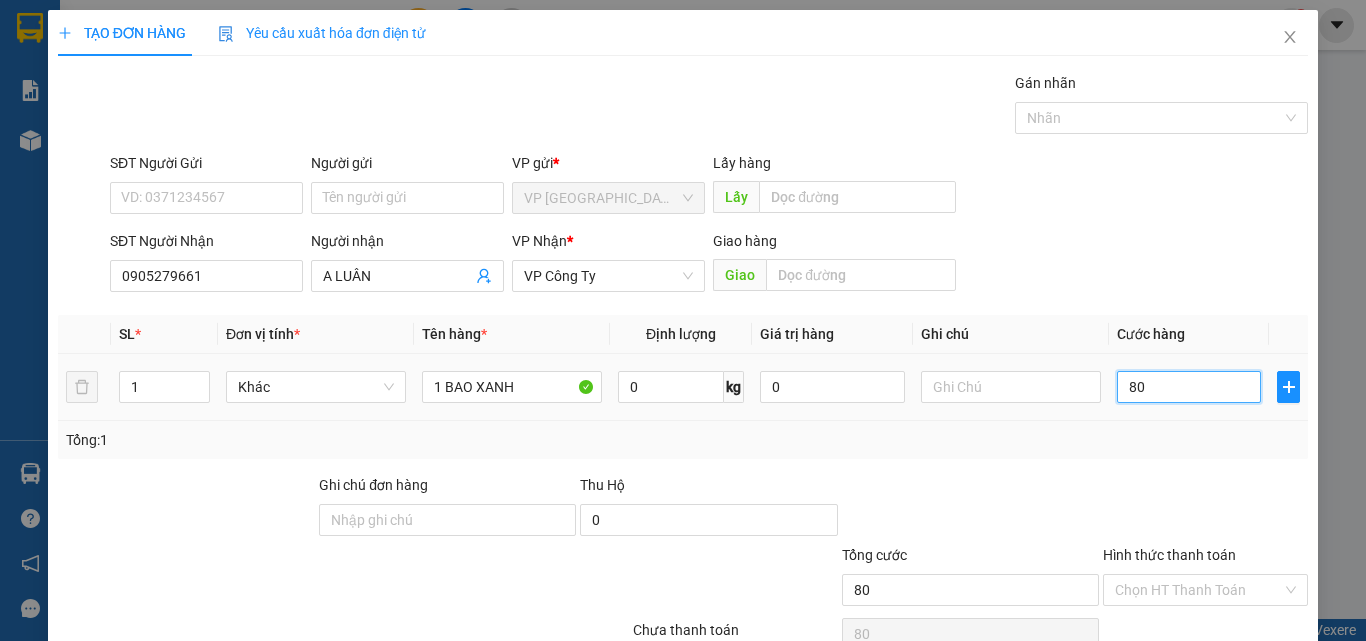 type on "800" 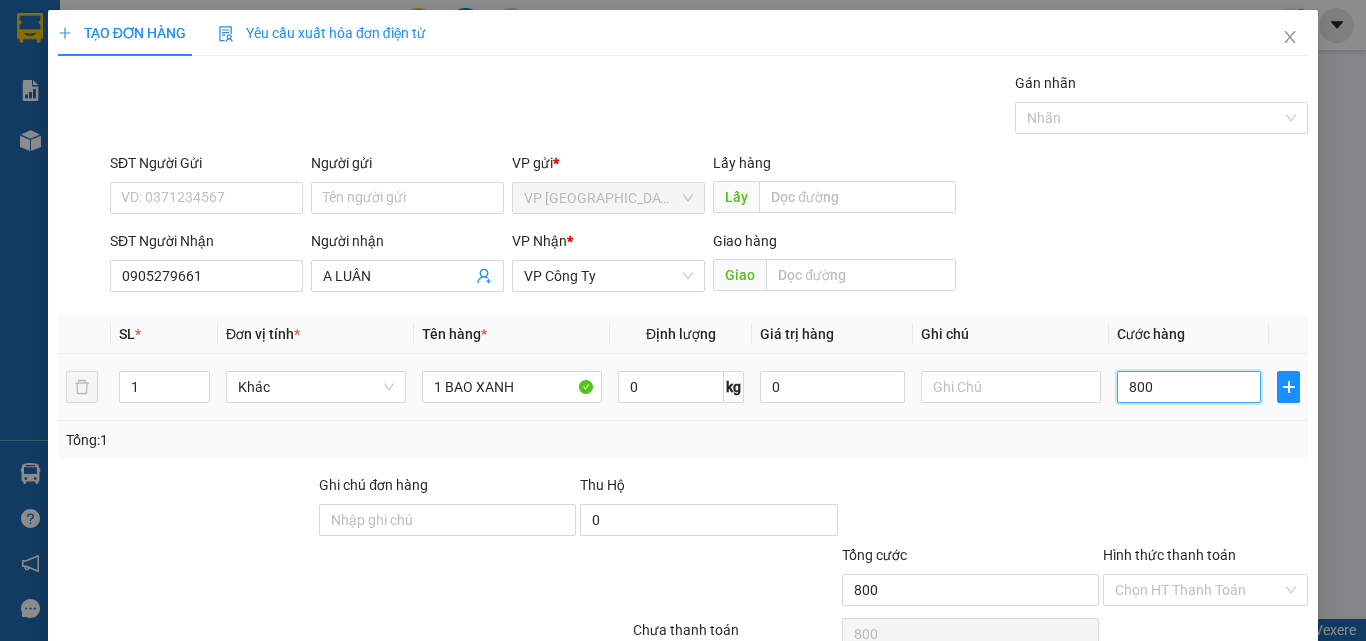 type on "8.000" 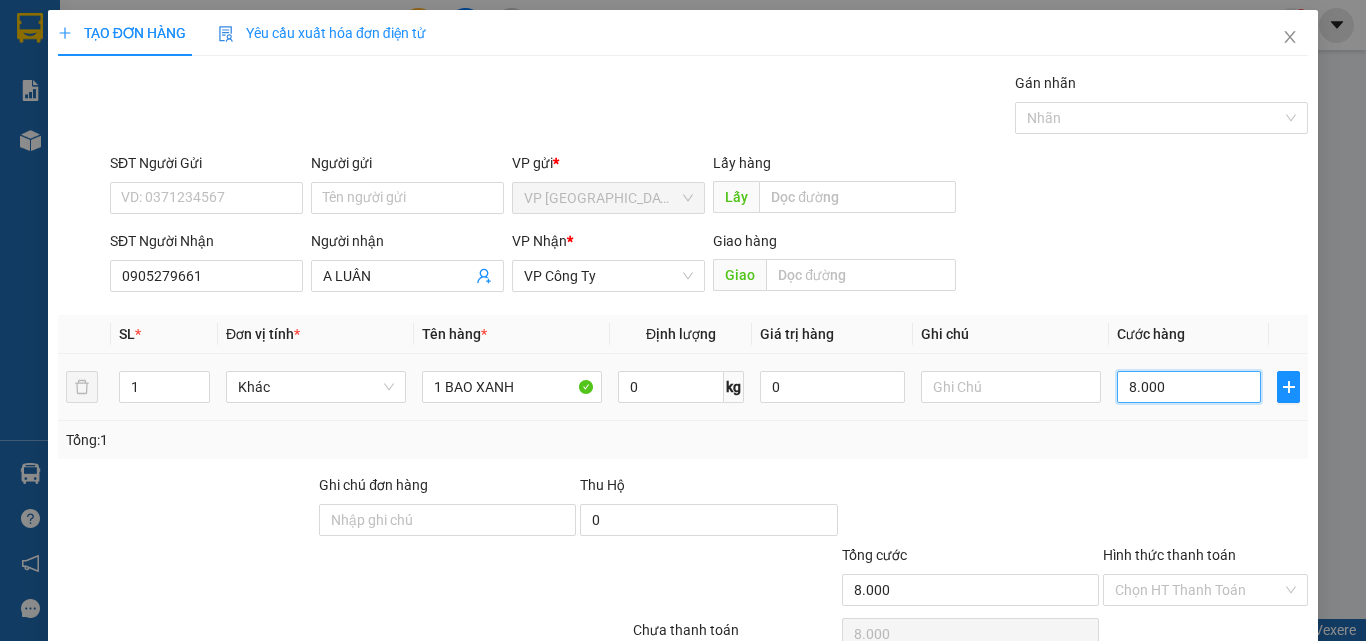 type on "80.000" 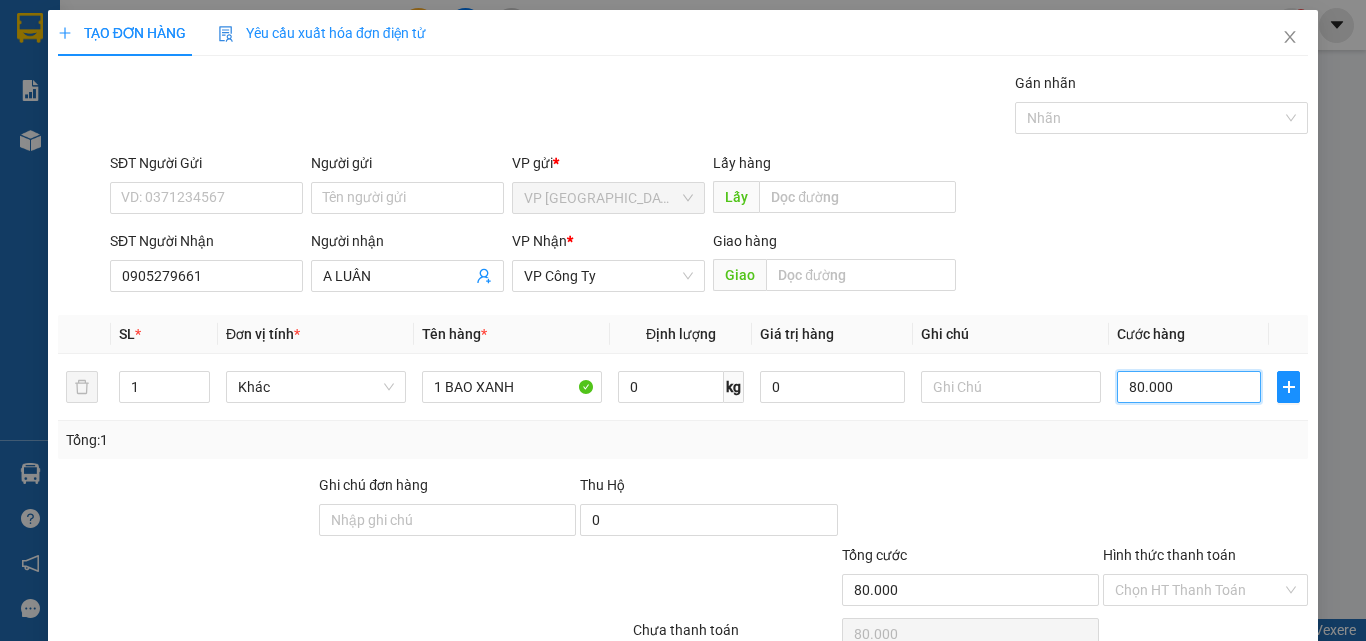 type on "80.000" 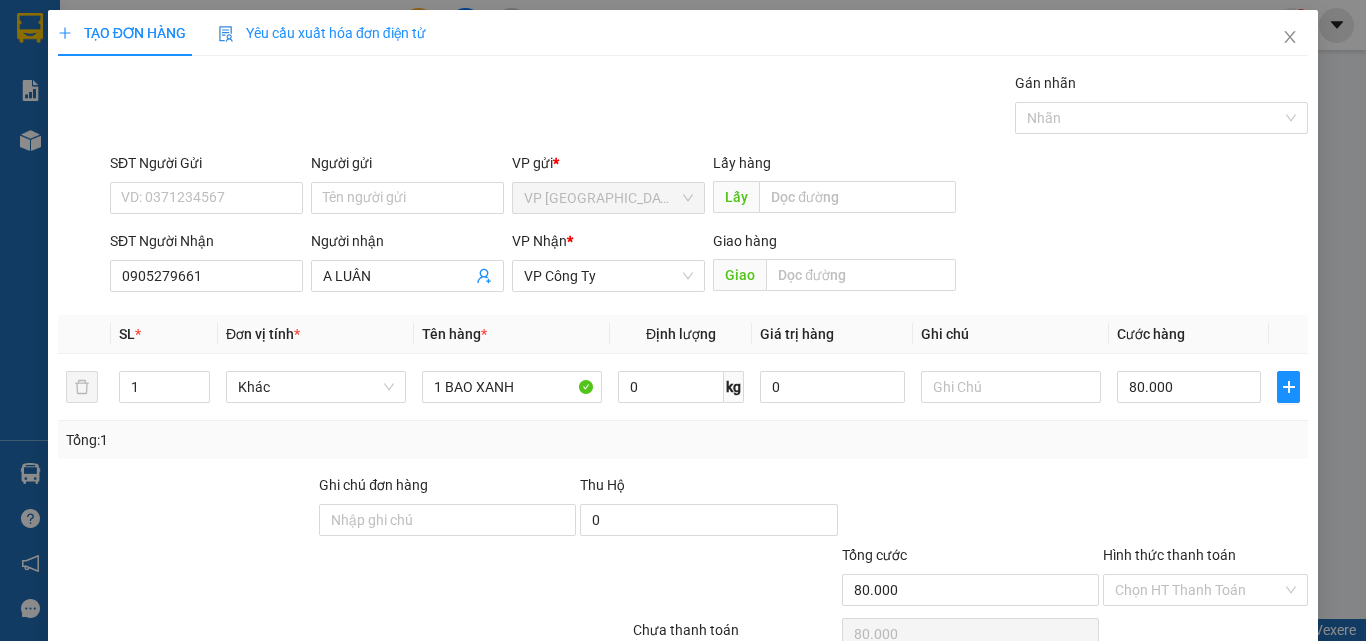 click 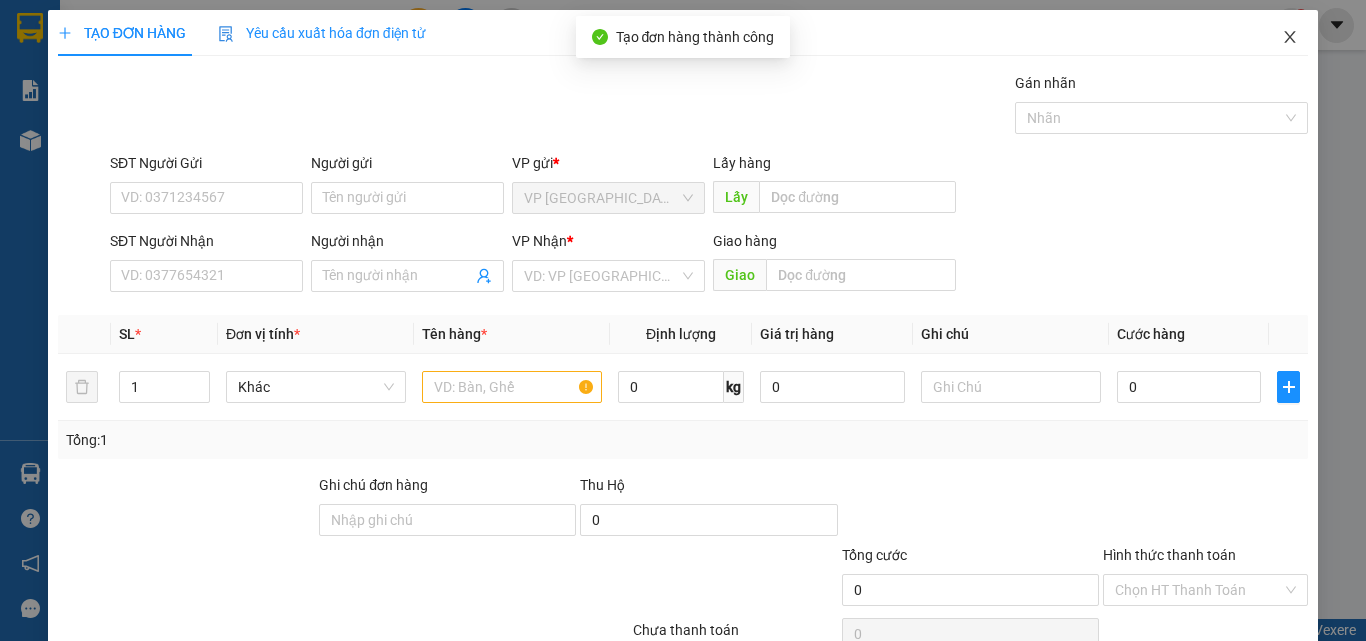 click at bounding box center [1290, 38] 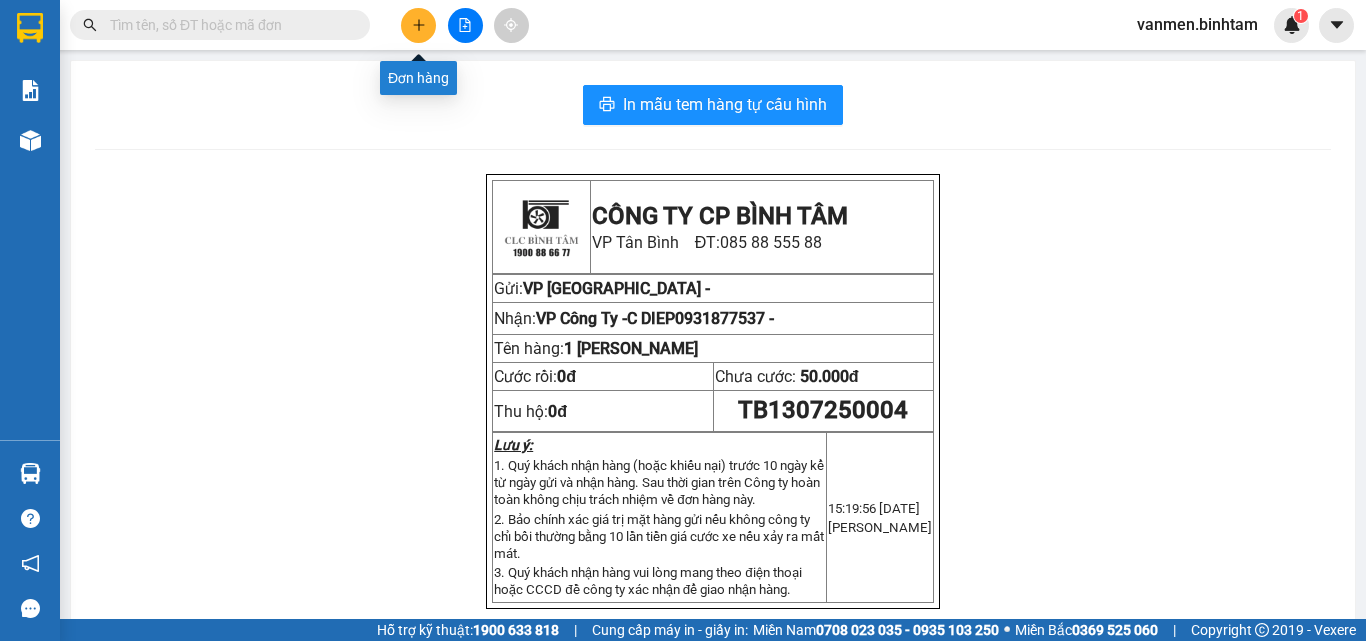 click at bounding box center [418, 25] 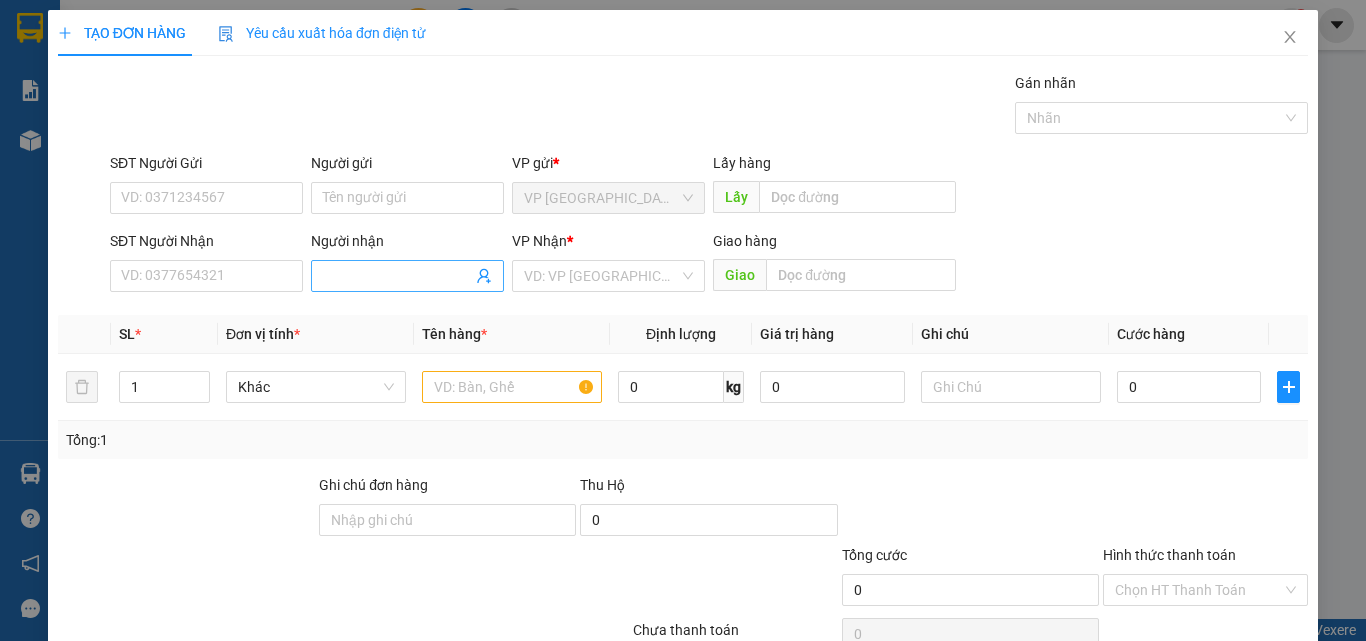 click on "Người nhận" at bounding box center (397, 276) 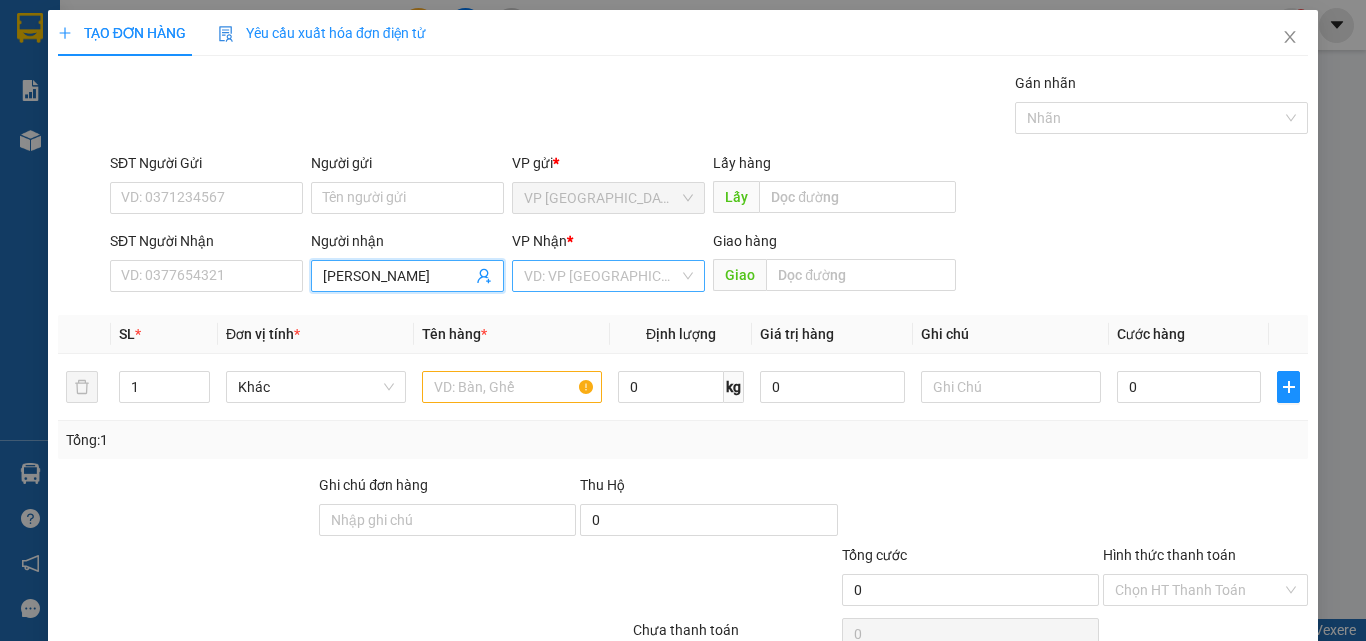 type on "[PERSON_NAME]" 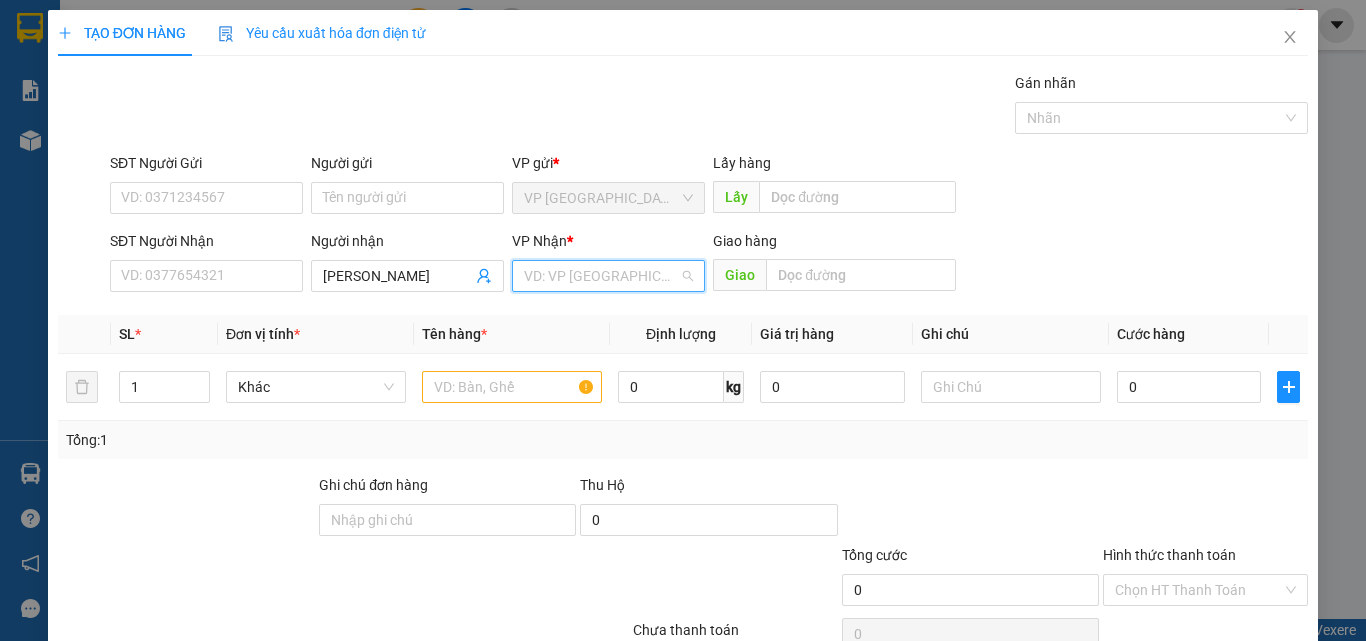 click at bounding box center (601, 276) 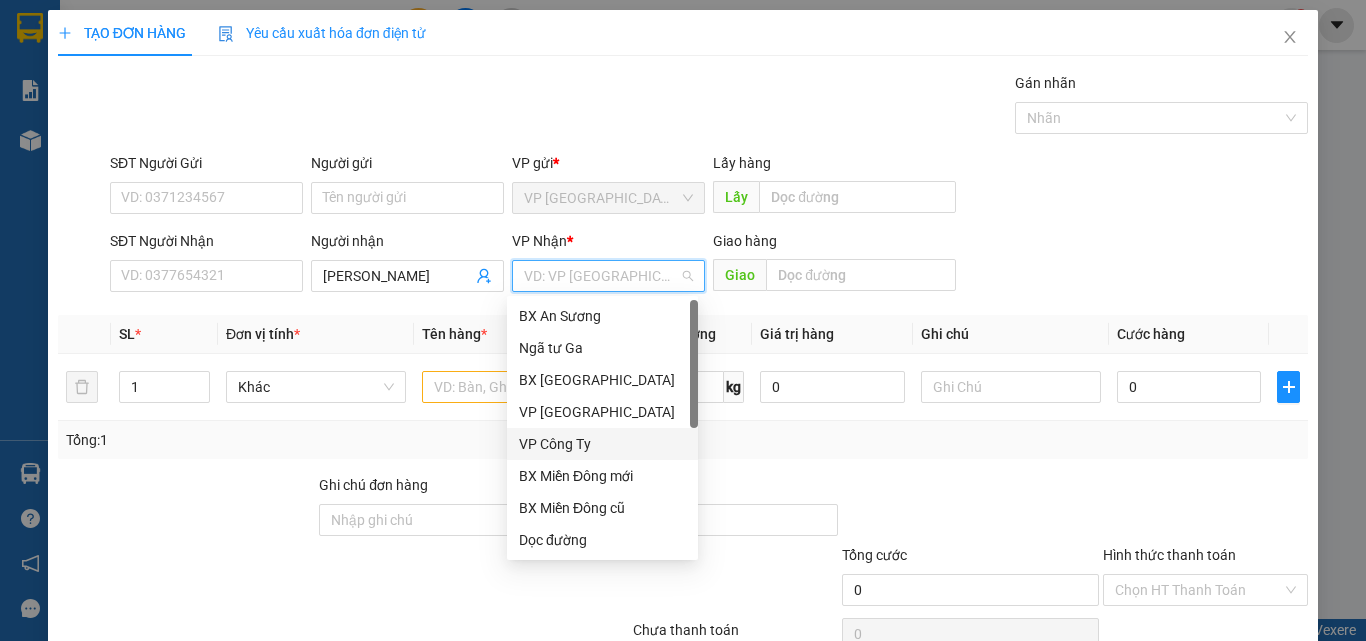 click on "VP Công Ty" at bounding box center [602, 444] 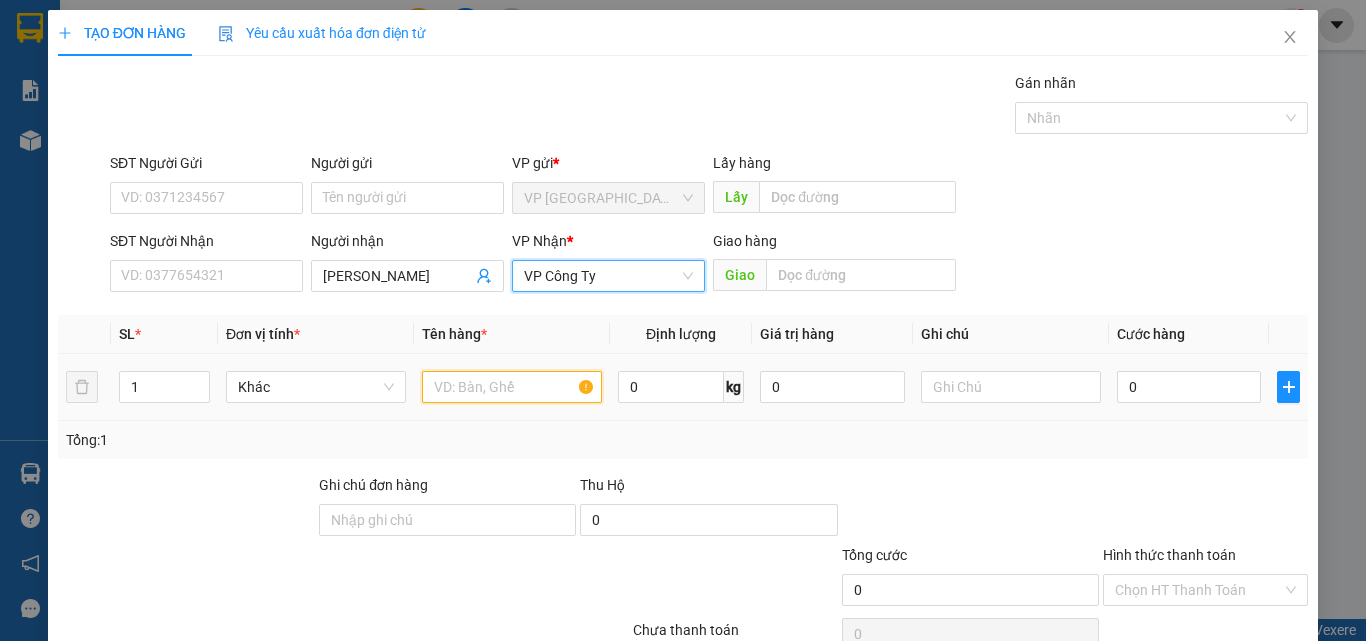 click at bounding box center [512, 387] 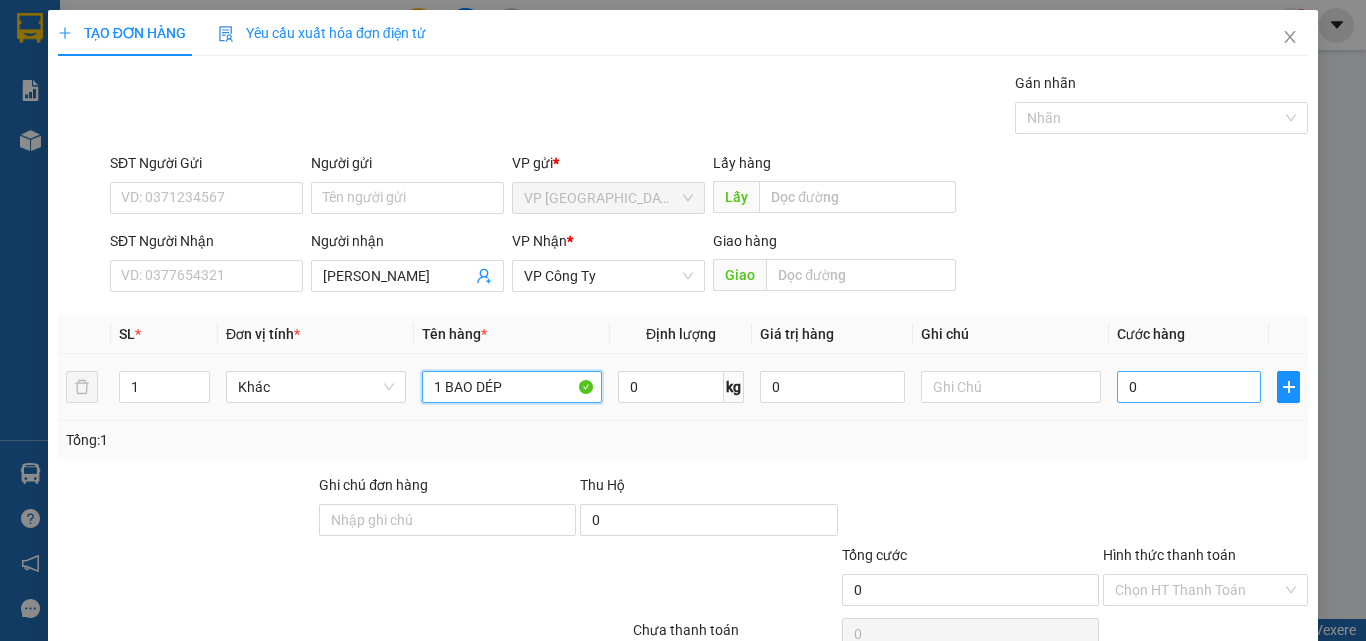 type on "1 BAO DÉP" 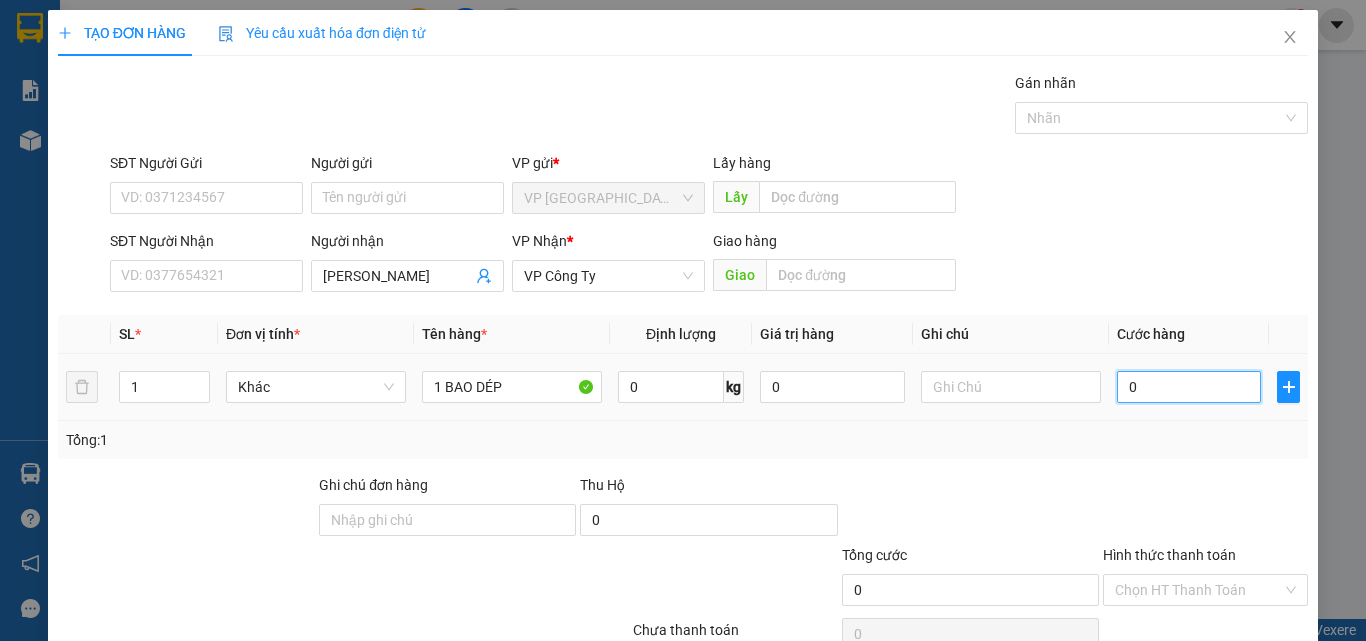 click on "0" at bounding box center [1189, 387] 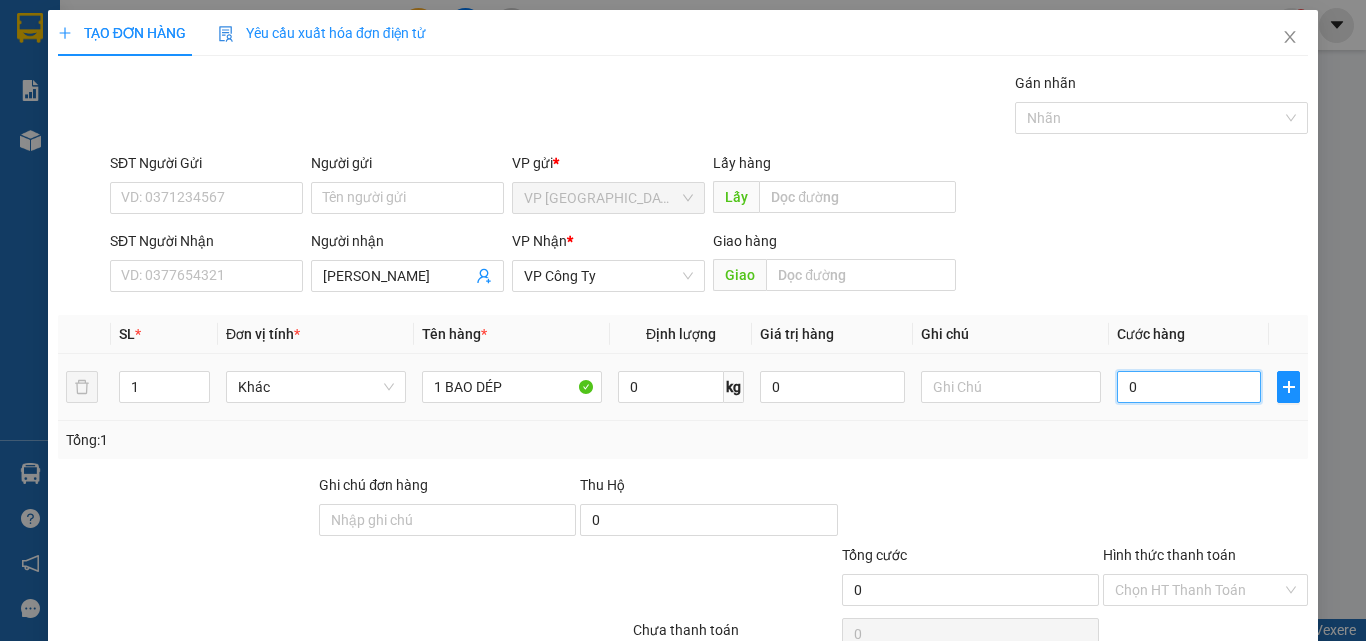 type on "1" 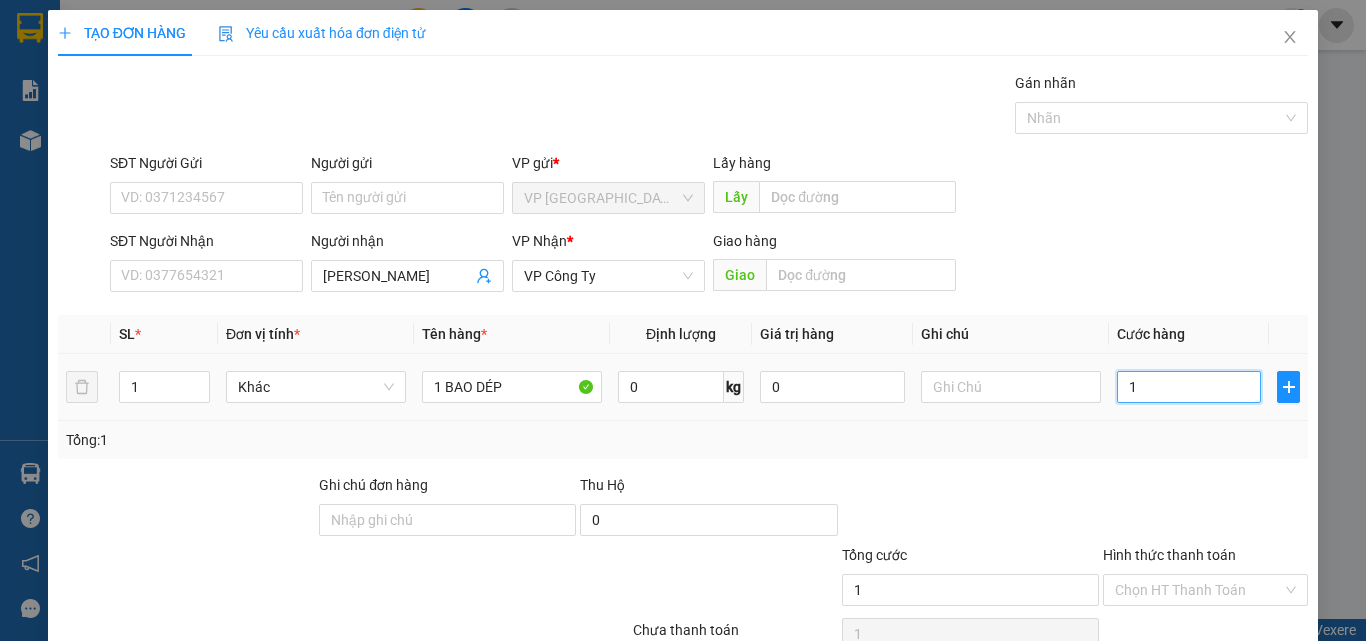 type on "10" 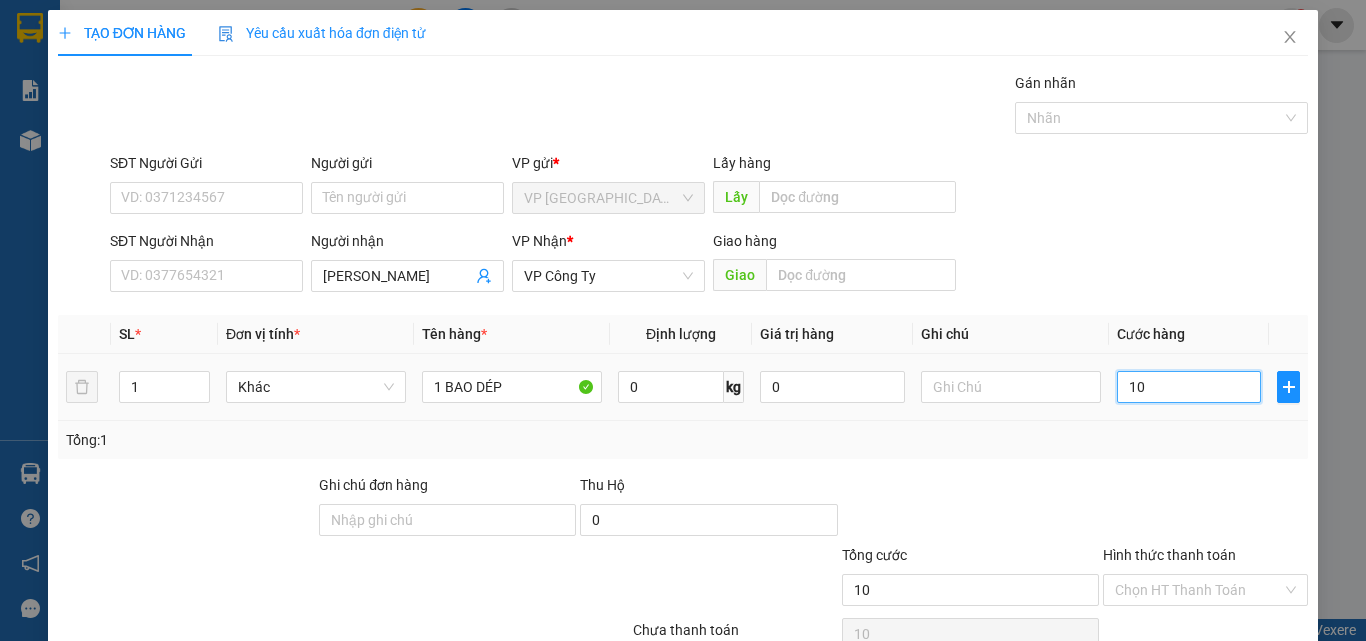type on "100" 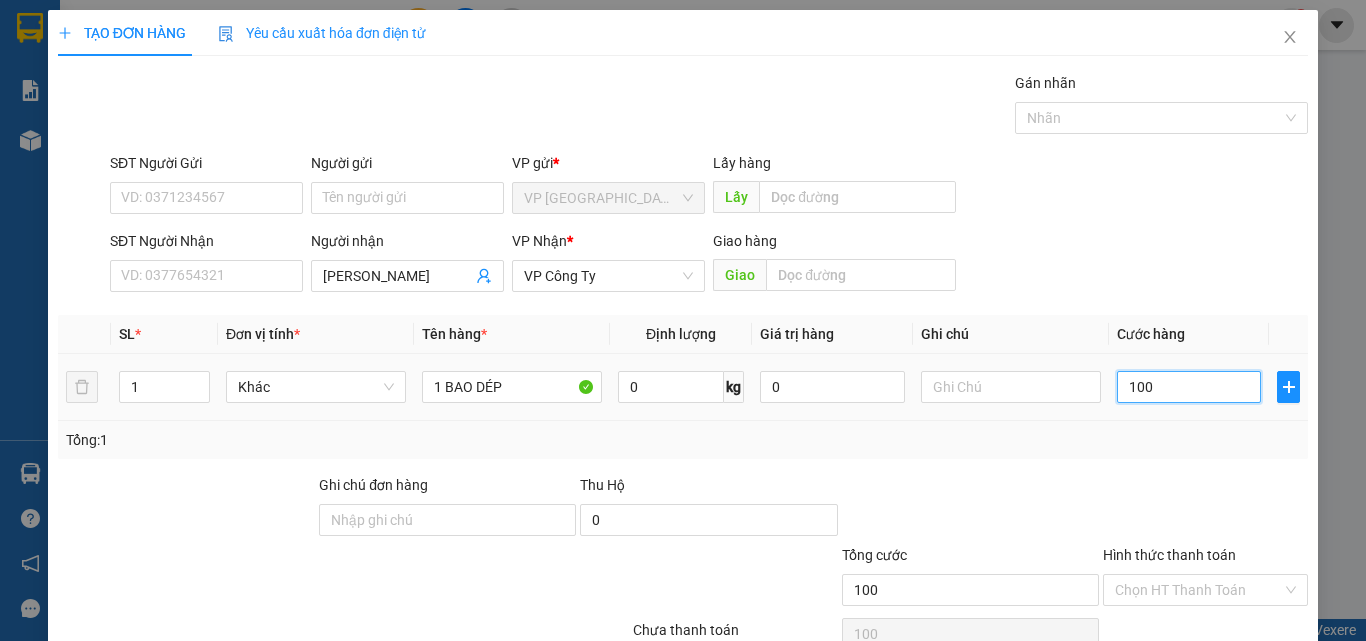 type on "1.000" 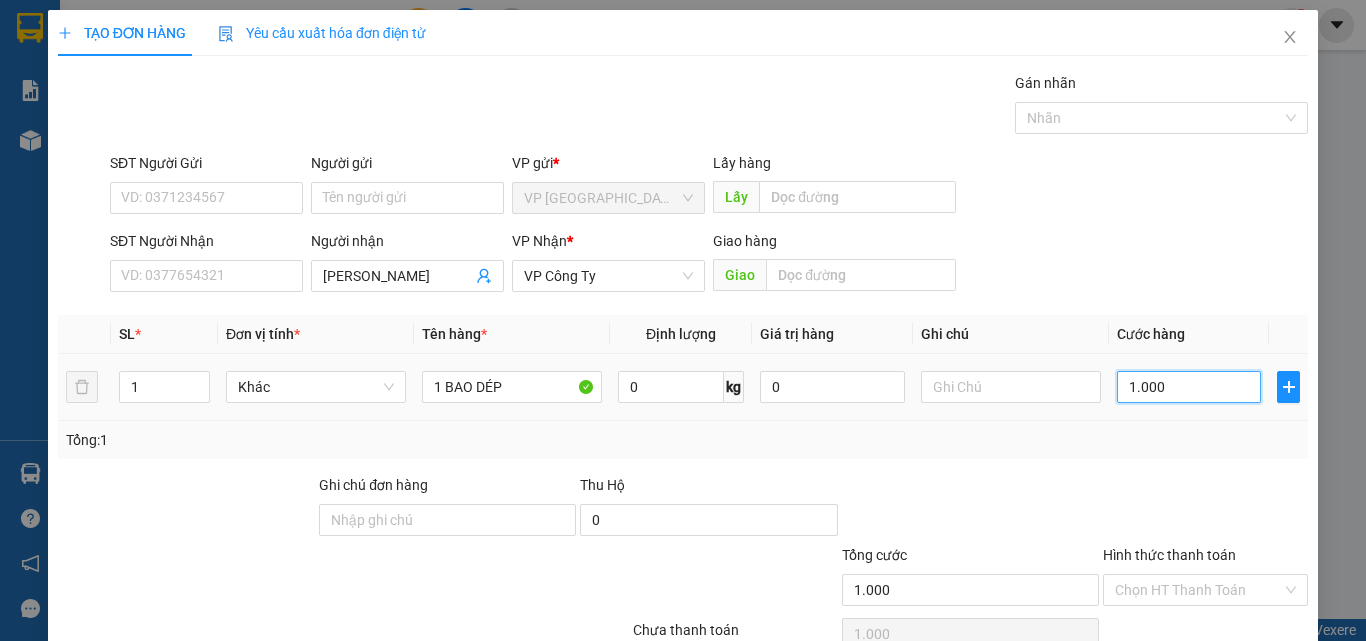 type on "10.000" 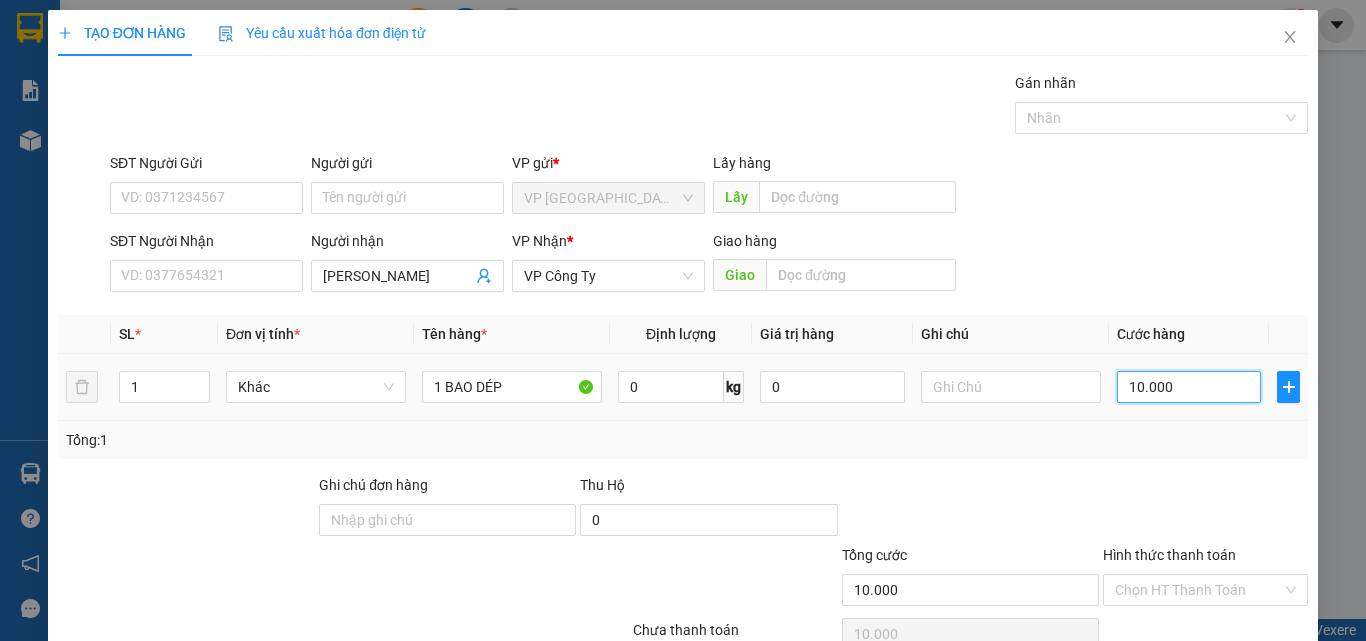 type on "100.000" 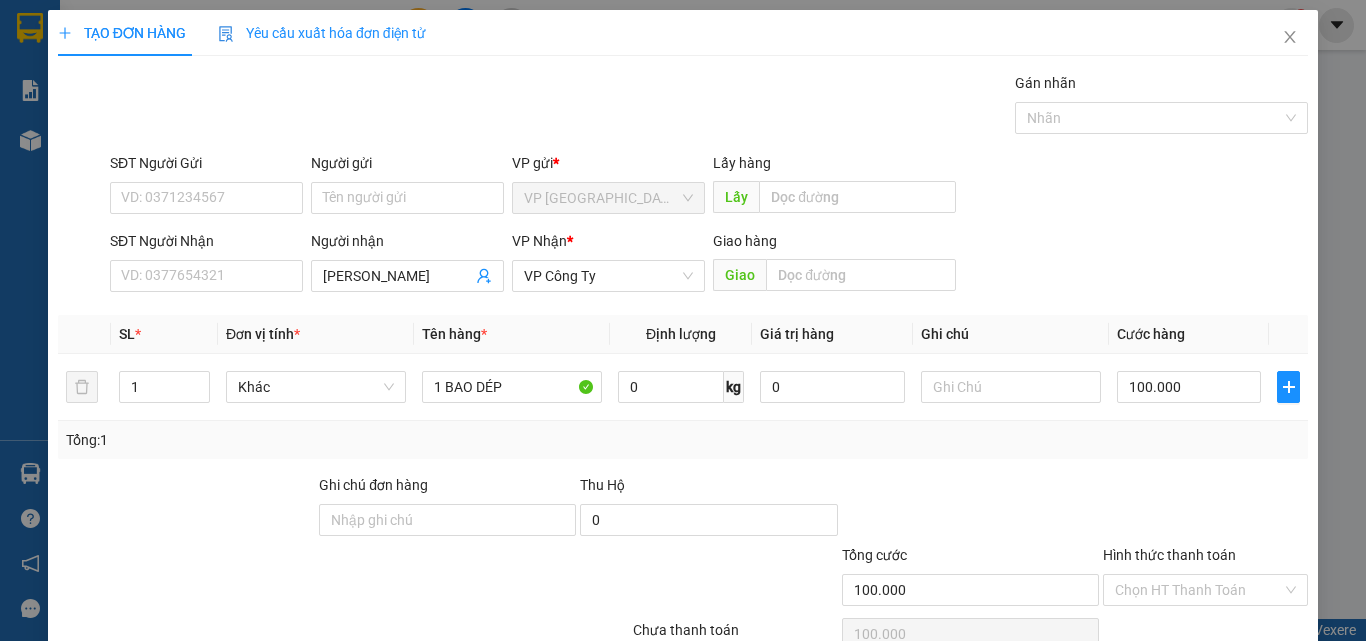 click on "[PERSON_NAME]" at bounding box center [1075, 685] 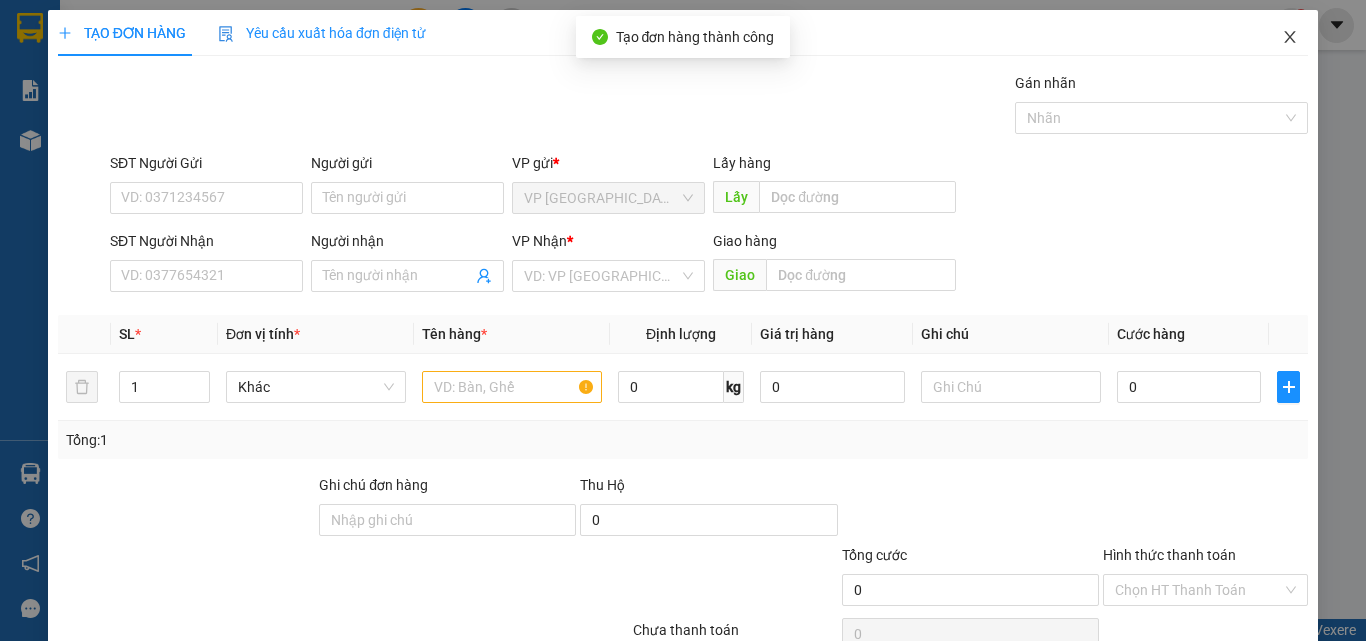 click 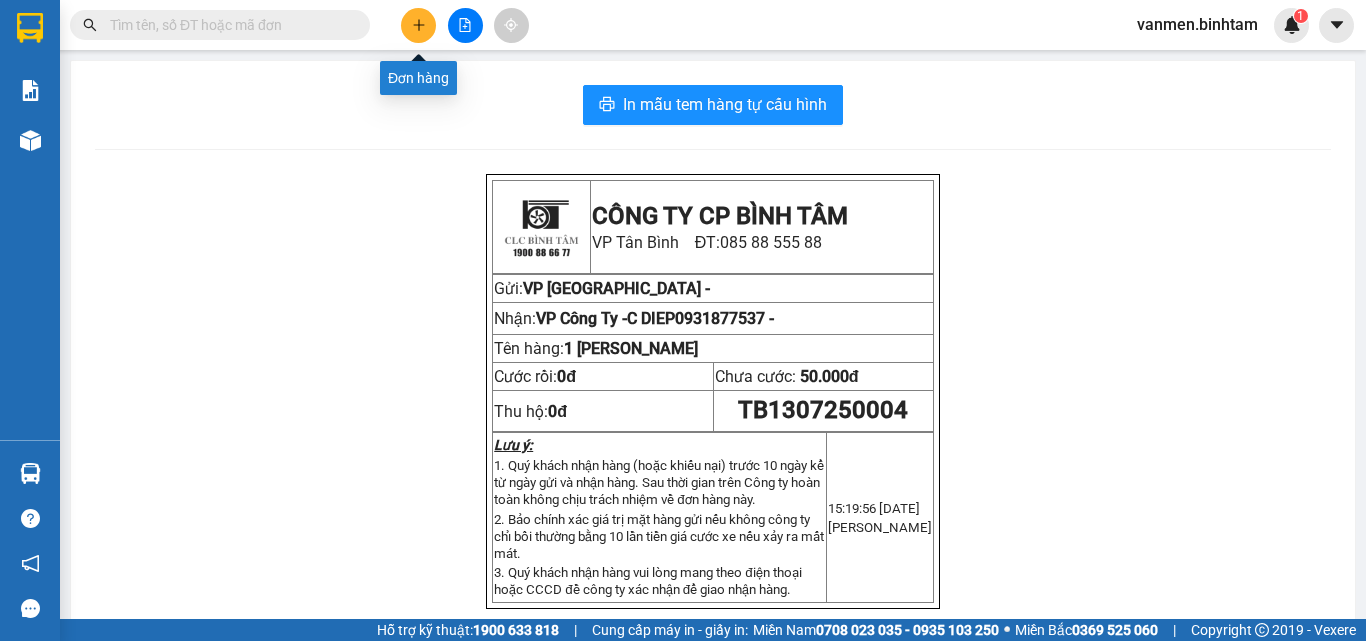 click 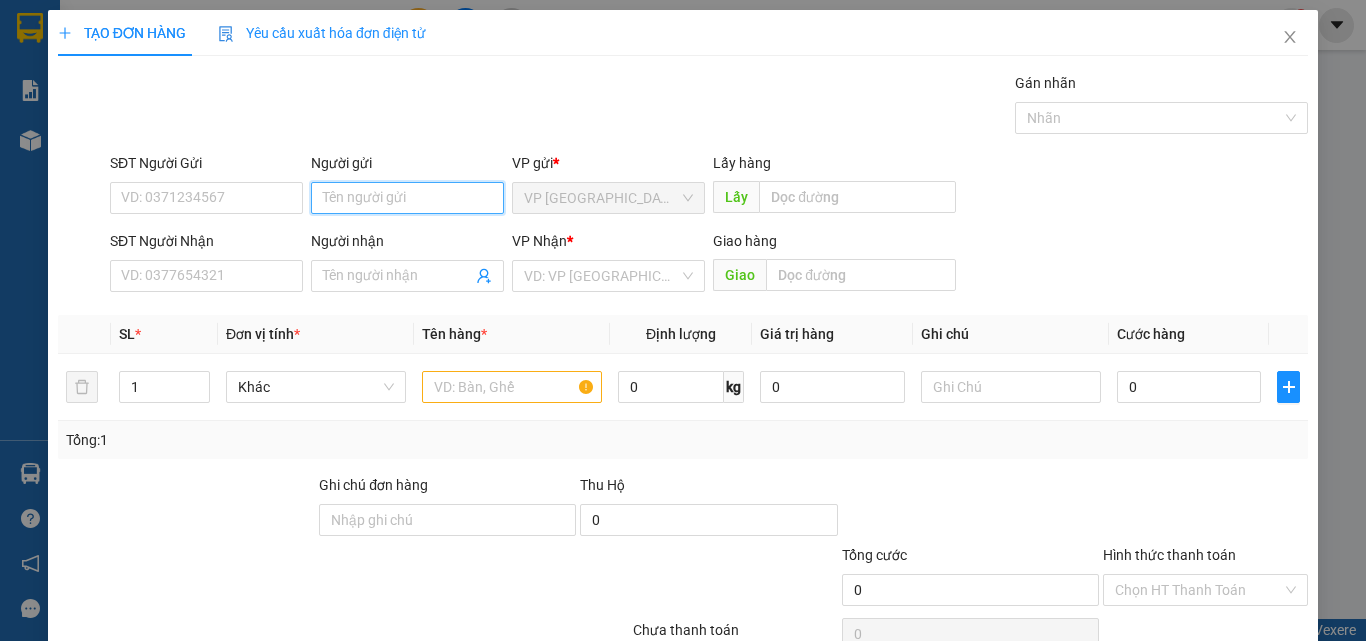 click on "Người gửi" at bounding box center [407, 198] 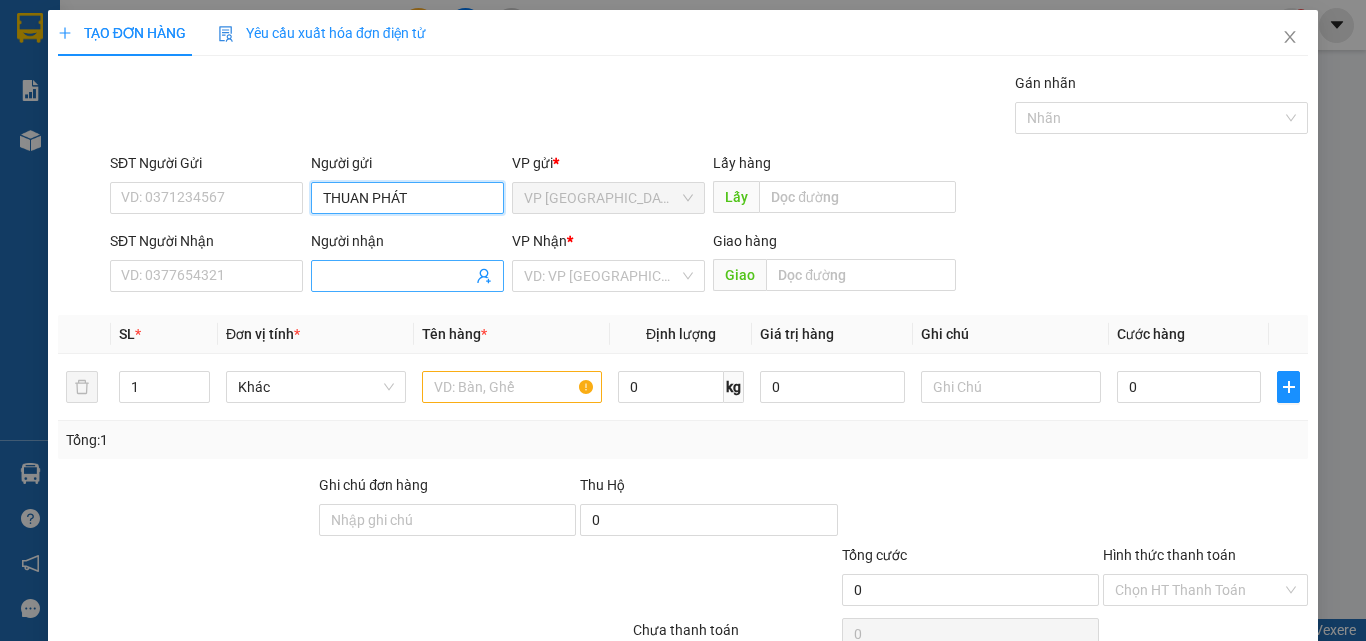 type on "THUAN PHÁT" 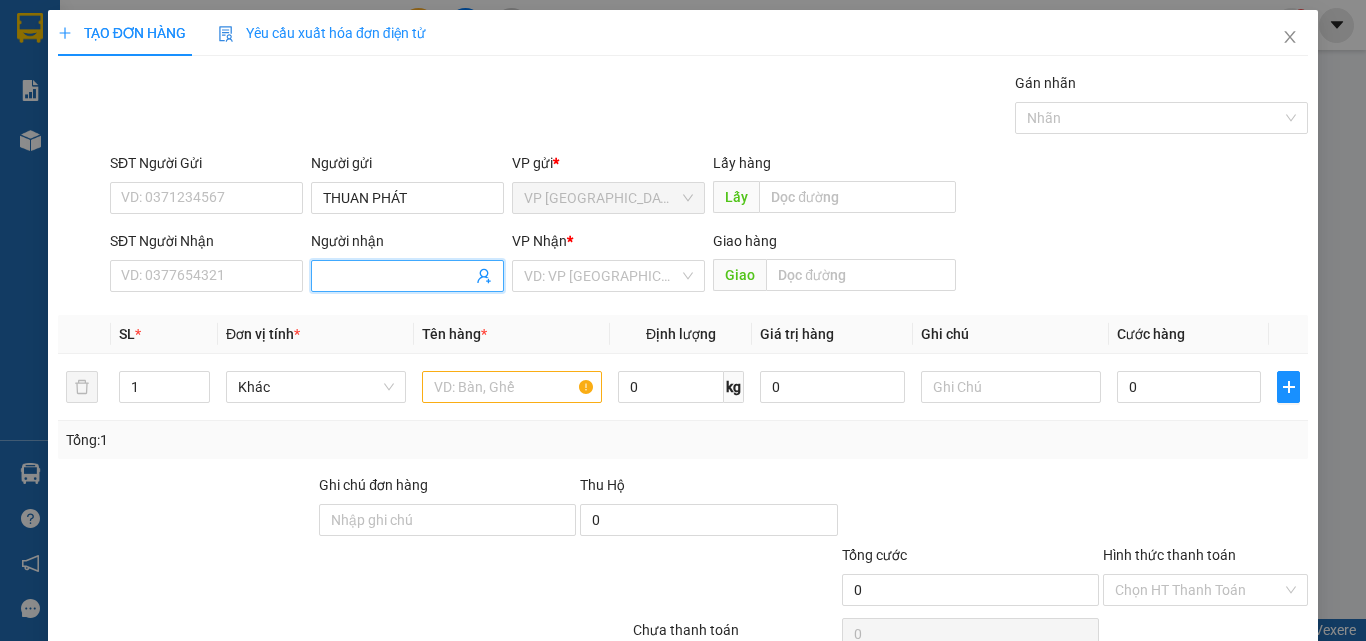 click at bounding box center (407, 276) 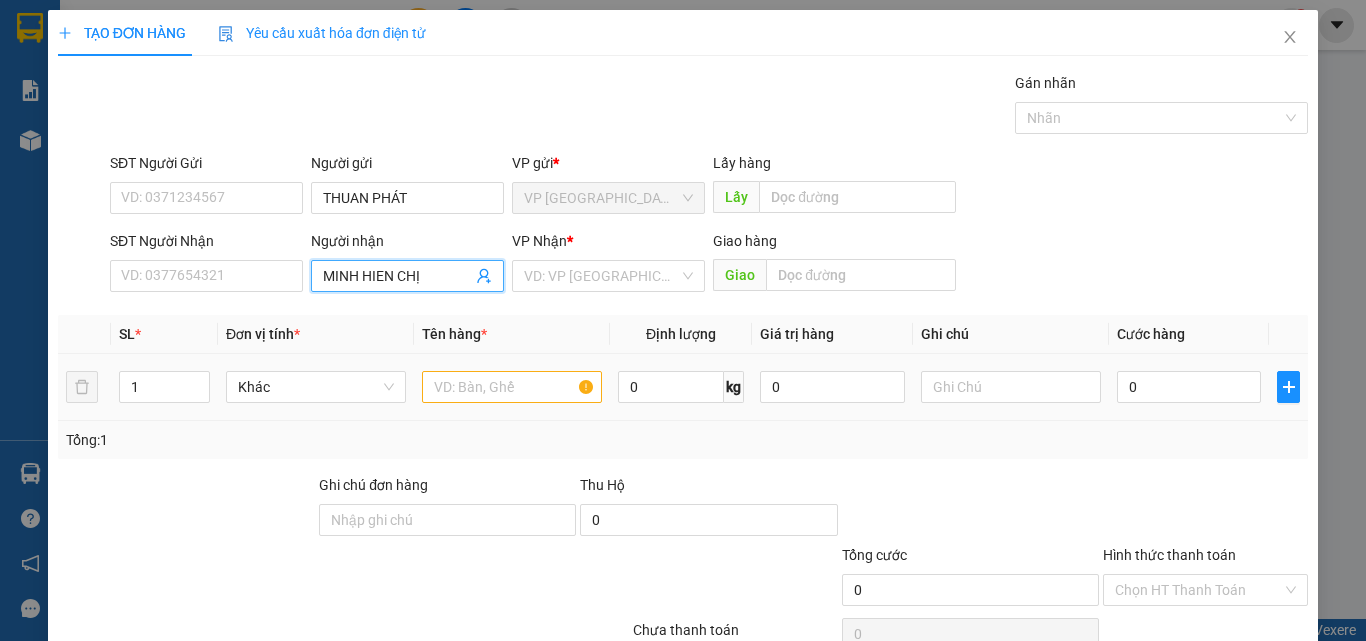 type on "MINH HIEN CHỊ" 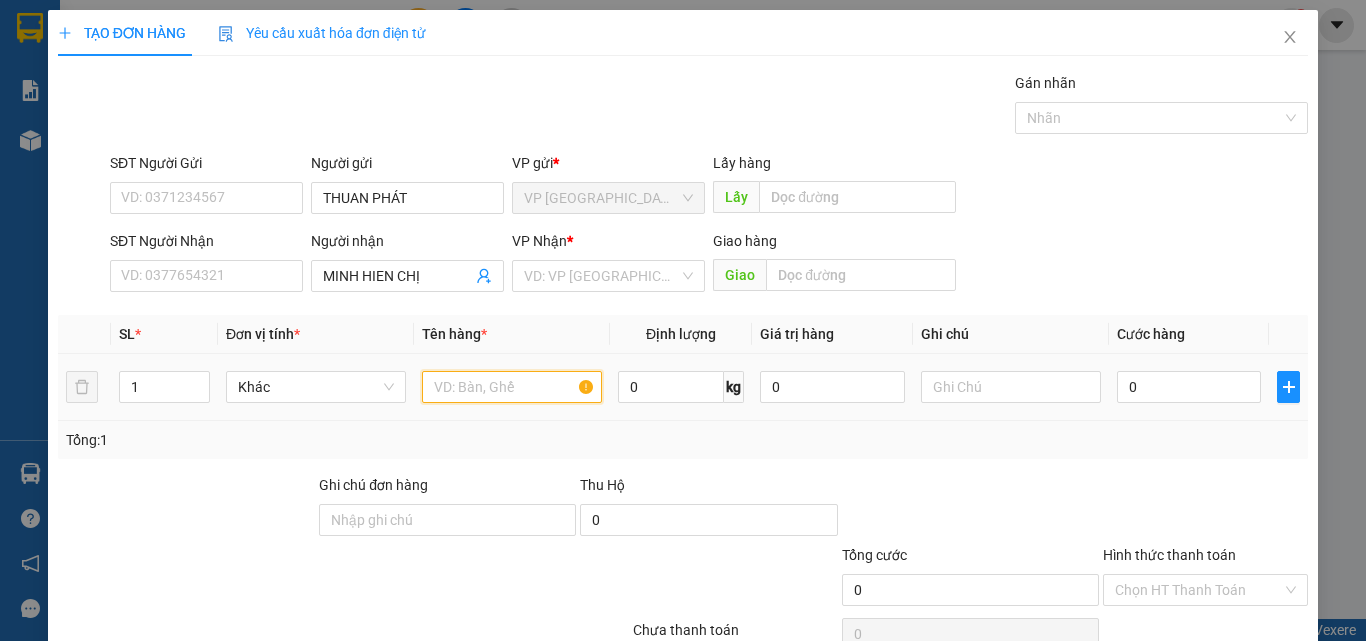 click at bounding box center (512, 387) 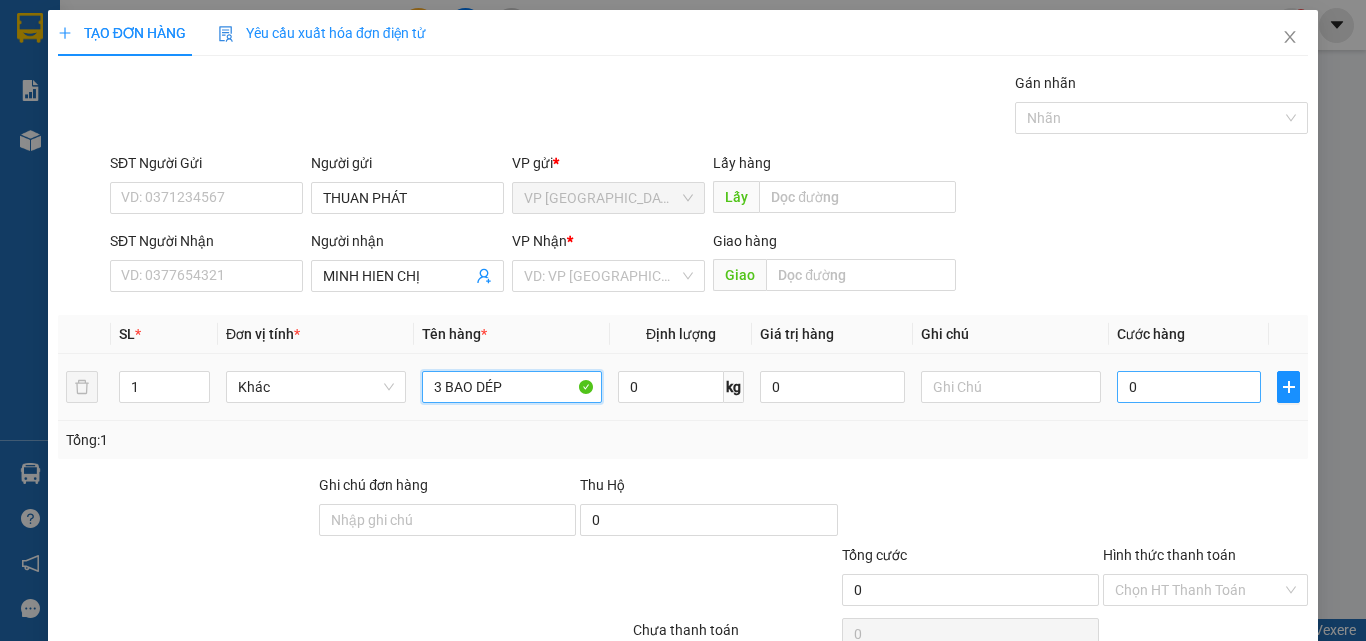type on "3 BAO DÉP" 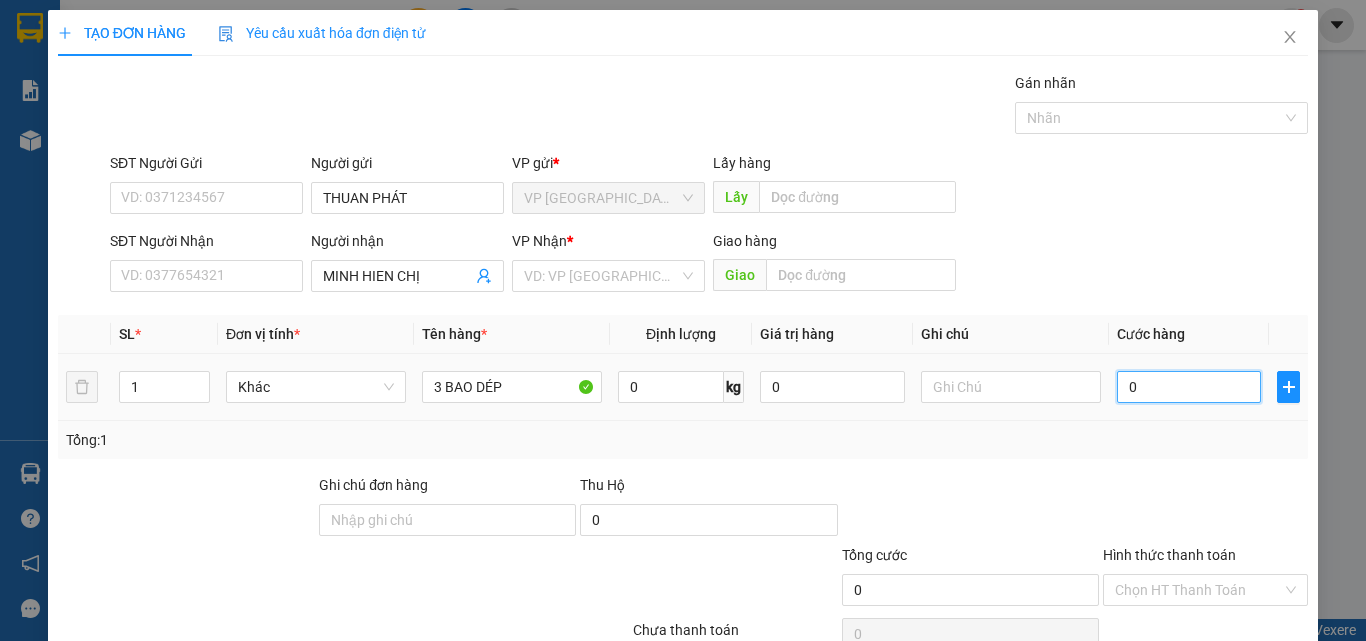 click on "0" at bounding box center [1189, 387] 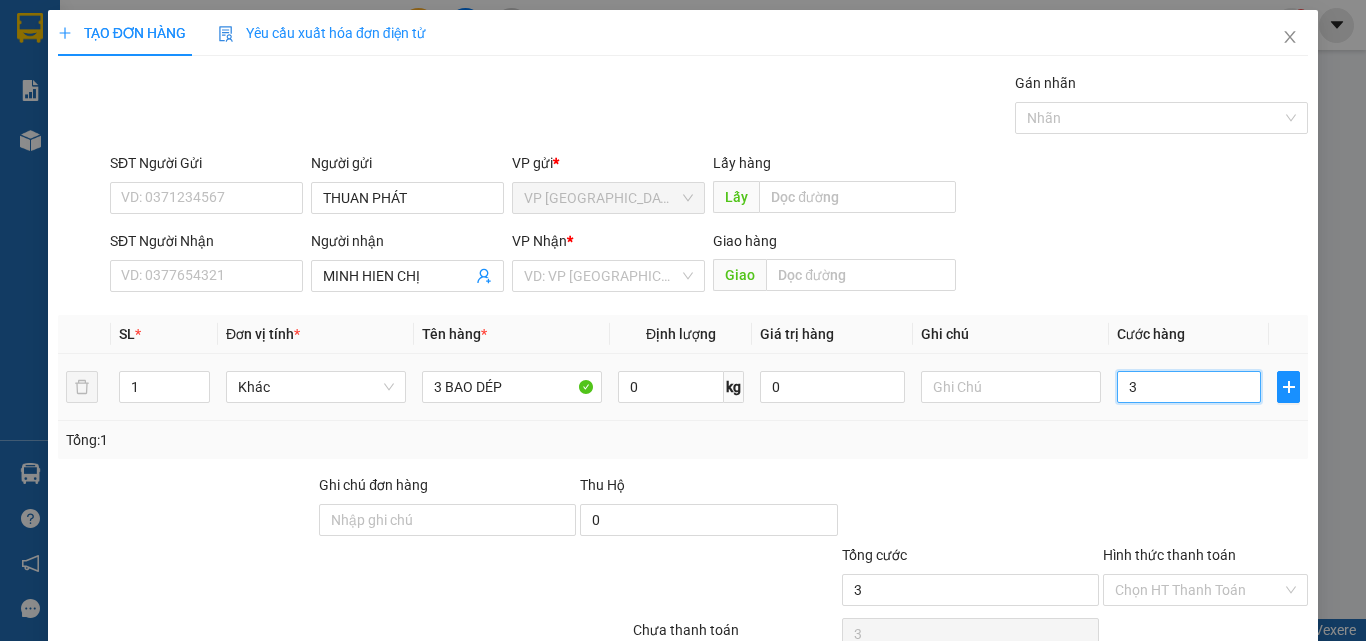 type on "36" 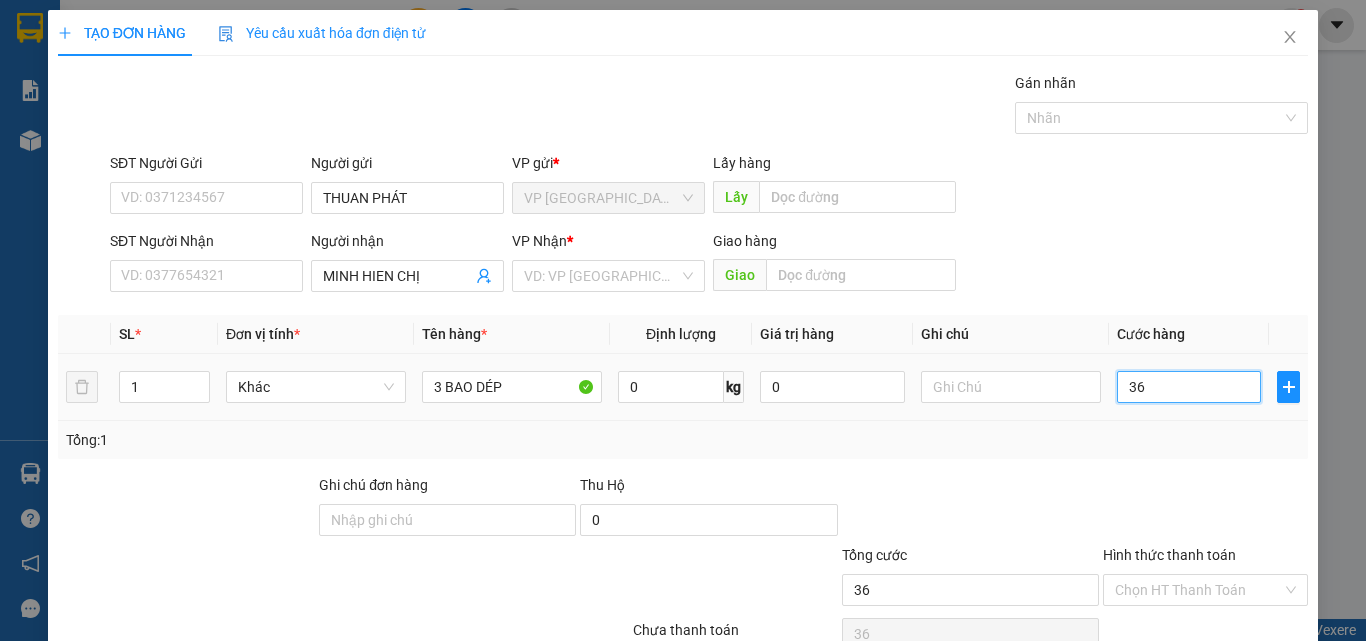 type on "360" 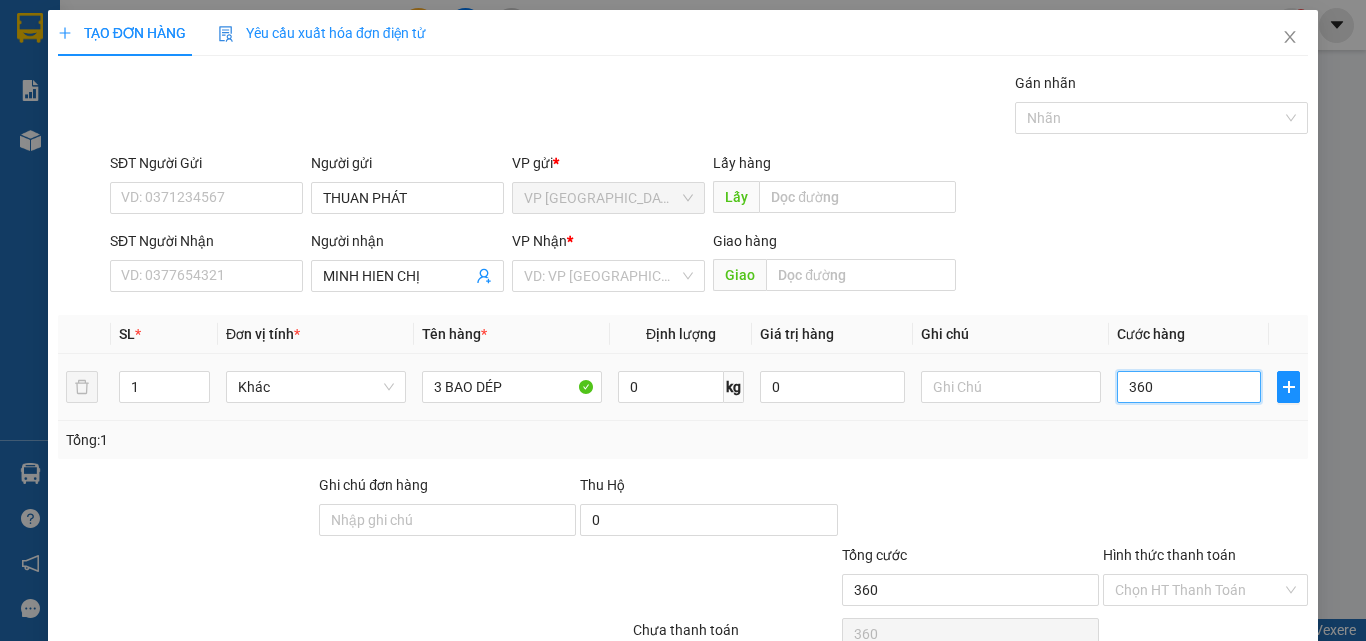 type on "3.600" 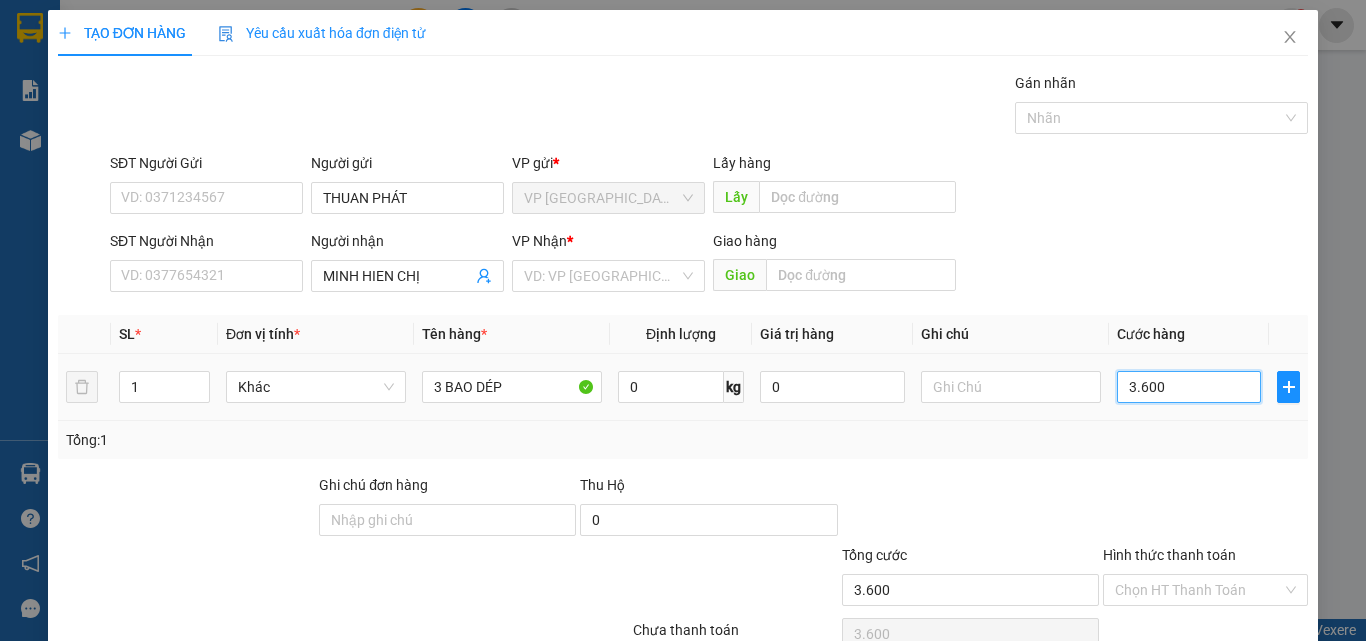 type on "36.000" 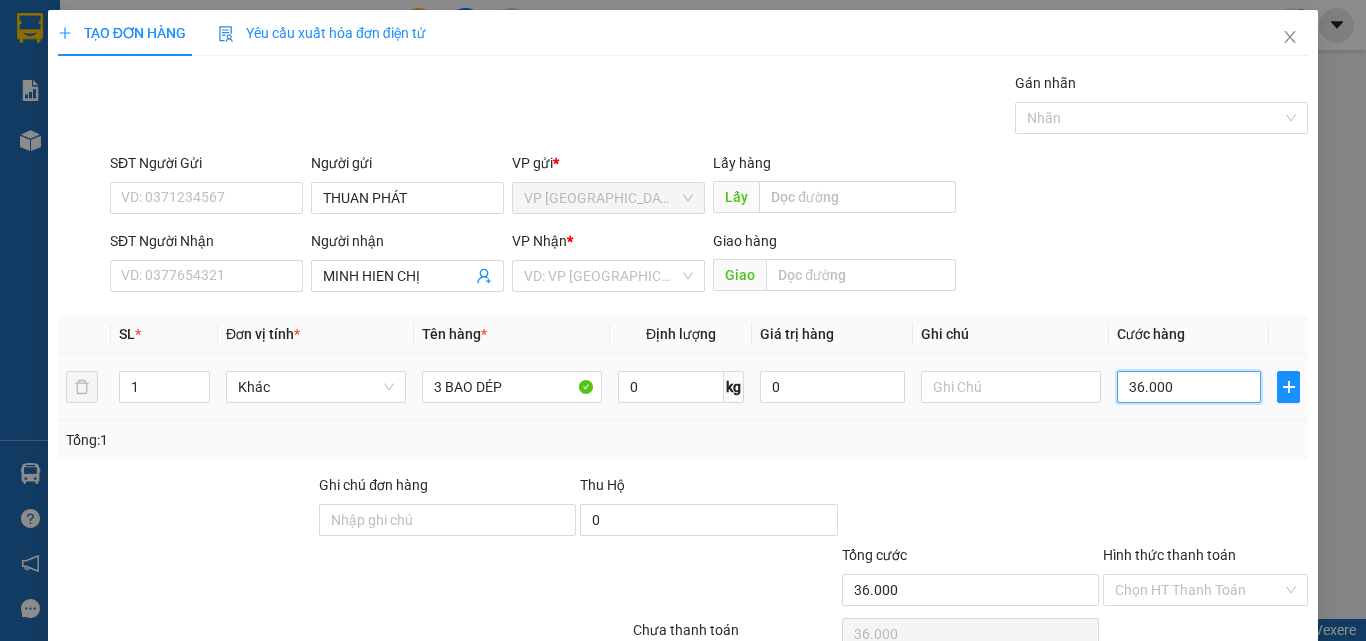 type on "360.000" 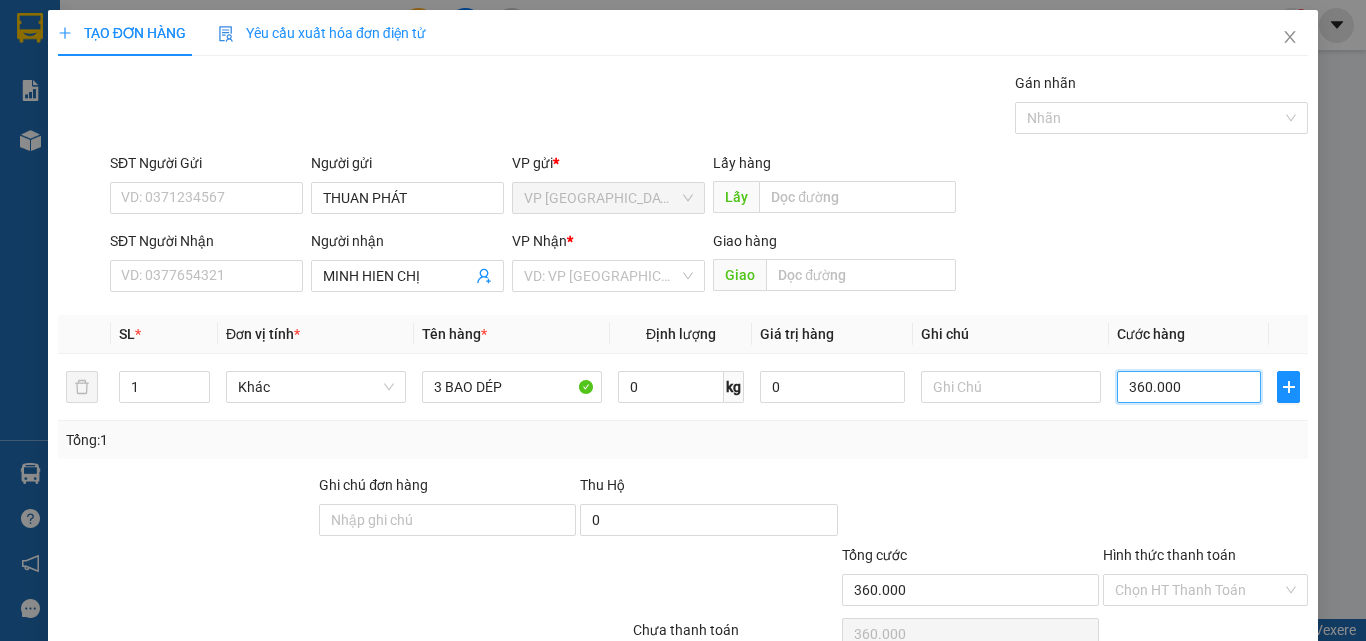 type on "360.000" 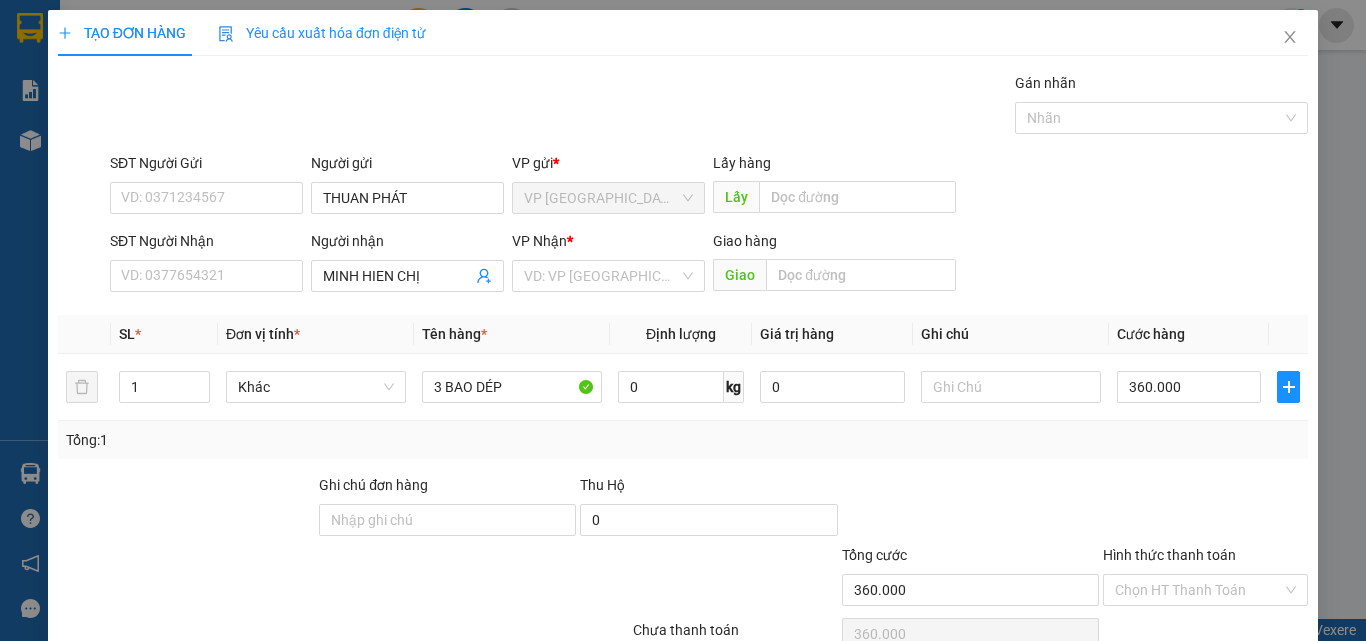click on "[PERSON_NAME]" at bounding box center (1090, 685) 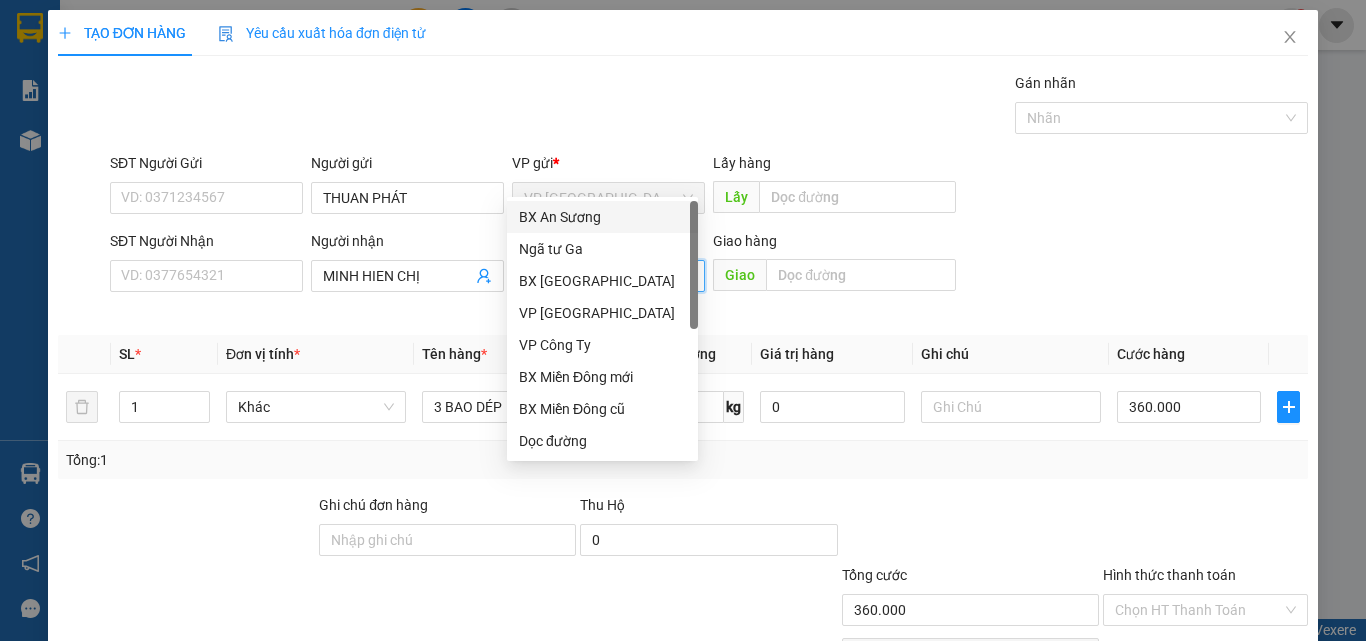 click at bounding box center (601, 276) 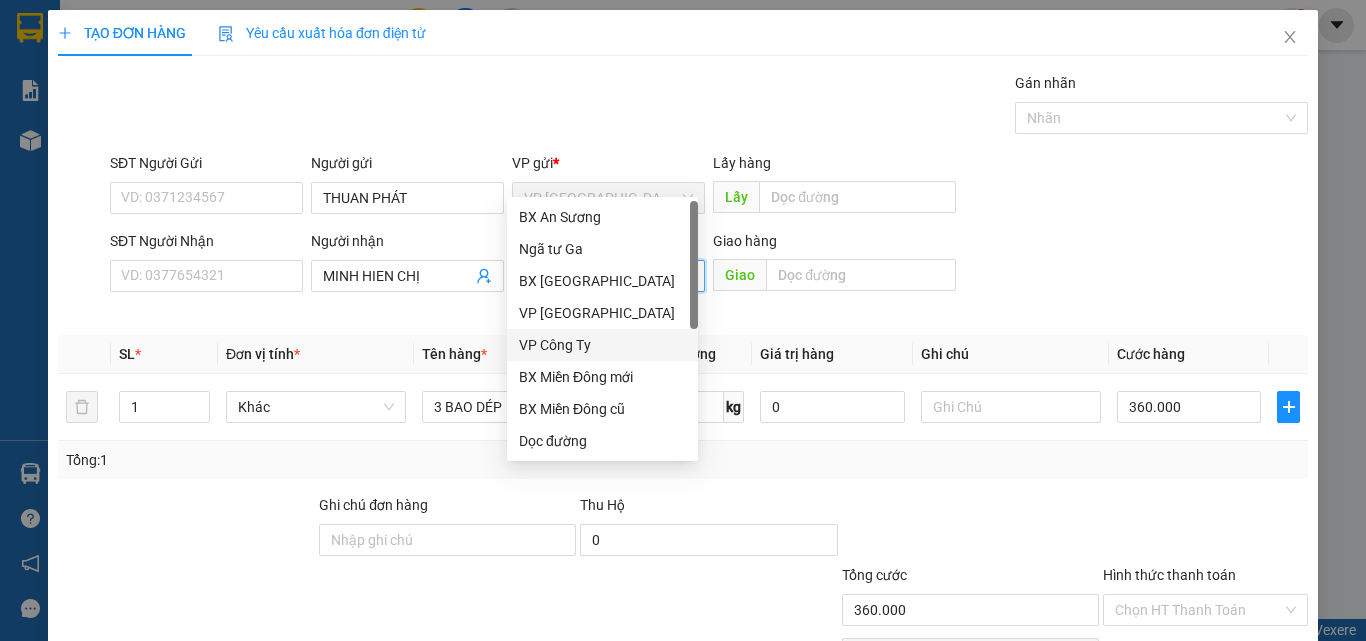 click on "VP Công Ty" at bounding box center [602, 345] 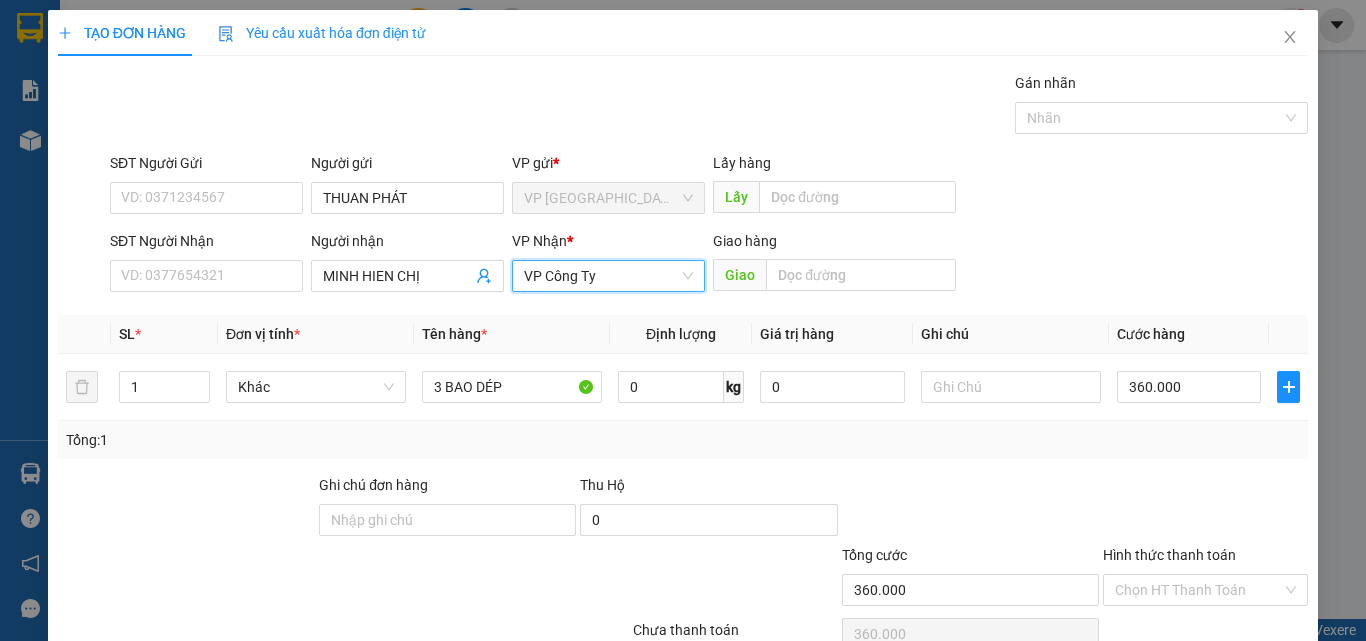 click at bounding box center (1022, 685) 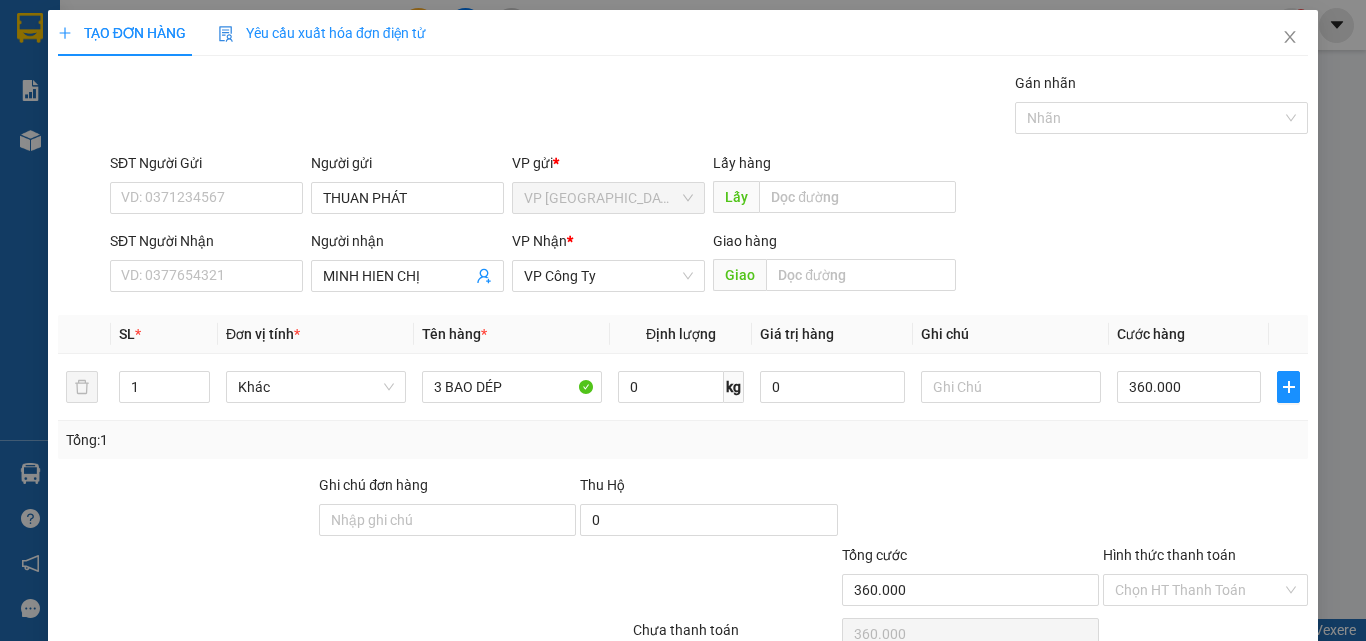 type 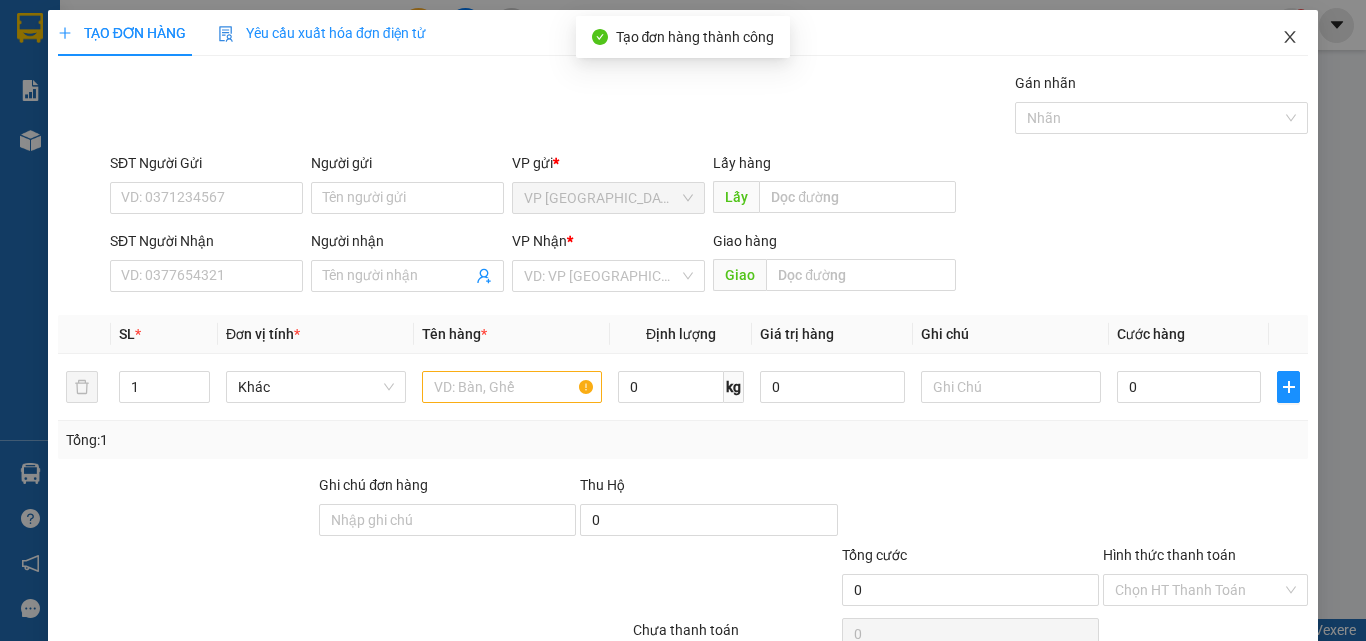 click 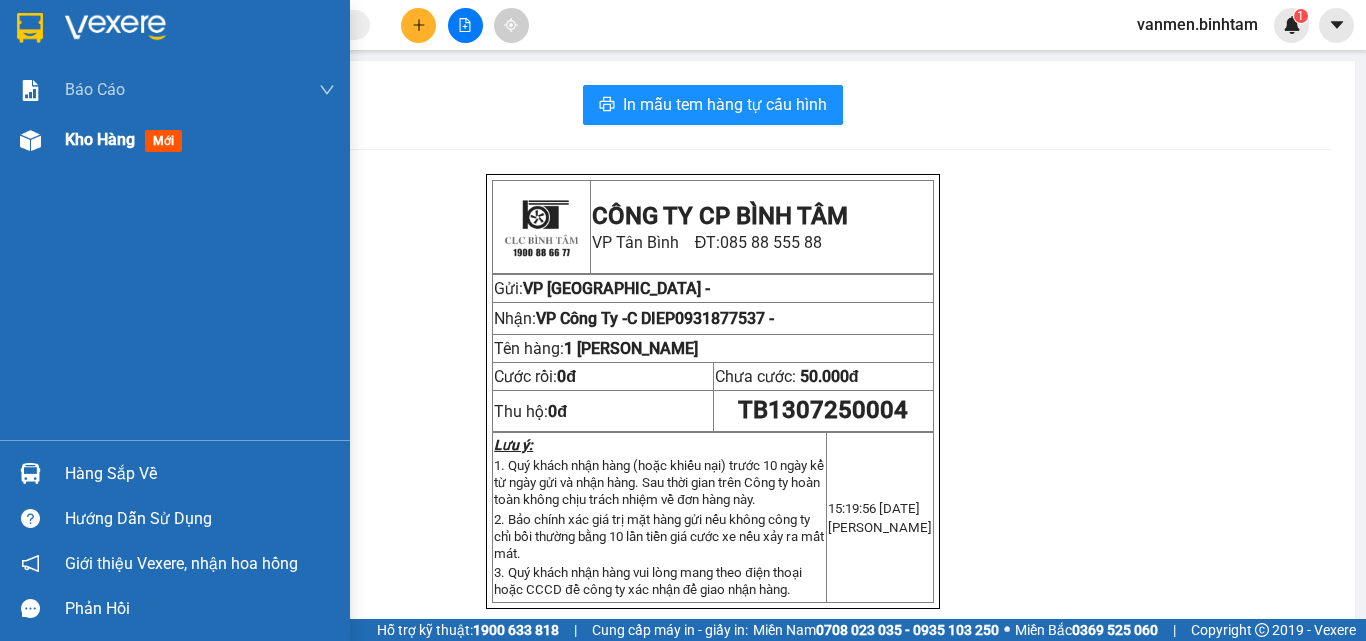 click at bounding box center [30, 140] 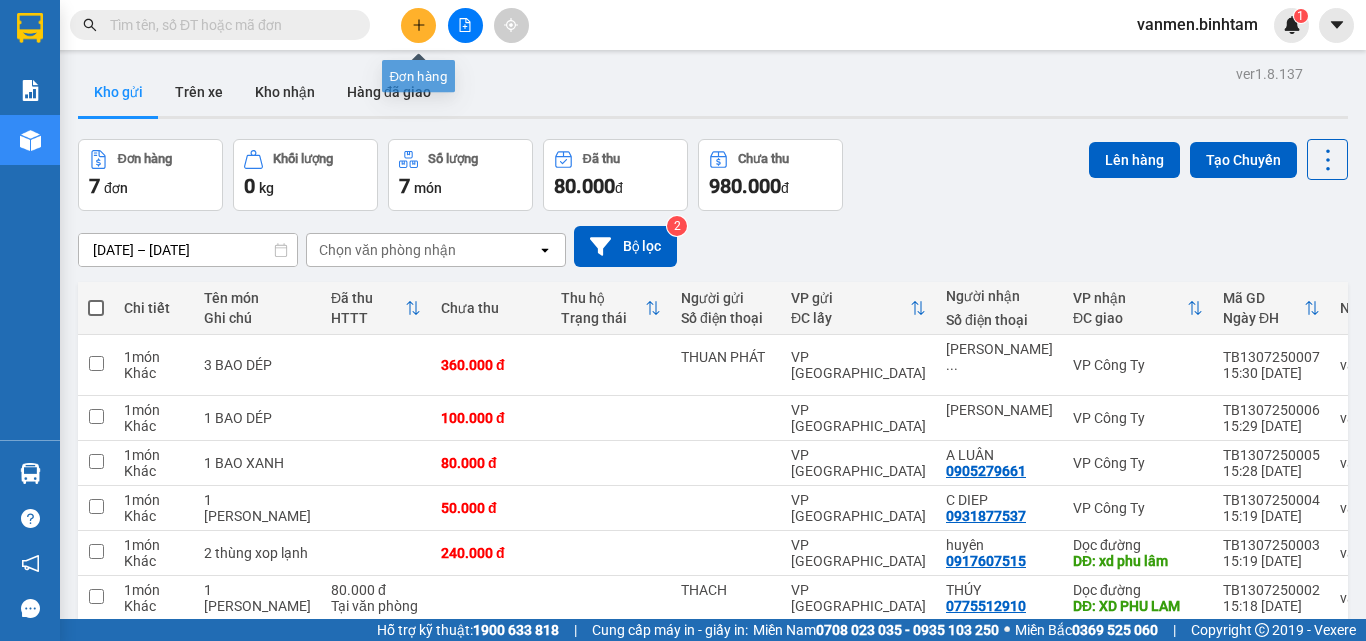 click 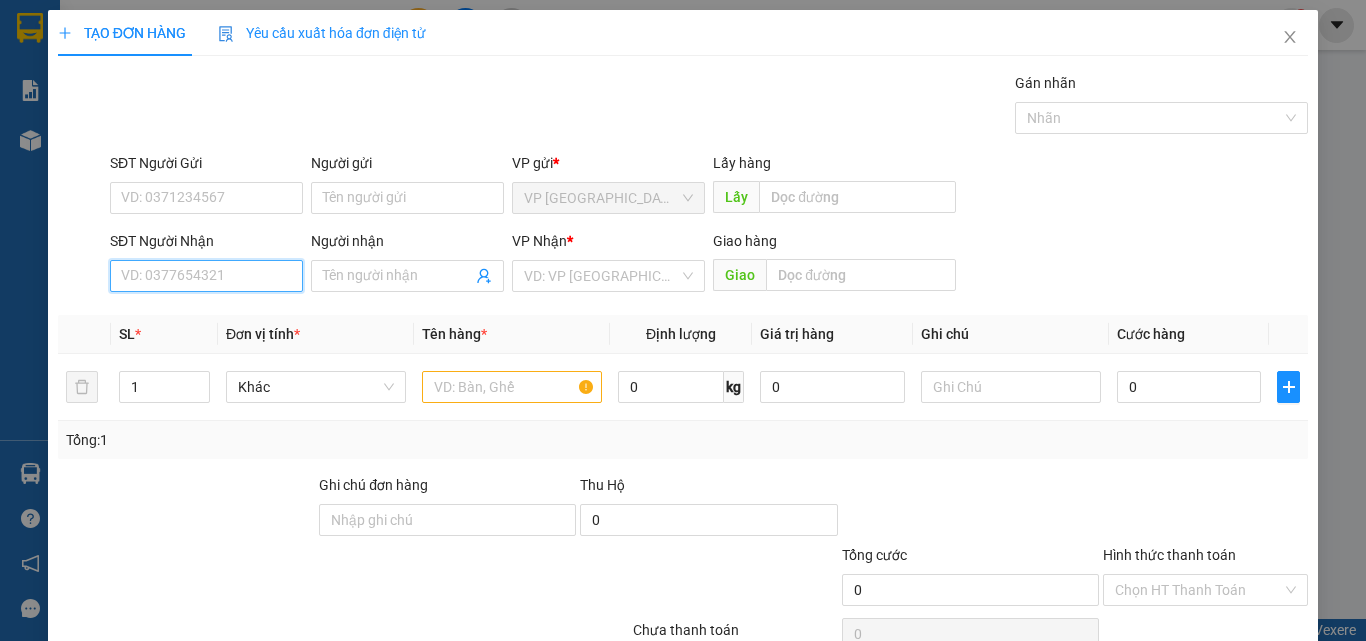 click on "SĐT Người Nhận" at bounding box center (206, 276) 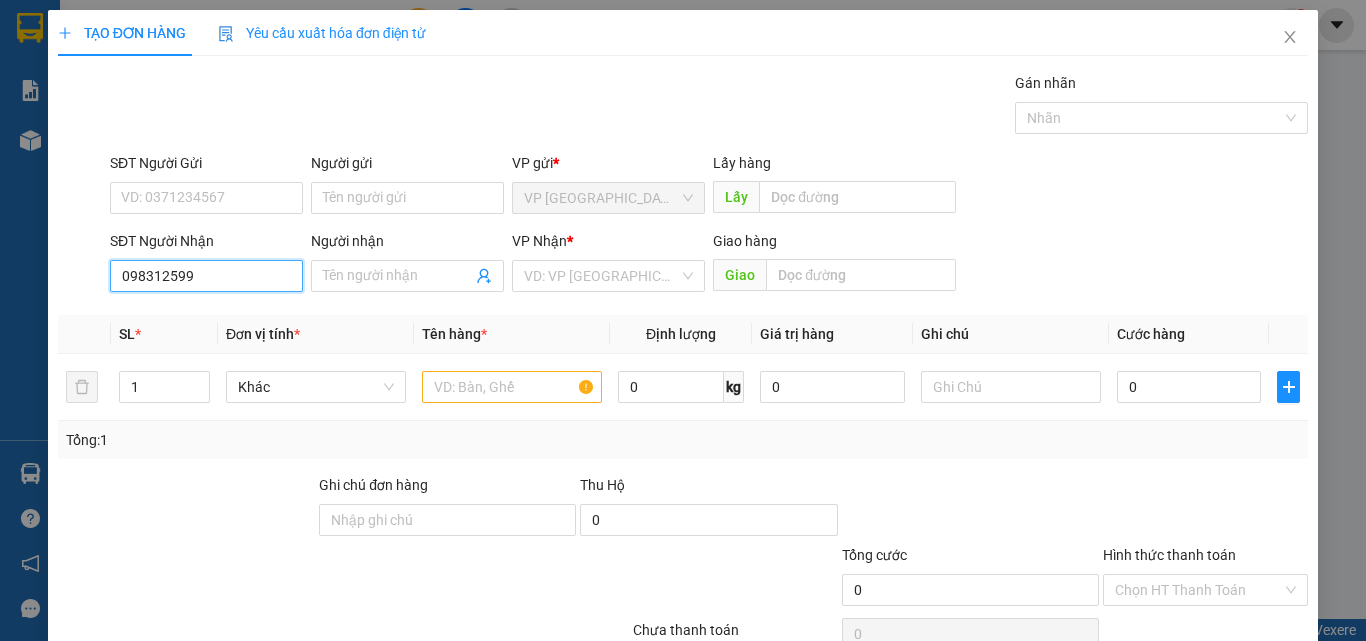 type on "0983125998" 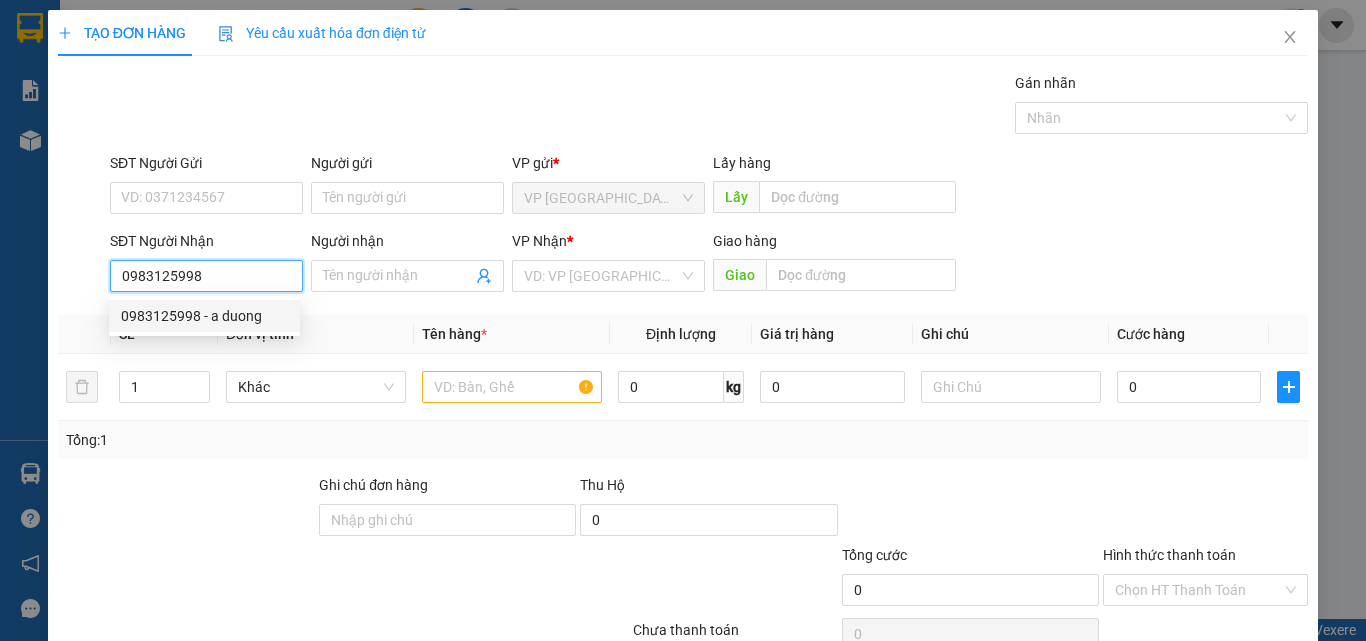 click on "0983125998 - a duong" at bounding box center [204, 316] 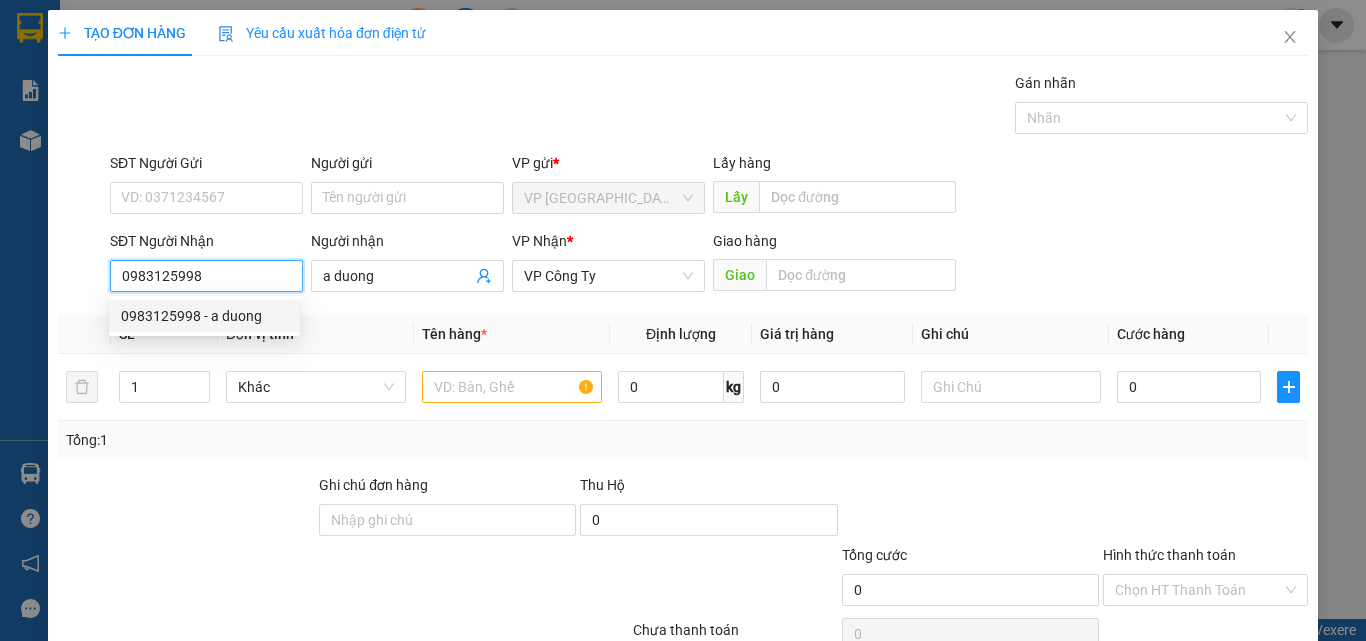 type on "100.000" 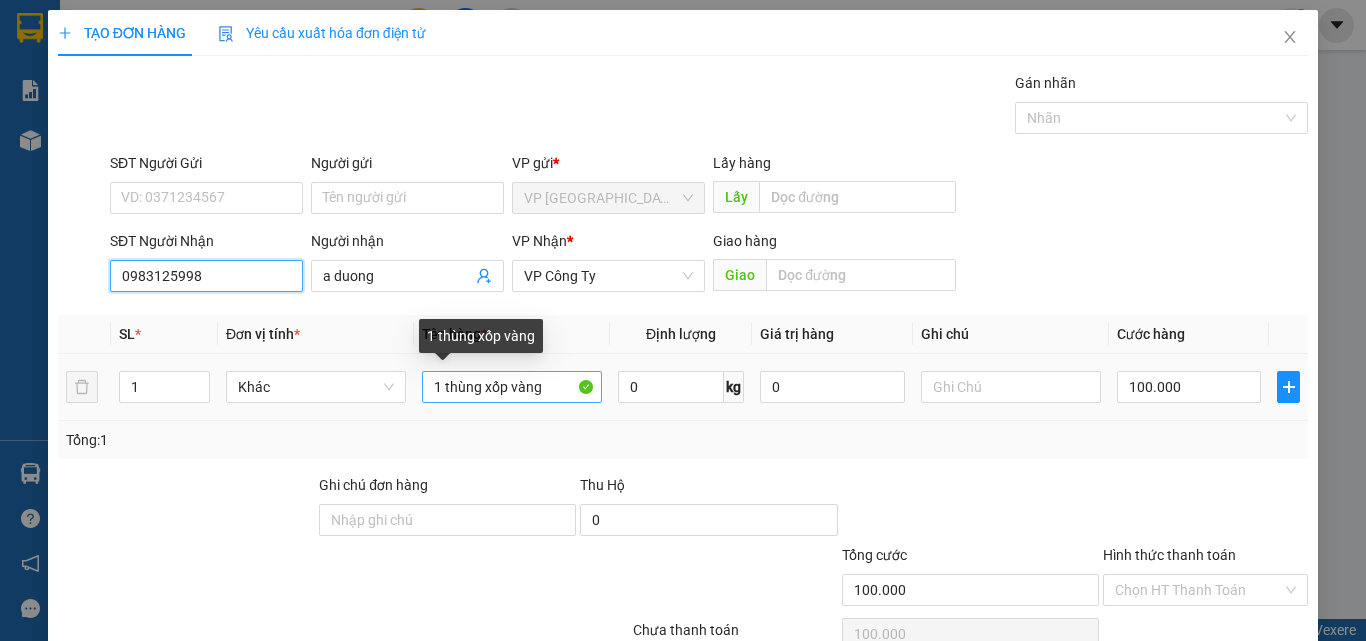 type on "0983125998" 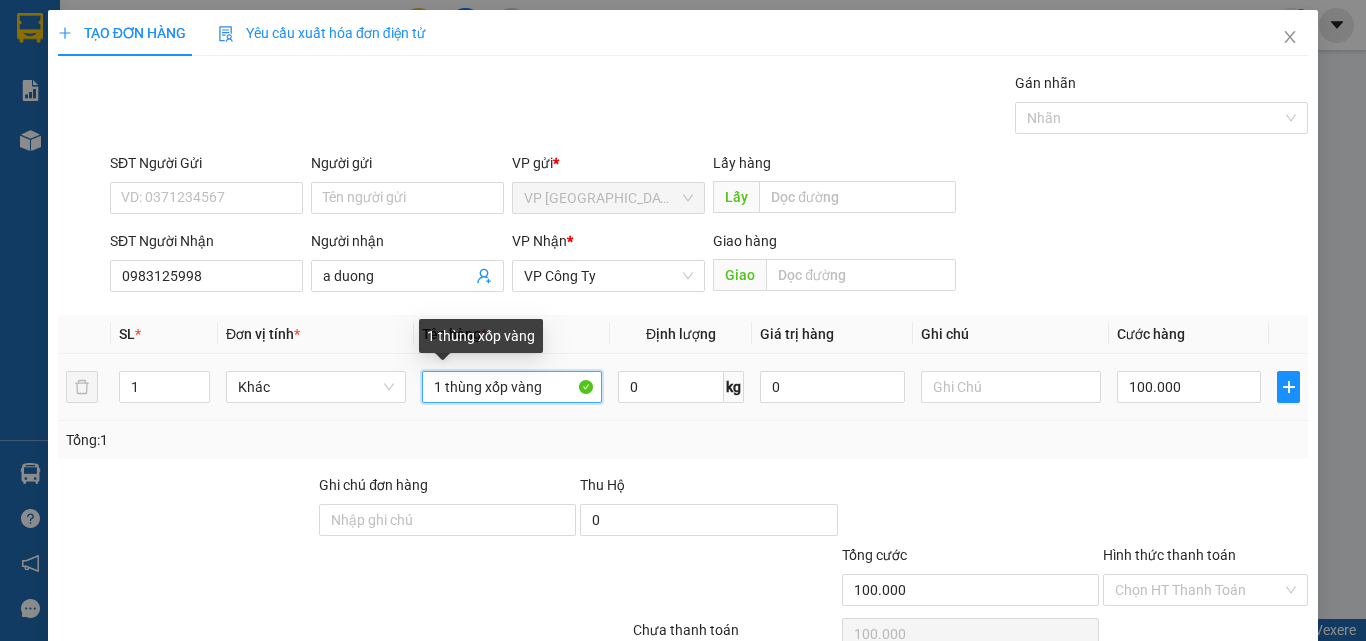 click on "1 thùng xốp vàng" at bounding box center [512, 387] 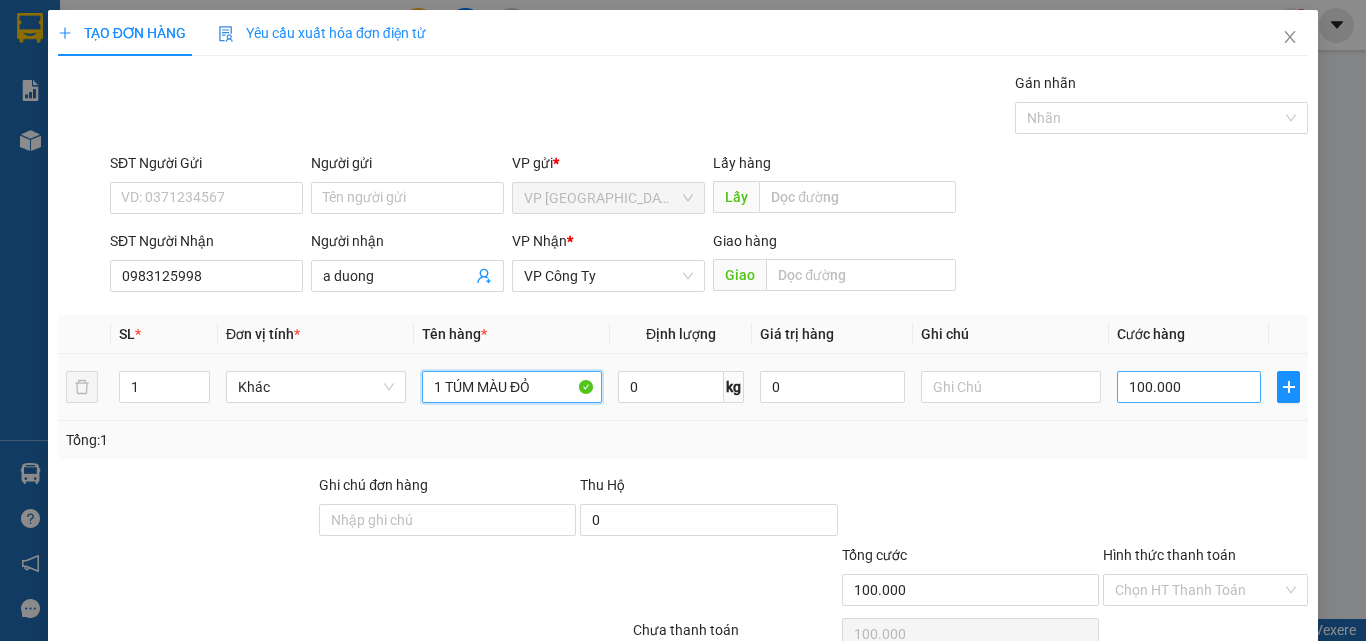 type on "1 TÚM MÀU ĐỎ" 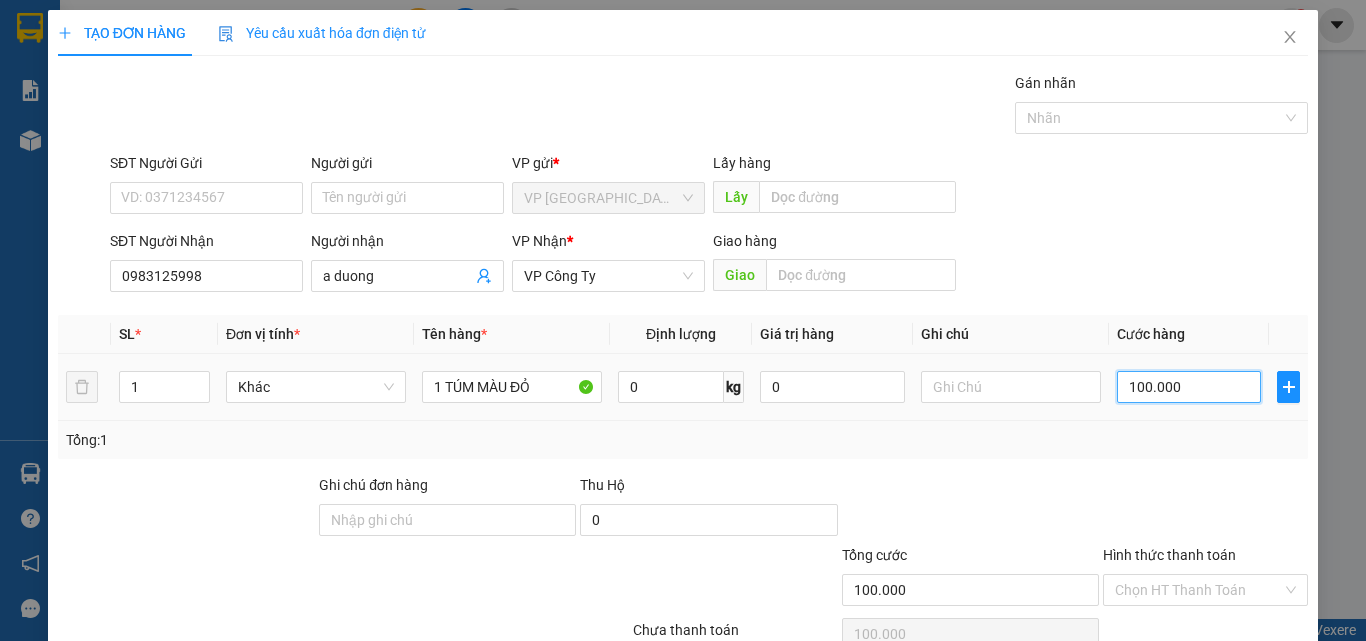 click on "100.000" at bounding box center (1189, 387) 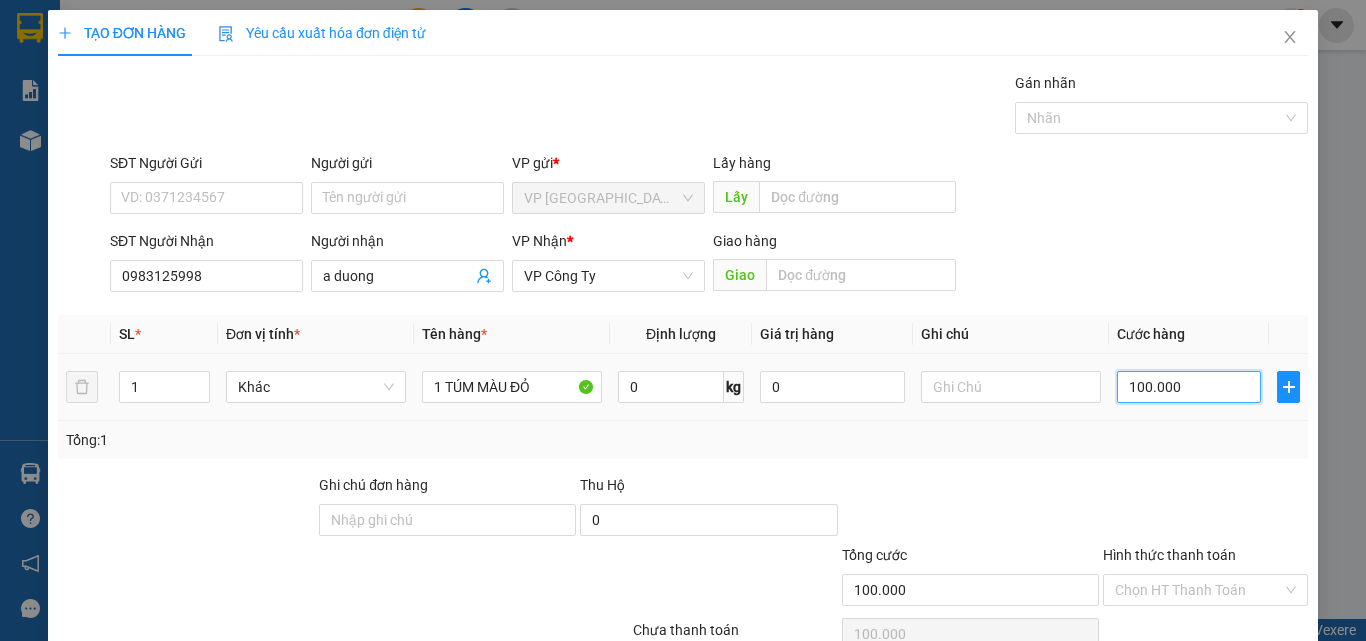 type on "0" 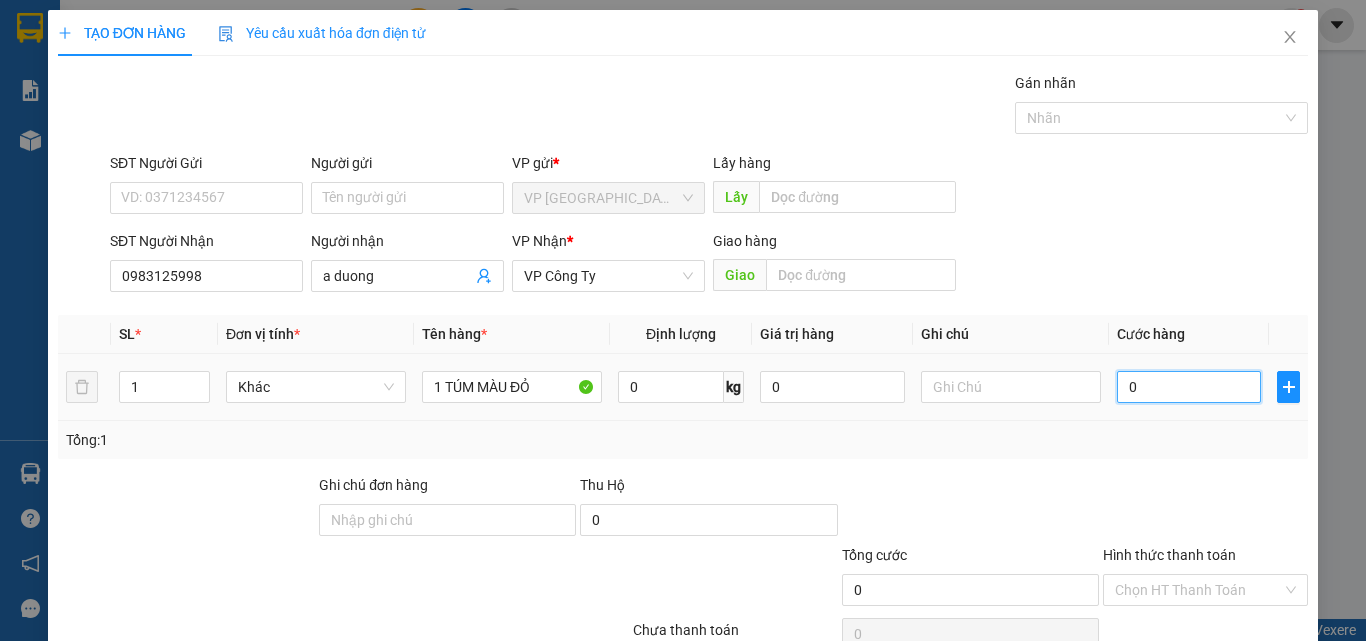 type on "0" 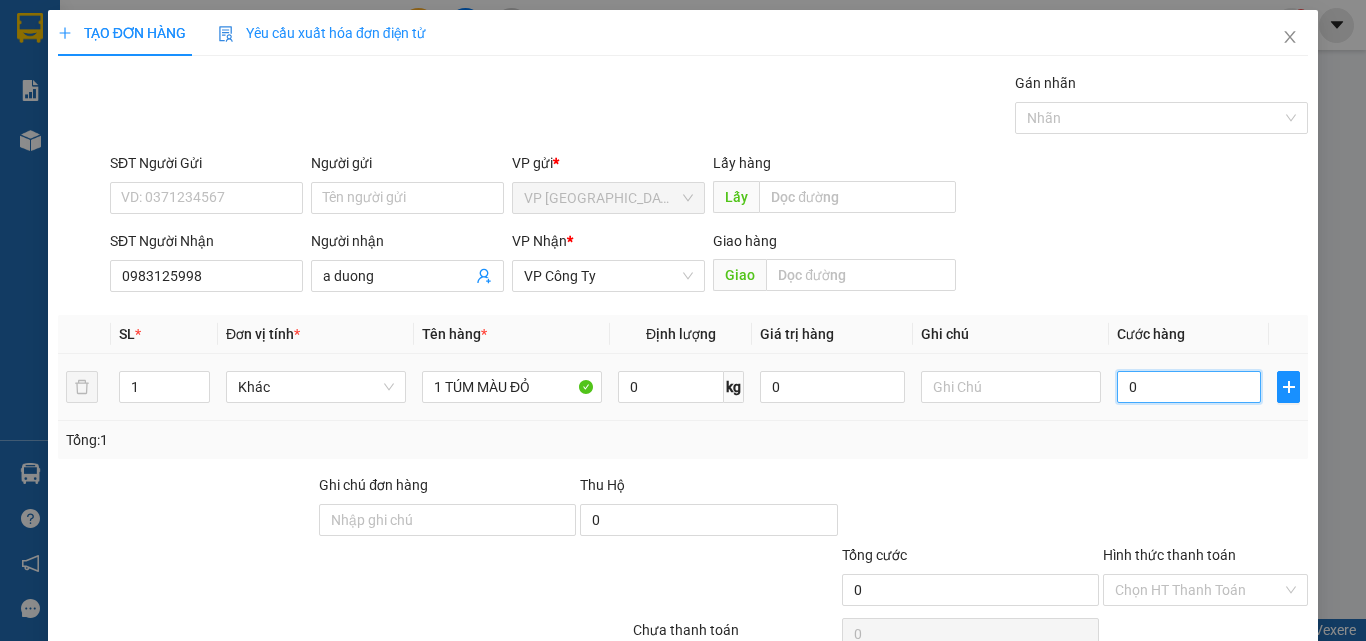 click on "0" at bounding box center [1189, 387] 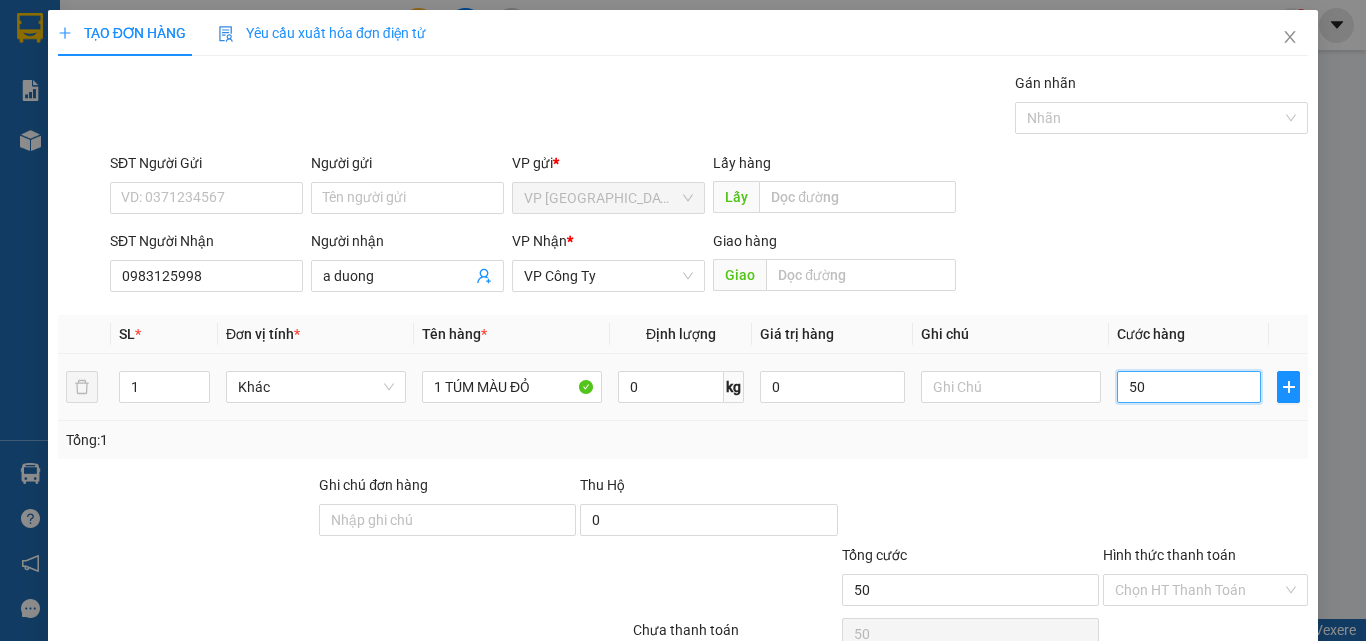 type on "500" 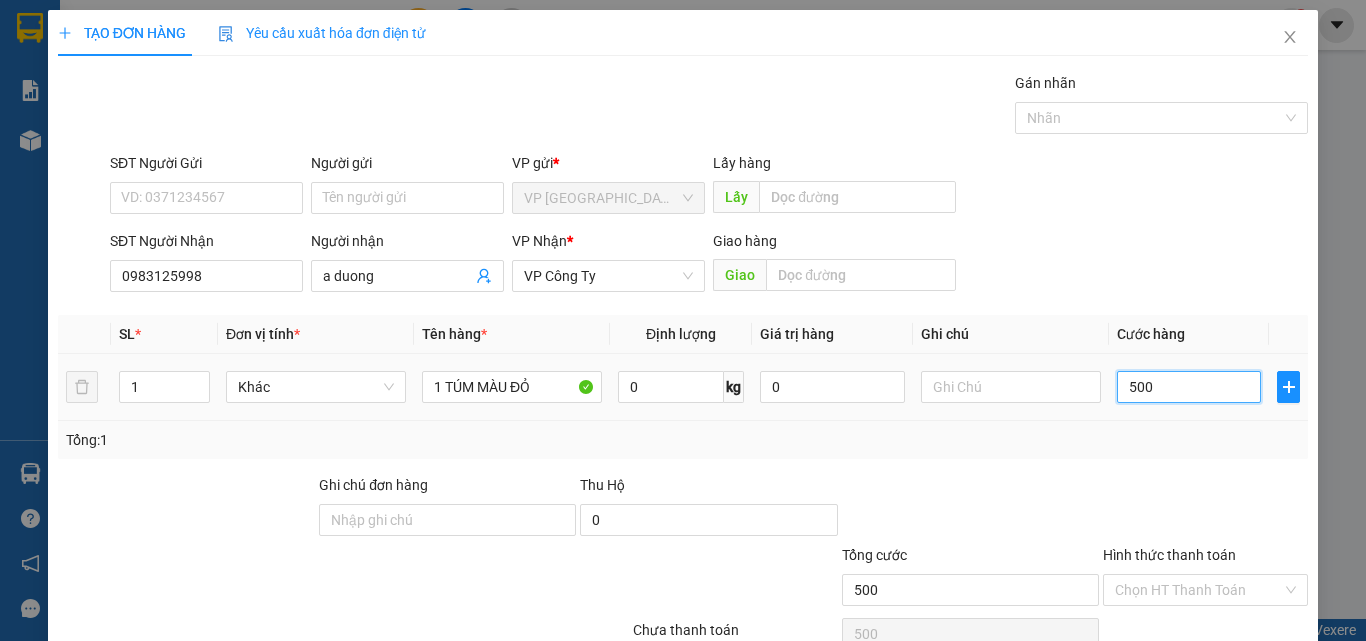 type on "5.000" 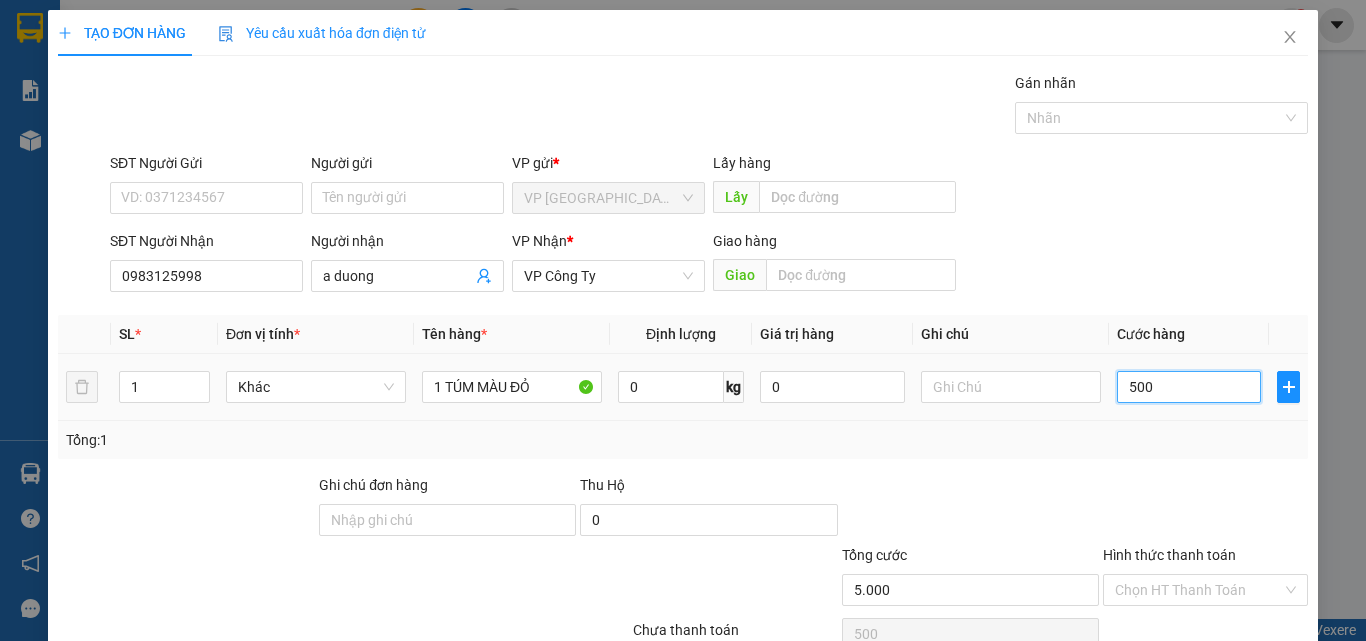 type on "5.000" 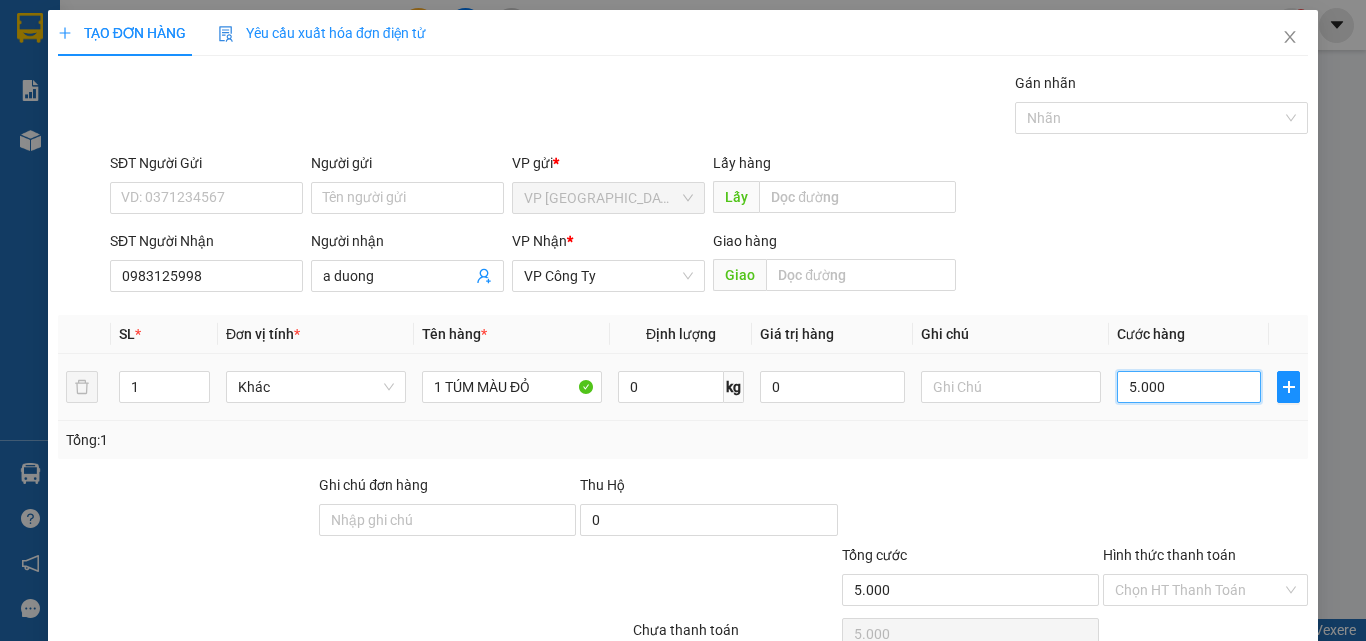 type on "50.000" 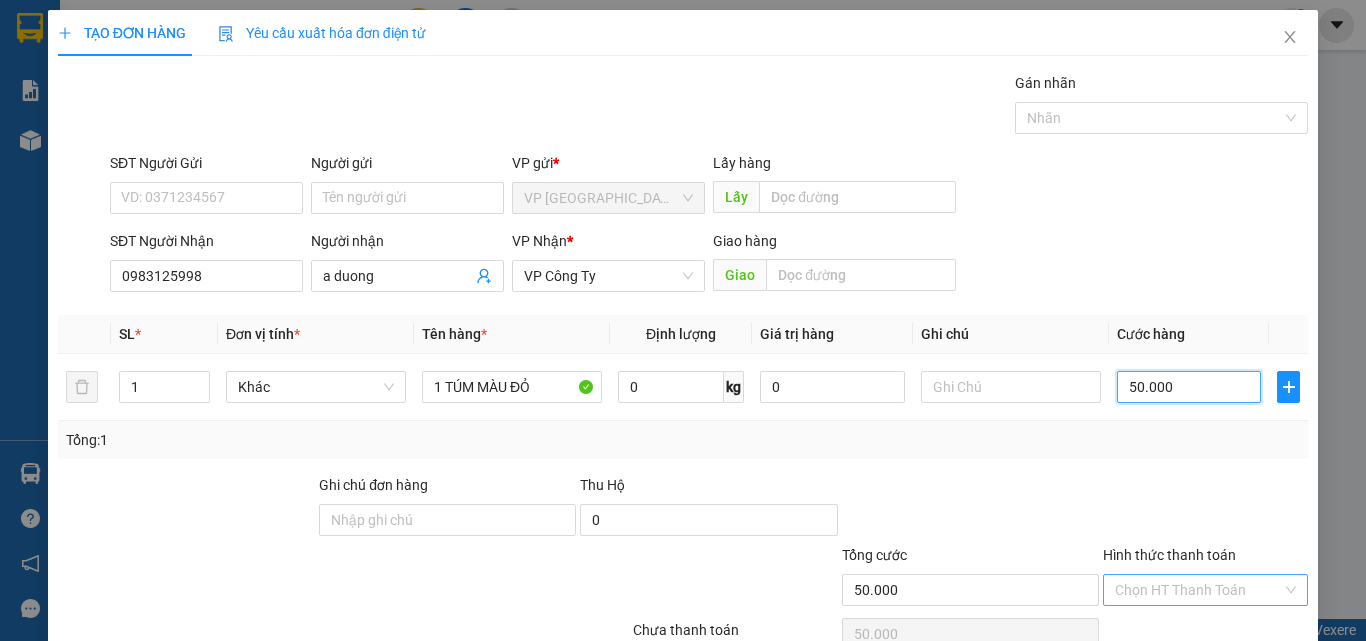 type on "50.000" 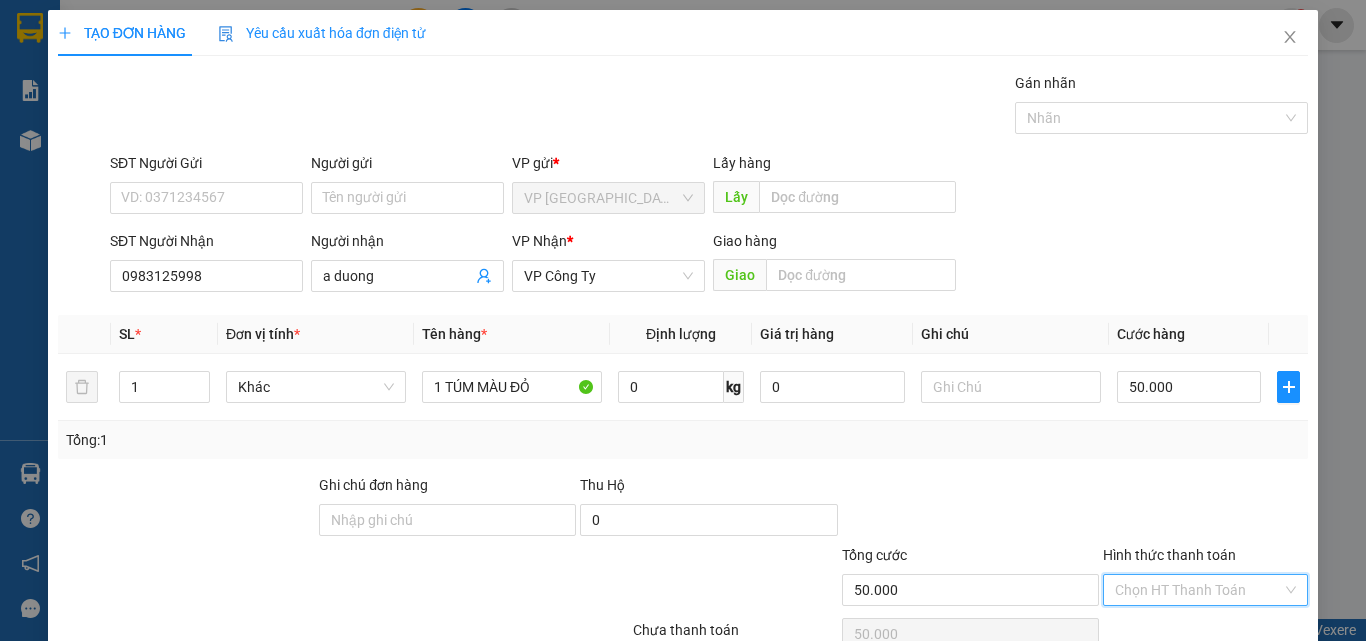 click on "Hình thức thanh toán" at bounding box center [1198, 590] 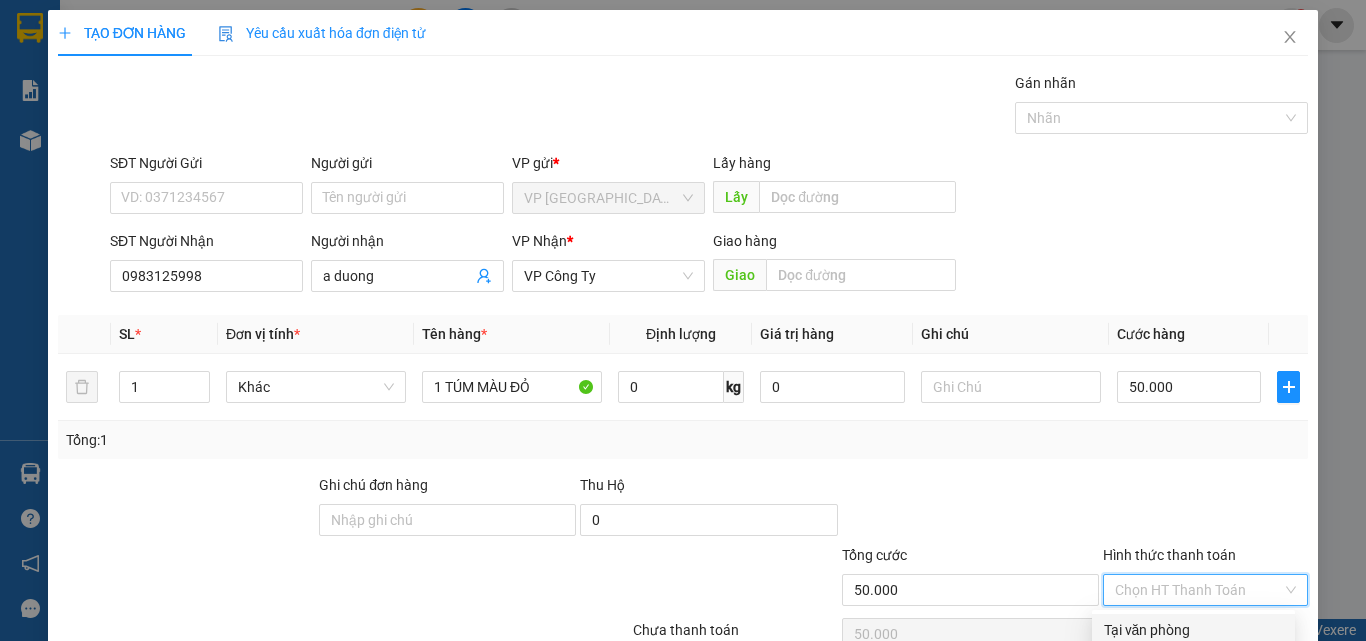 click on "Tại văn phòng" at bounding box center [1193, 630] 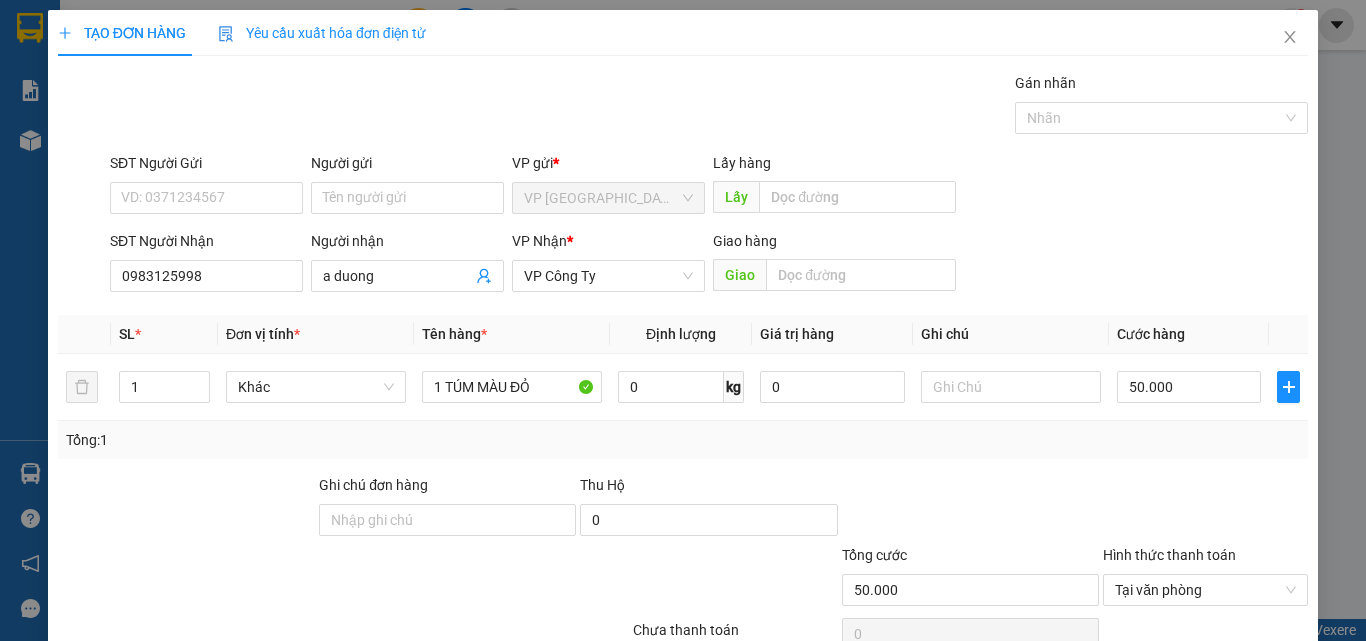 click on "[PERSON_NAME] và In" at bounding box center [1263, 685] 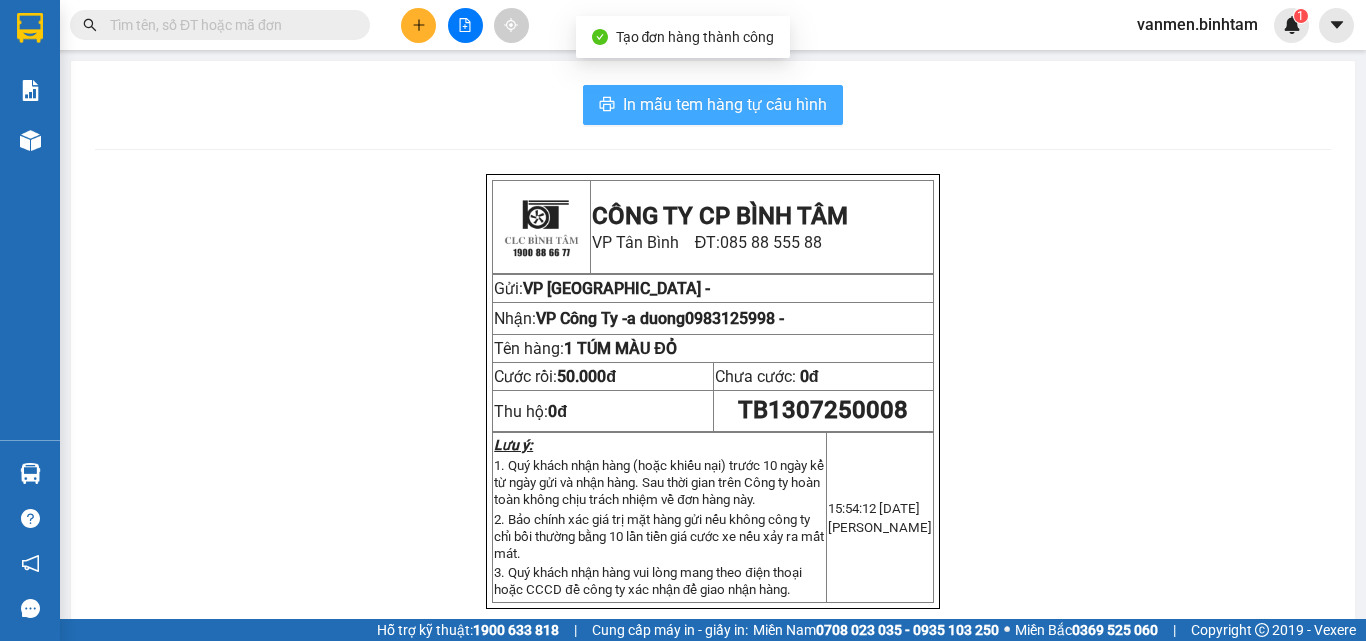 click on "In mẫu tem hàng tự cấu hình" at bounding box center [725, 104] 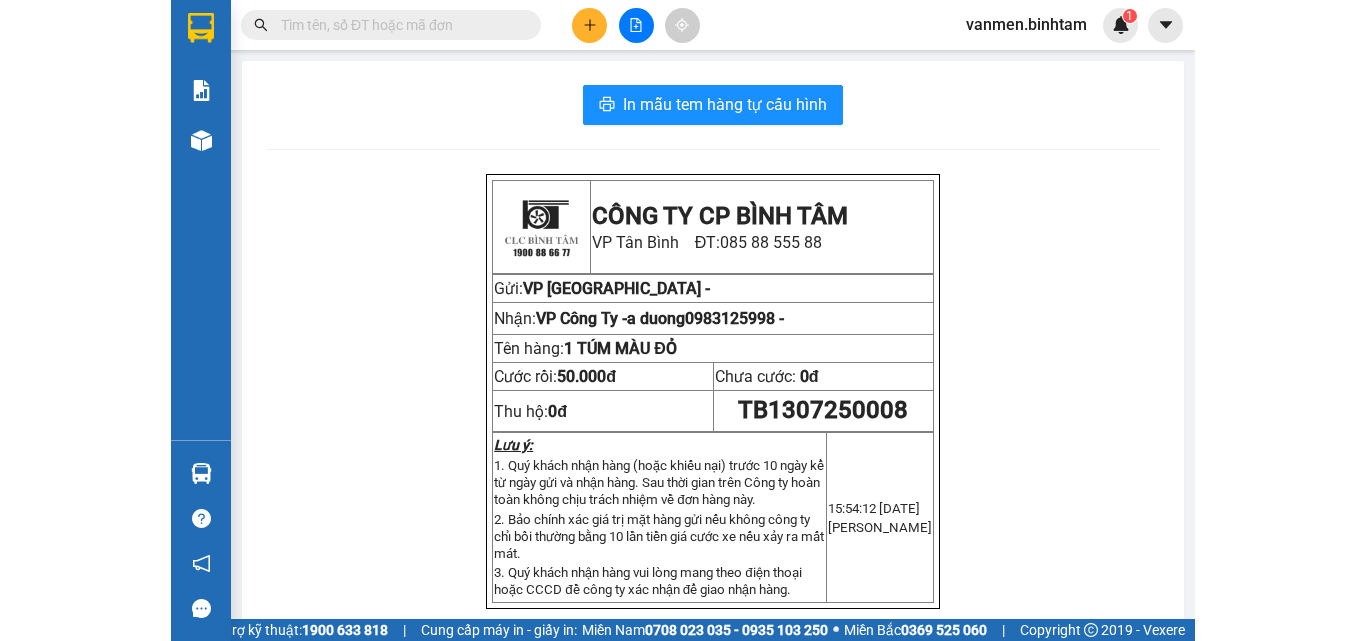 scroll, scrollTop: 0, scrollLeft: 0, axis: both 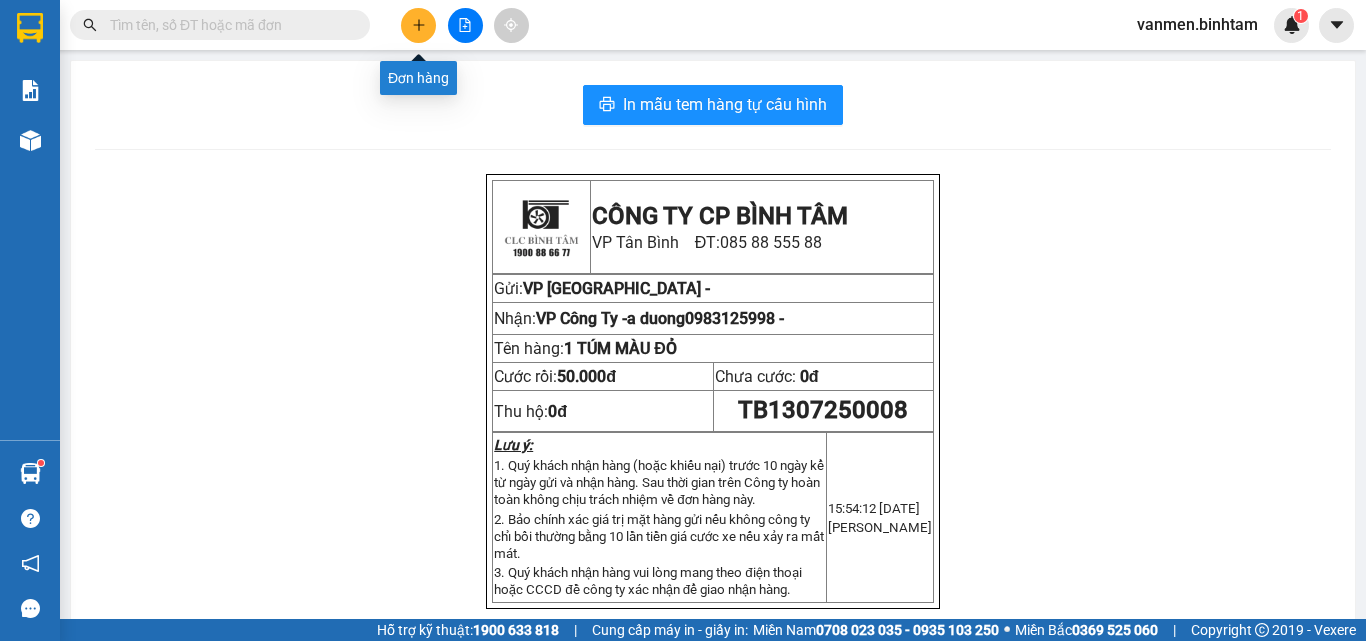 click 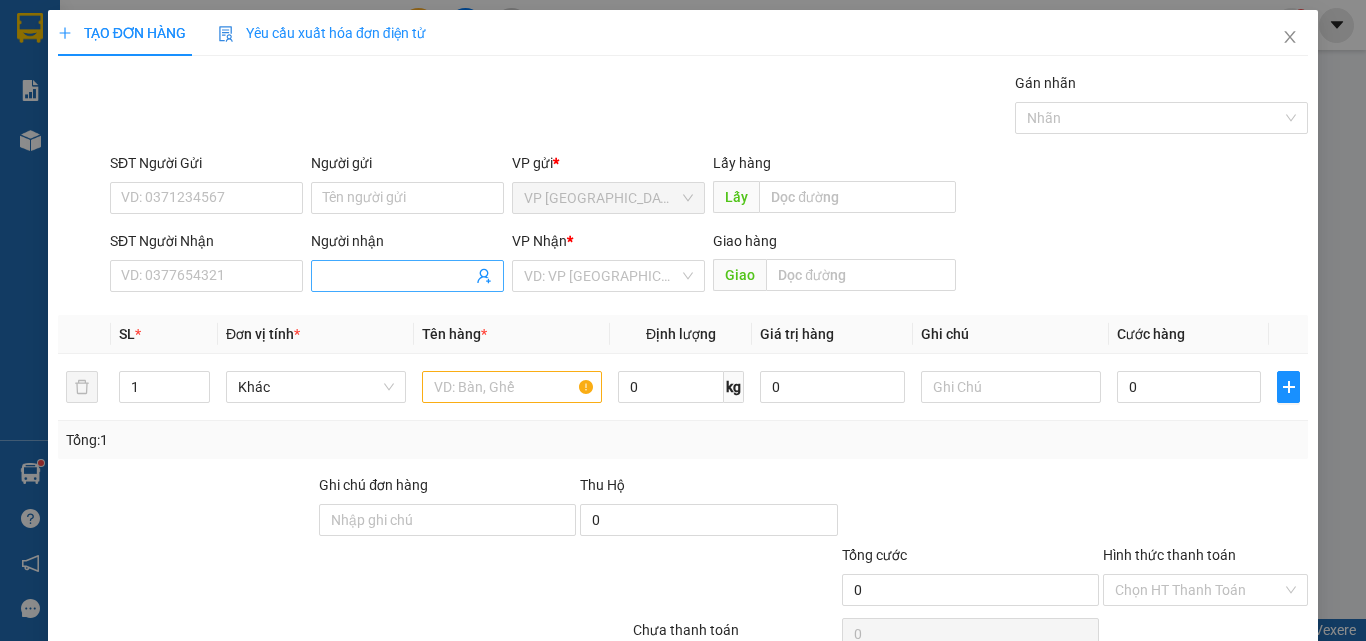 click on "Người nhận" at bounding box center [397, 276] 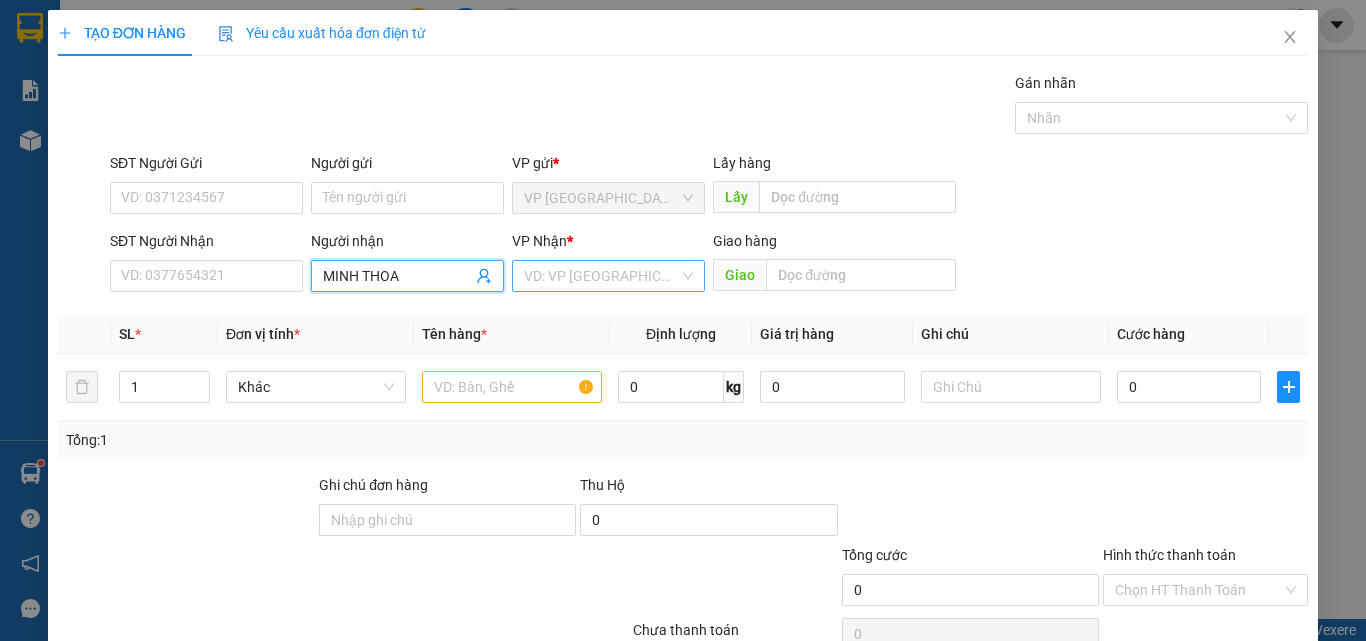 type on "MINH THOA" 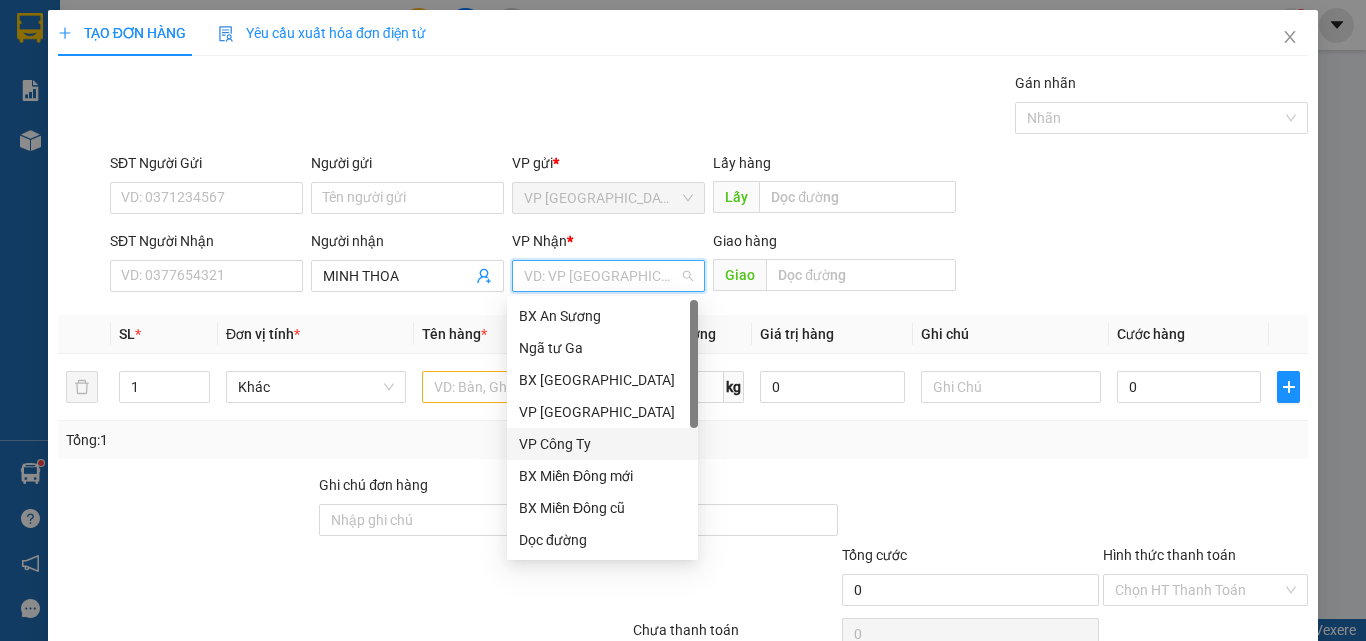 click on "VP Công Ty" at bounding box center [602, 444] 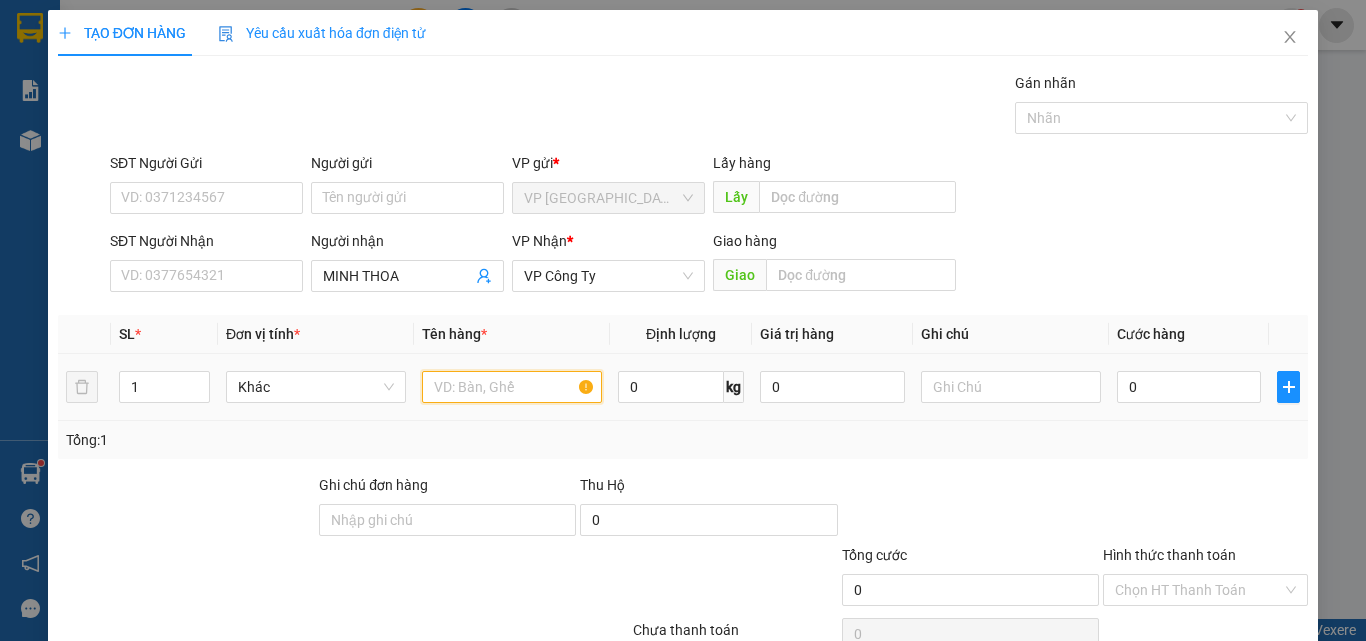 click at bounding box center (512, 387) 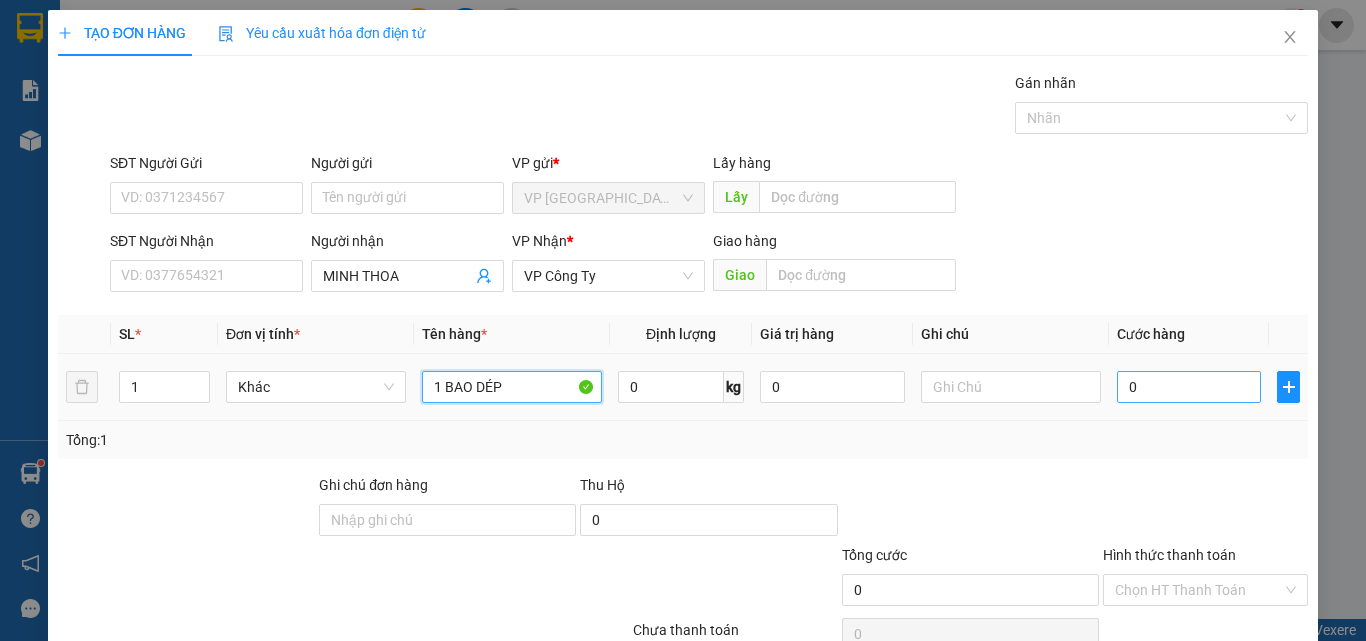 type on "1 BAO DÉP" 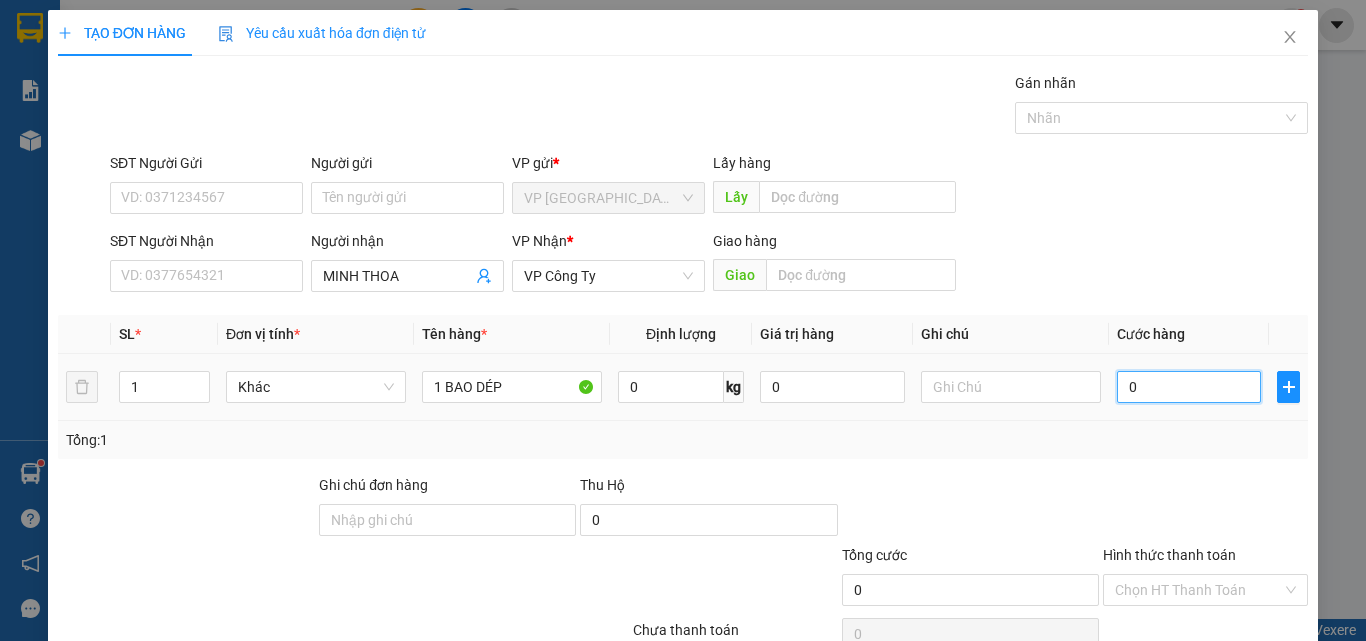 click on "0" at bounding box center (1189, 387) 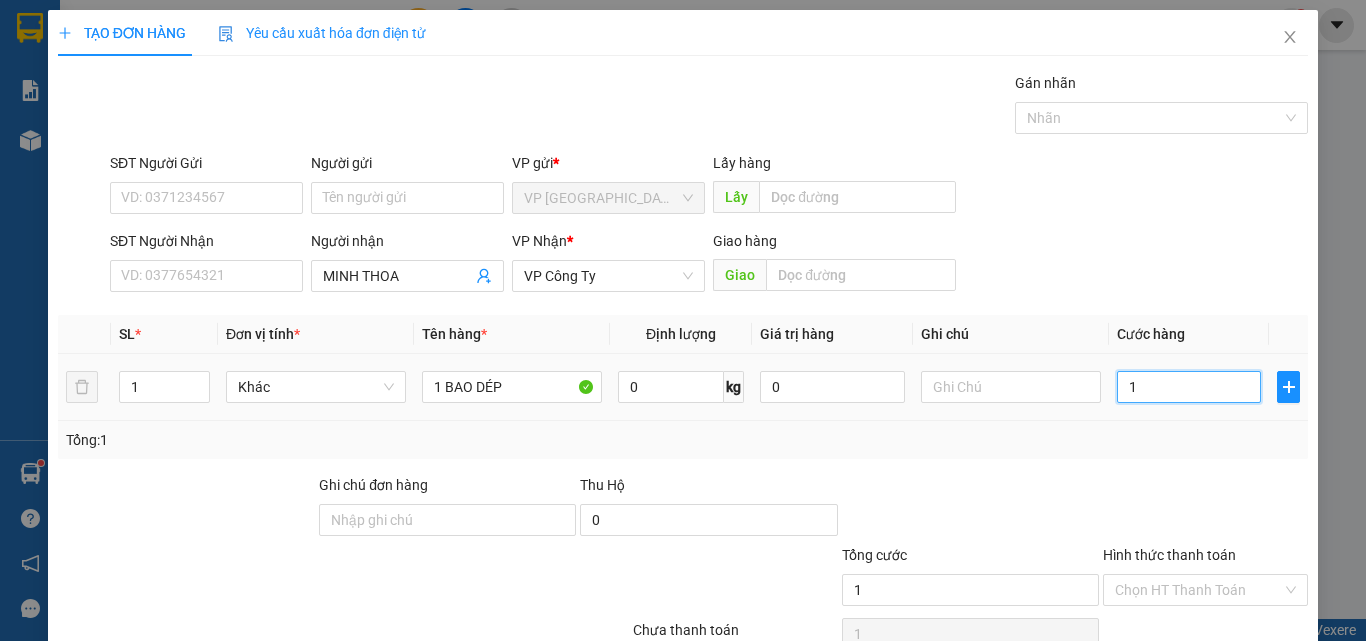type on "12" 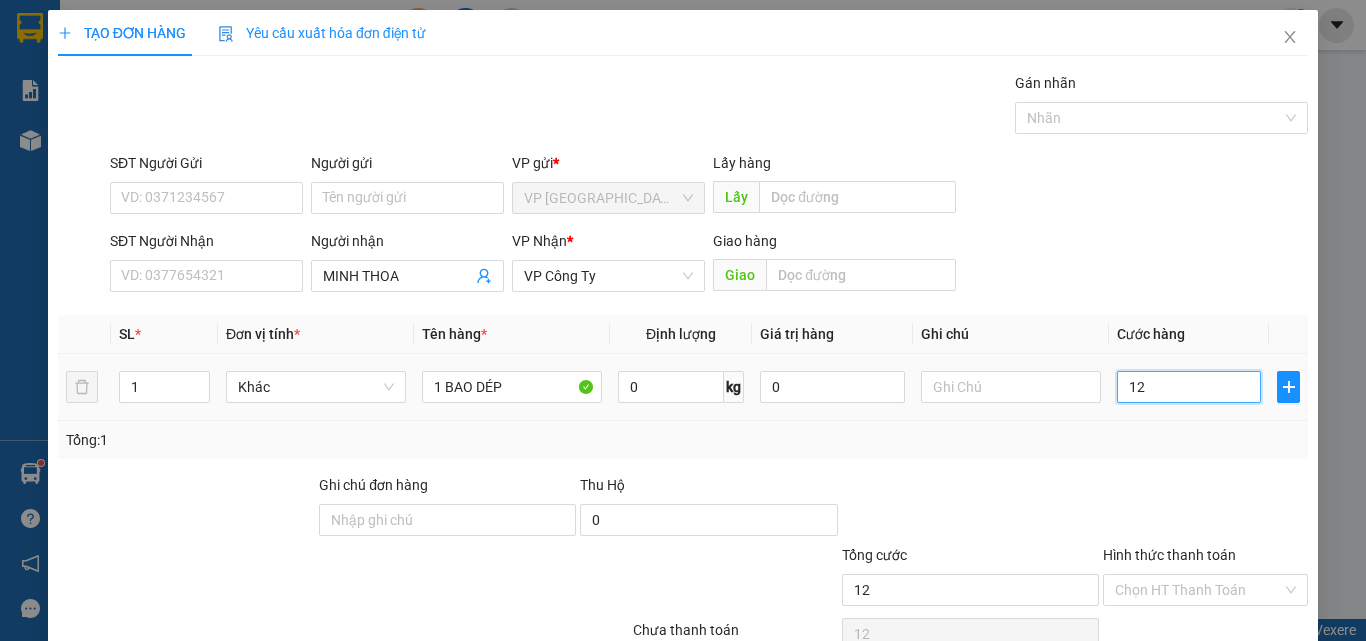 type on "120" 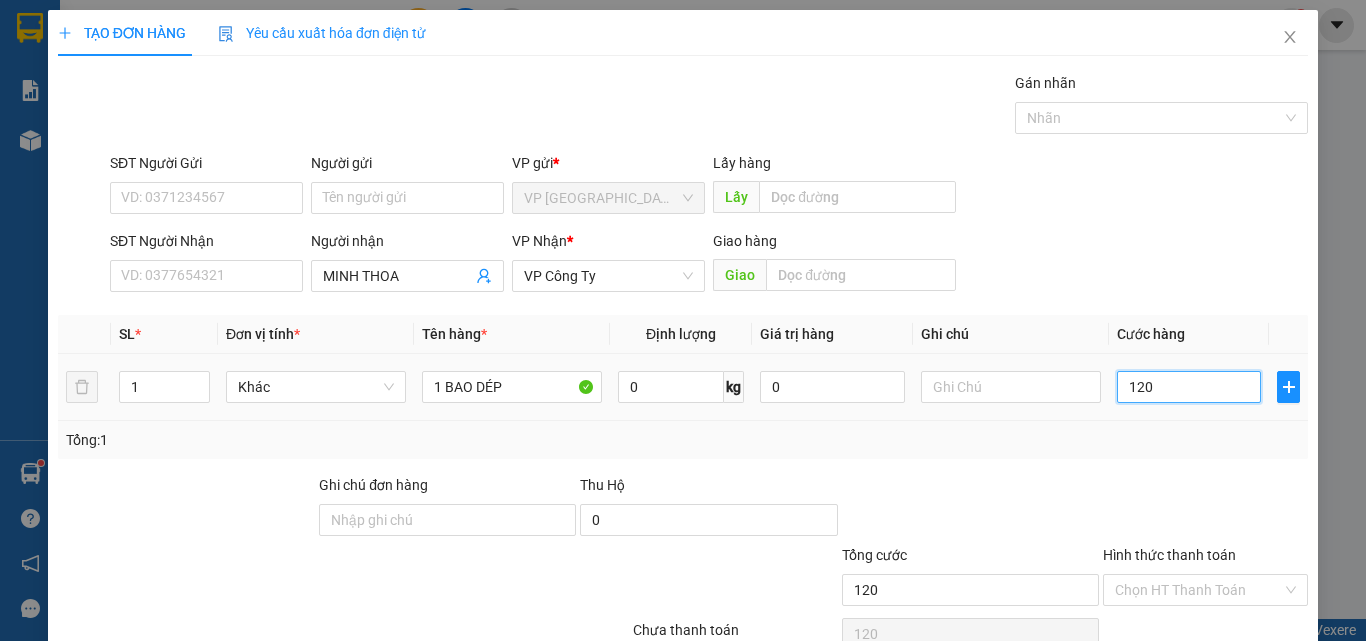 type on "1.200" 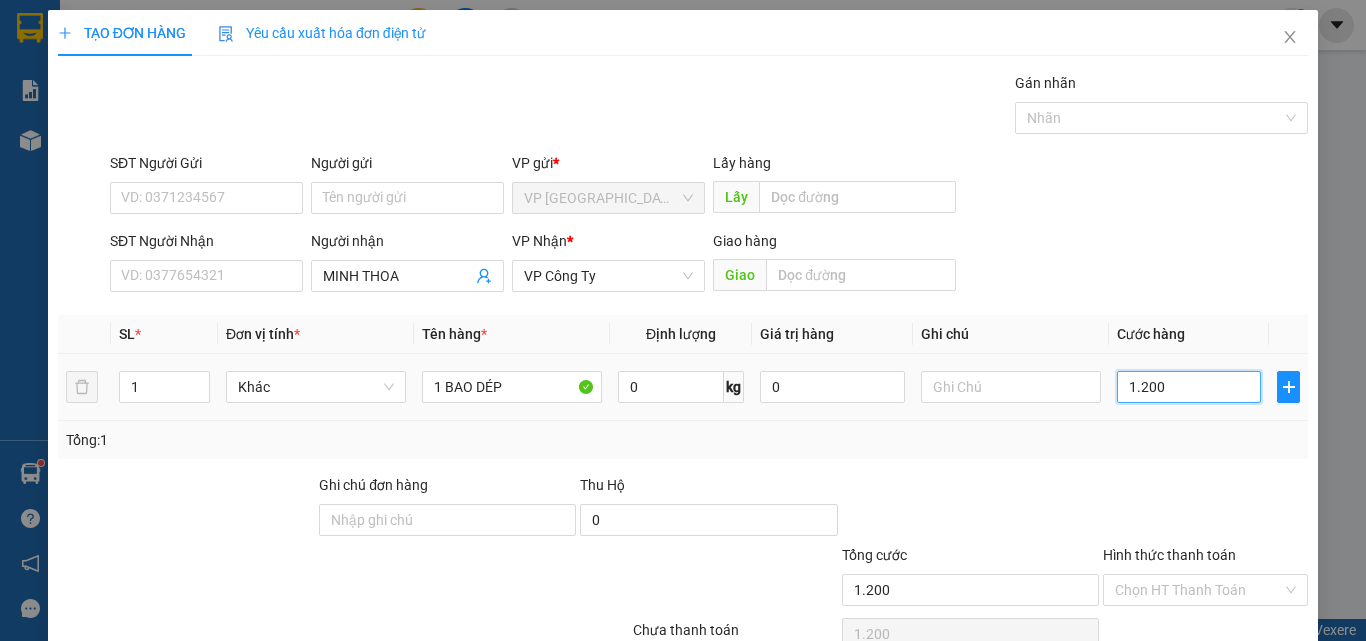 type on "12.000" 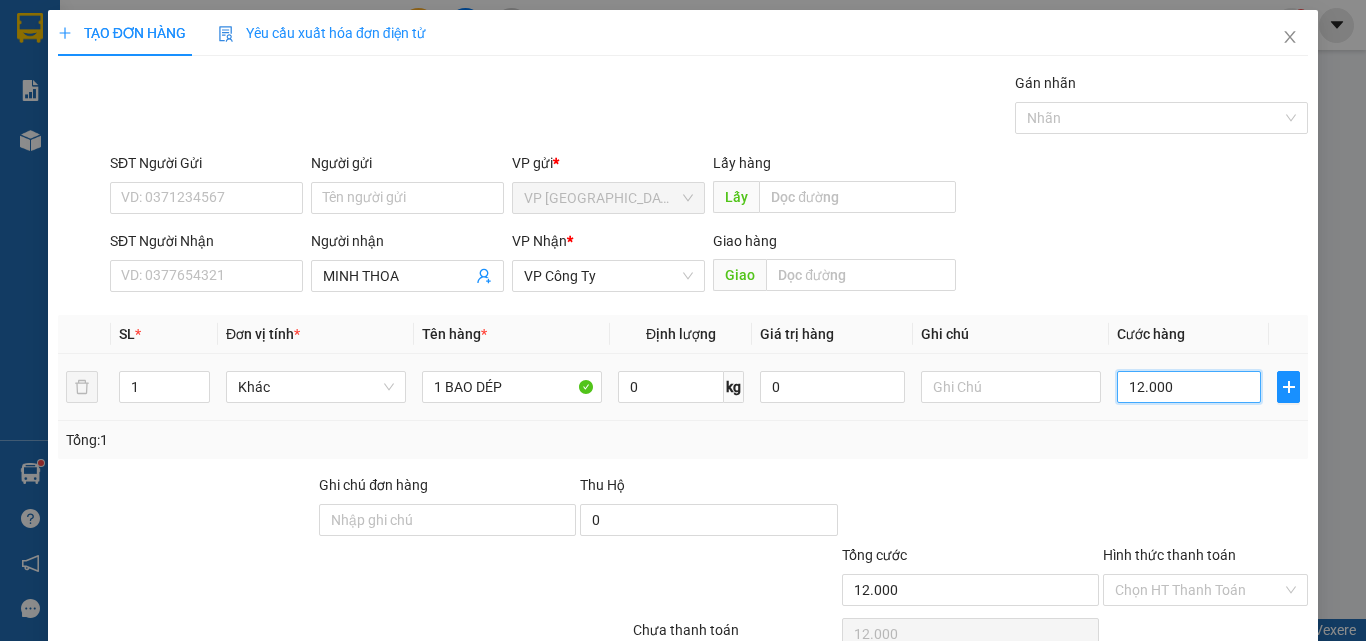 type on "120.000" 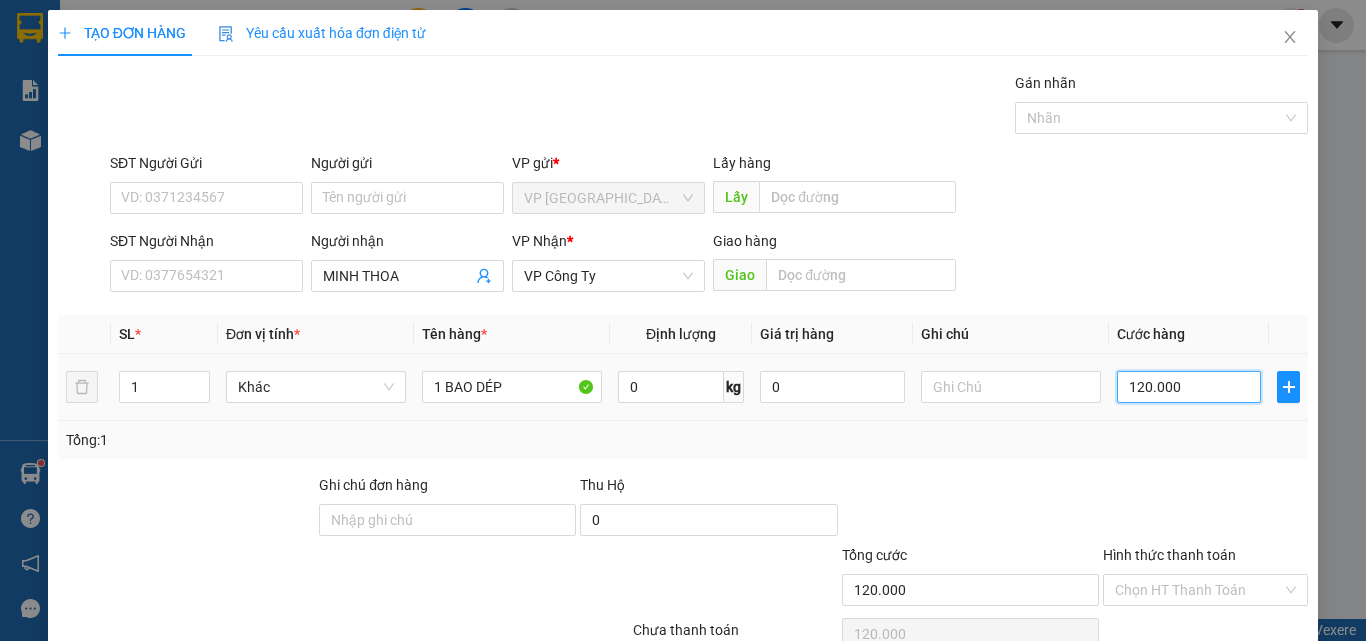 scroll, scrollTop: 99, scrollLeft: 0, axis: vertical 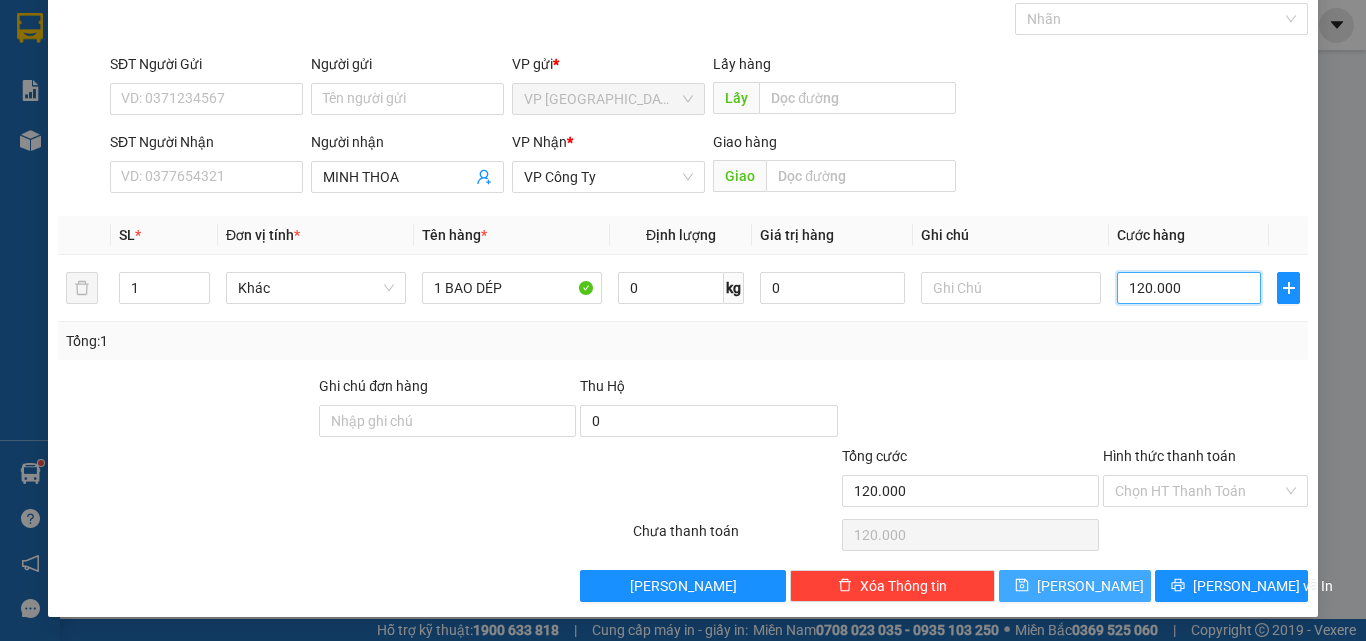 type on "120.000" 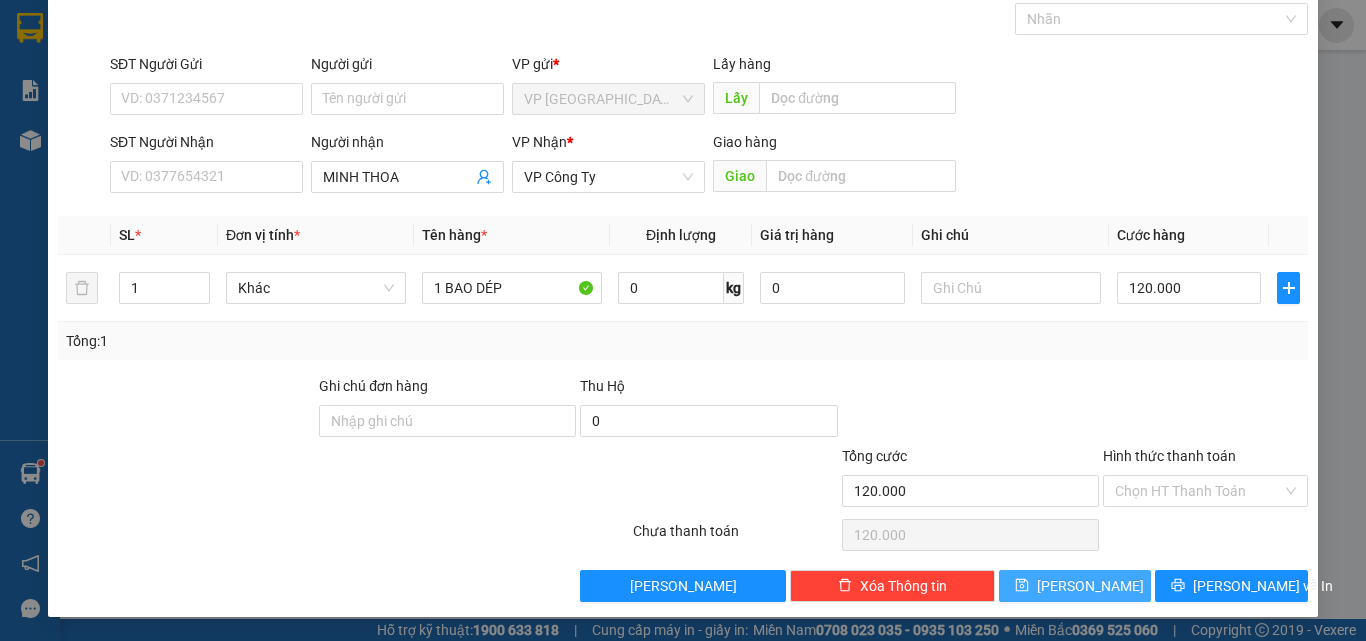 click 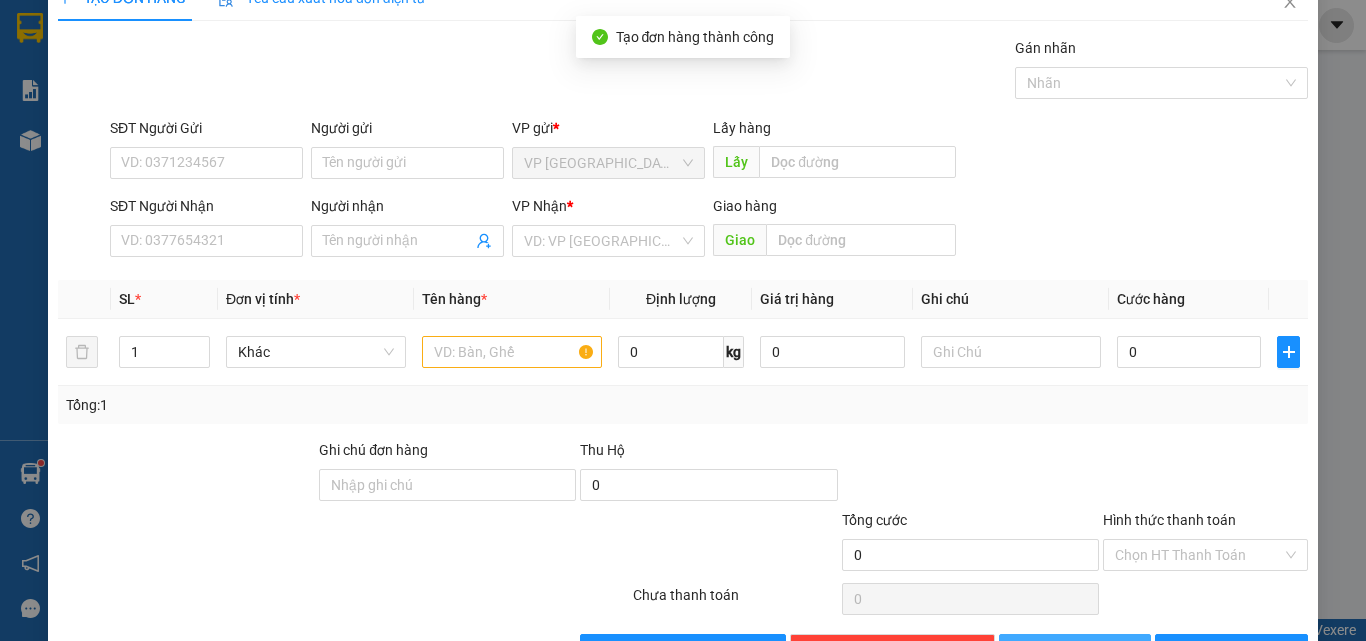 scroll, scrollTop: 0, scrollLeft: 0, axis: both 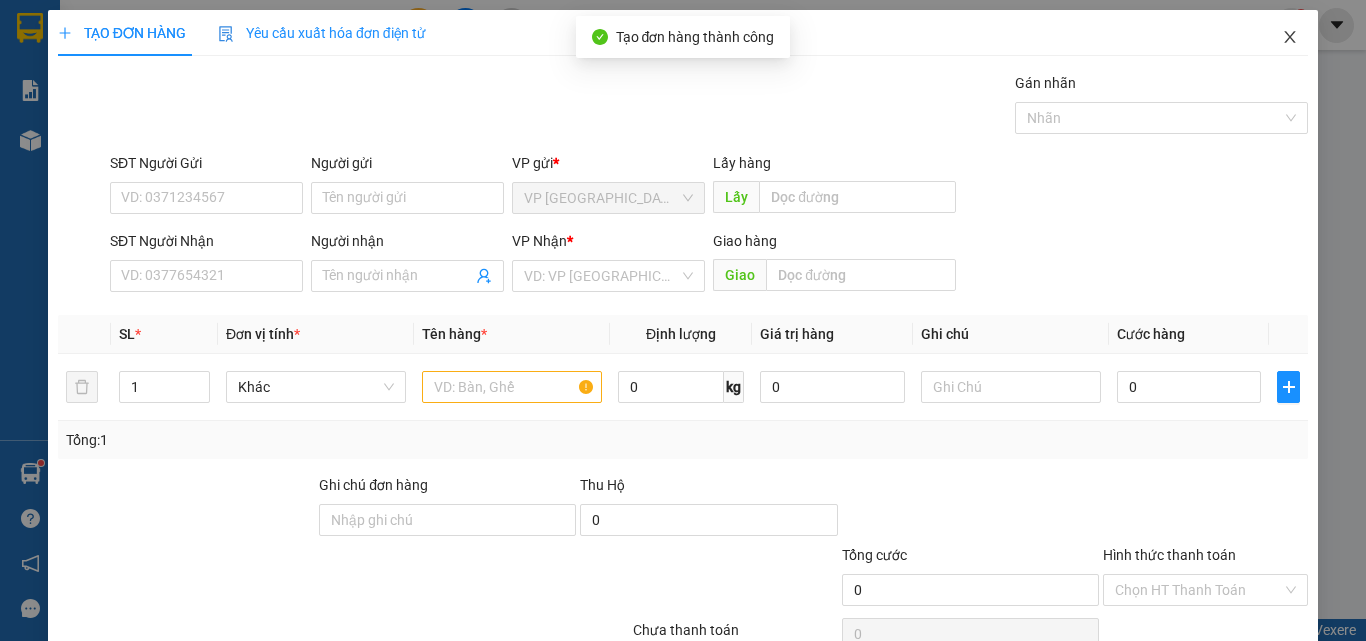 click at bounding box center [1290, 38] 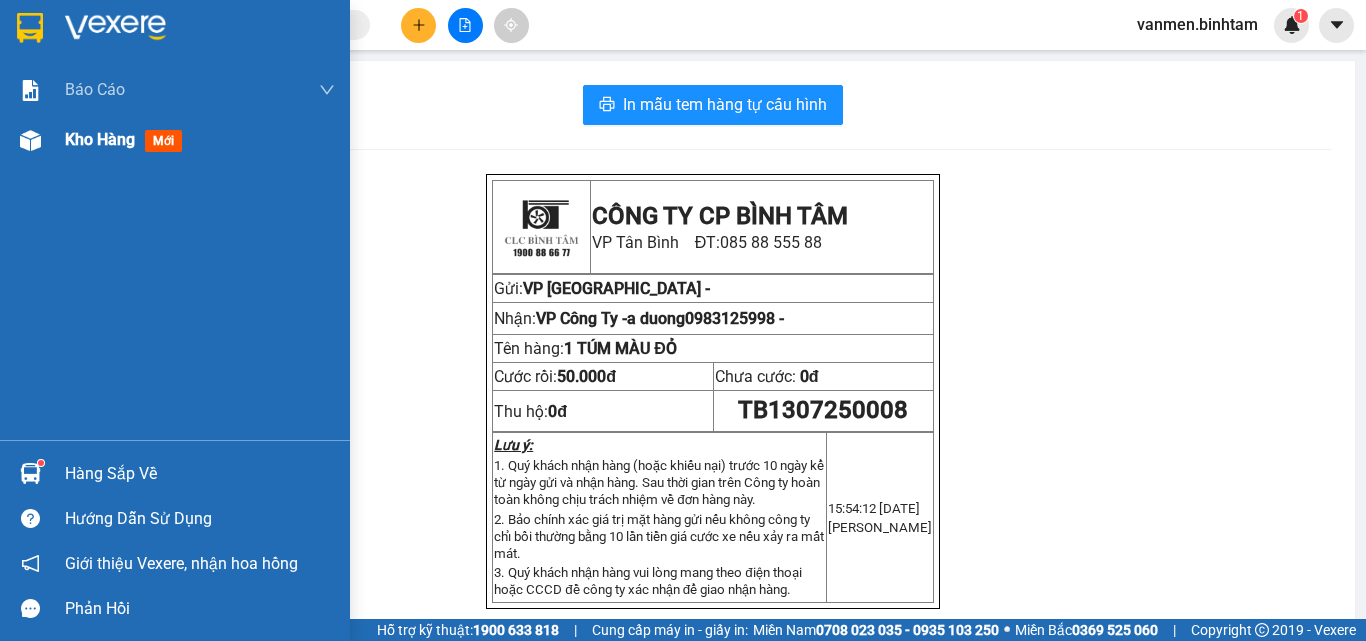 click at bounding box center [30, 140] 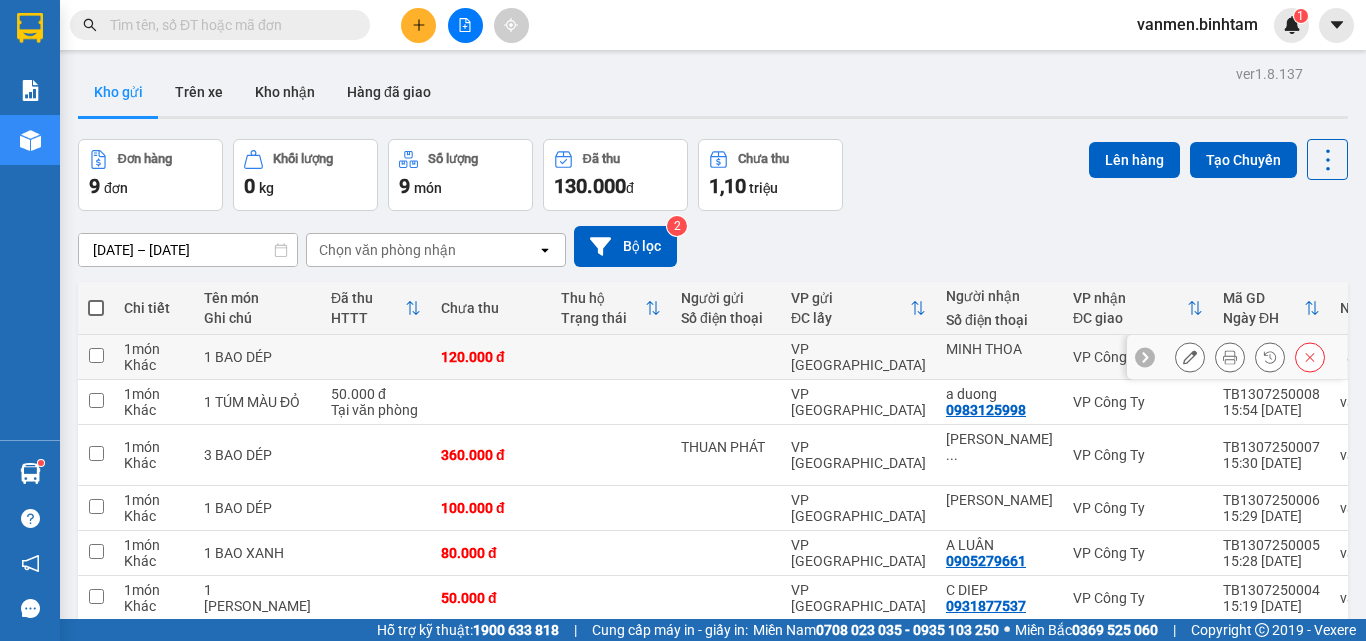 click at bounding box center (96, 355) 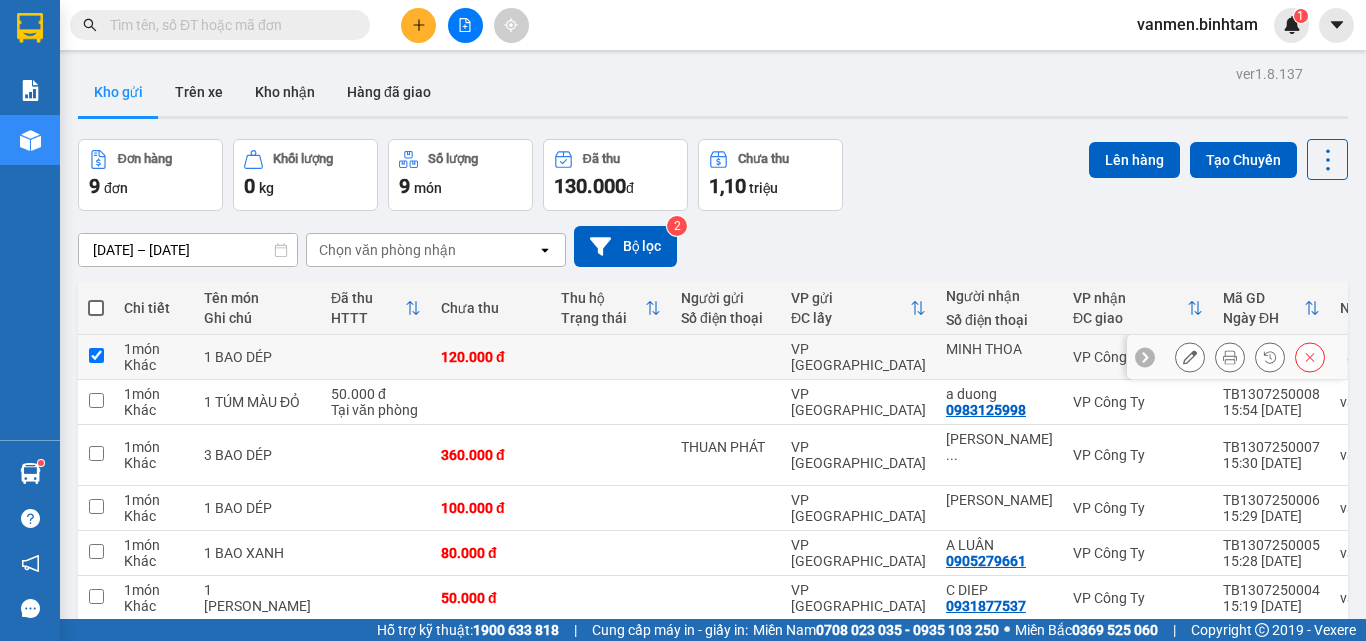 checkbox on "true" 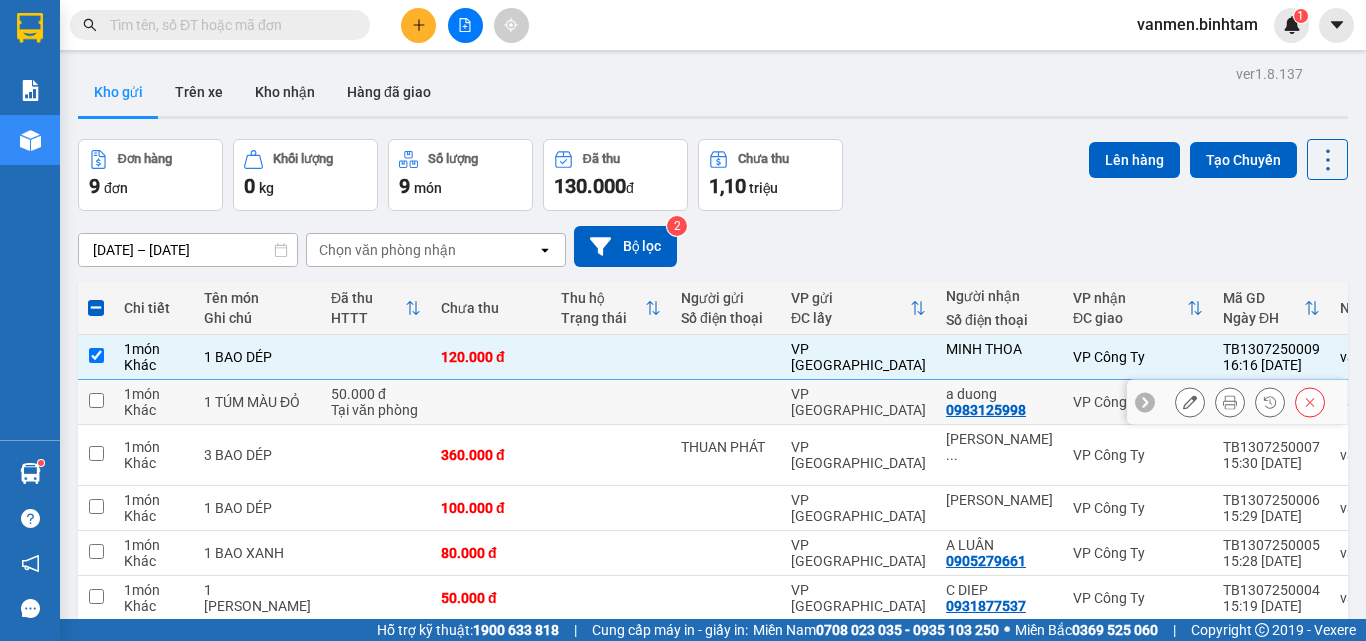 click at bounding box center [96, 402] 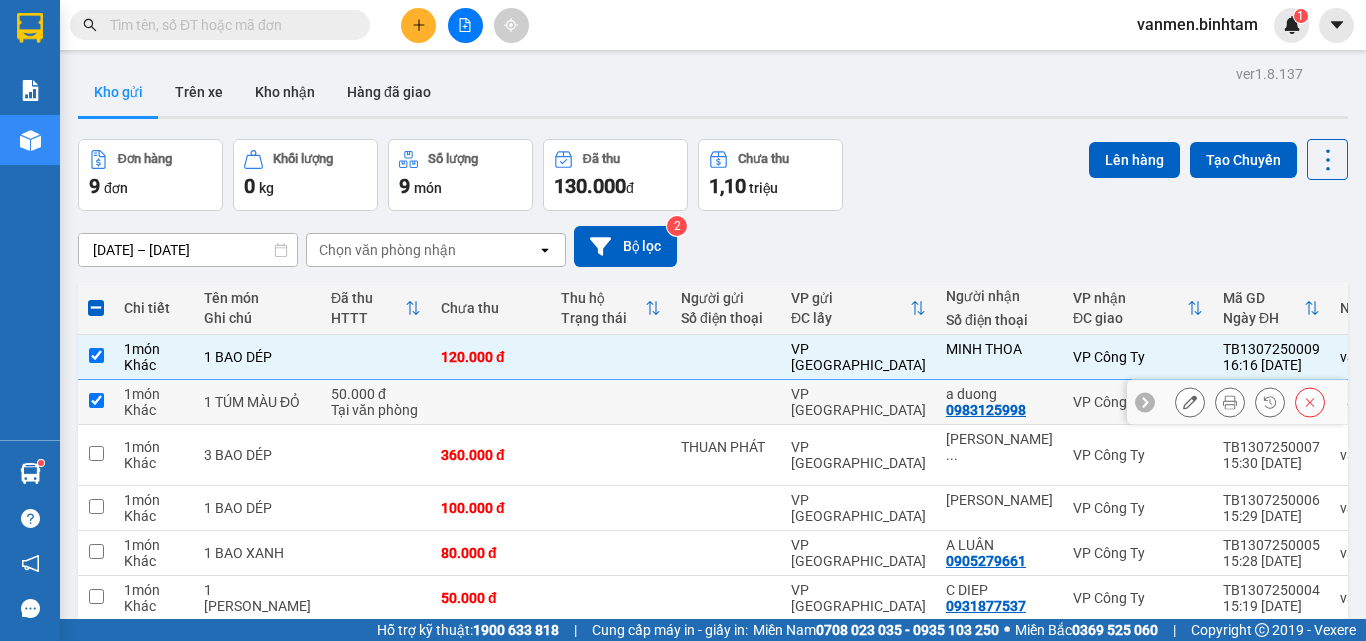 checkbox on "true" 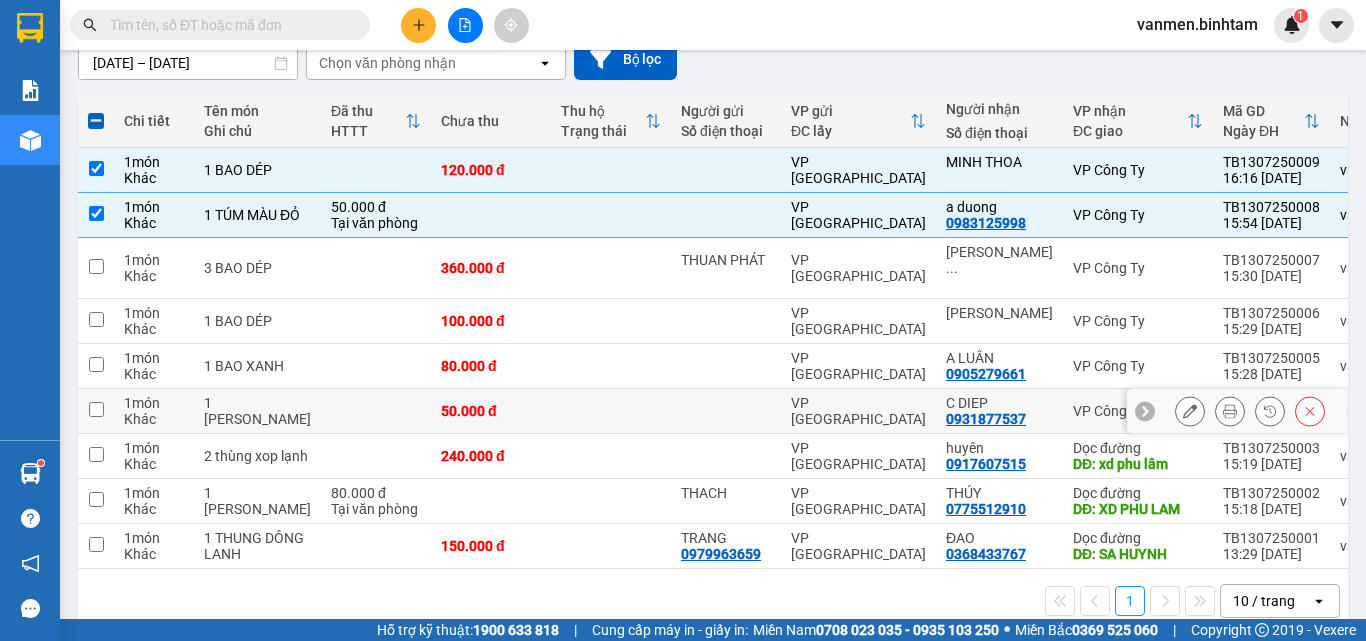 scroll, scrollTop: 200, scrollLeft: 0, axis: vertical 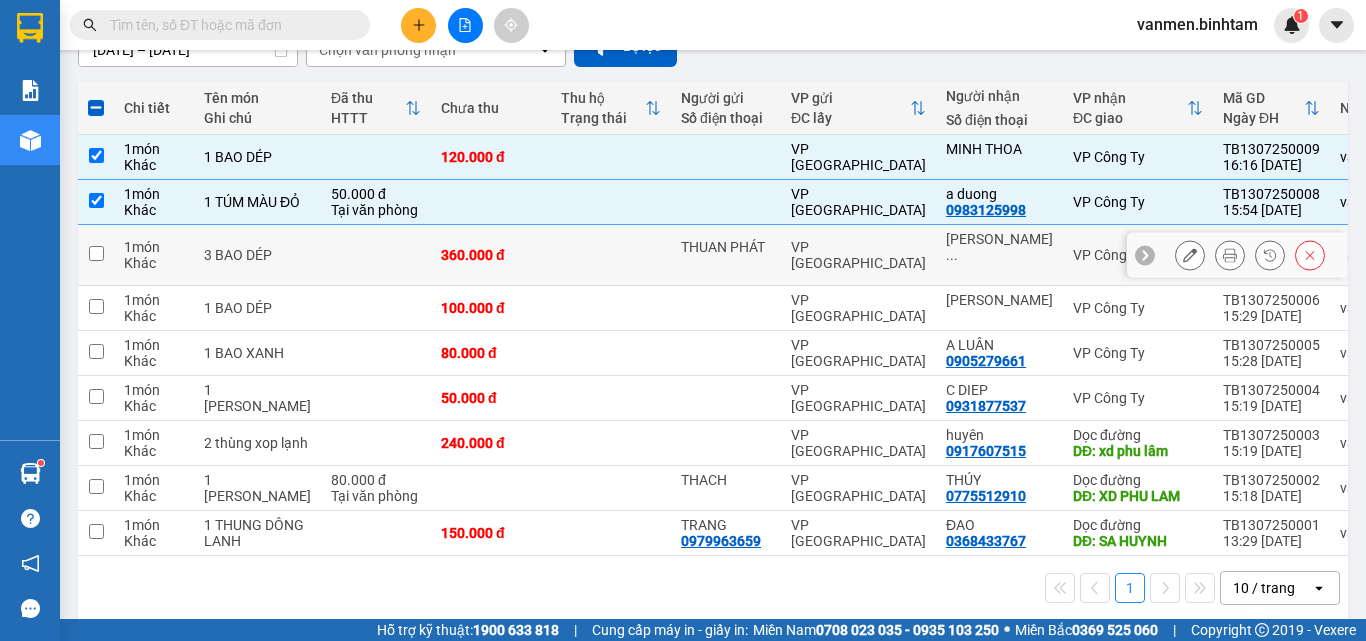 click at bounding box center [96, 253] 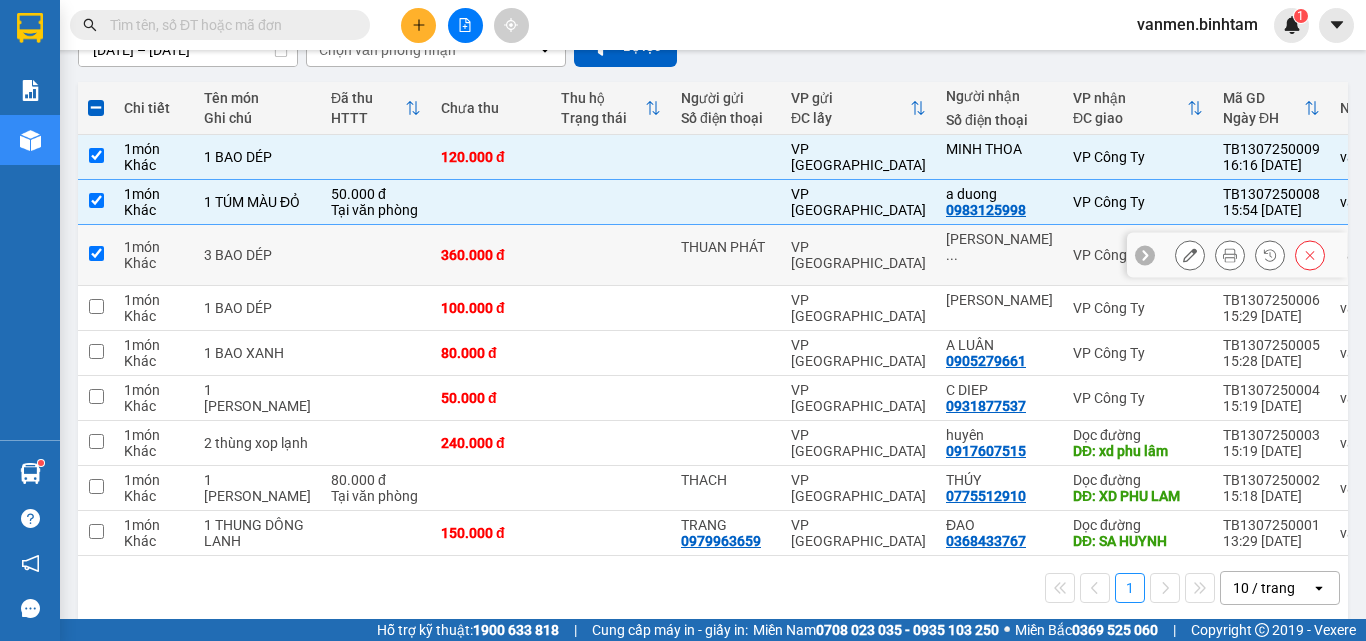 checkbox on "true" 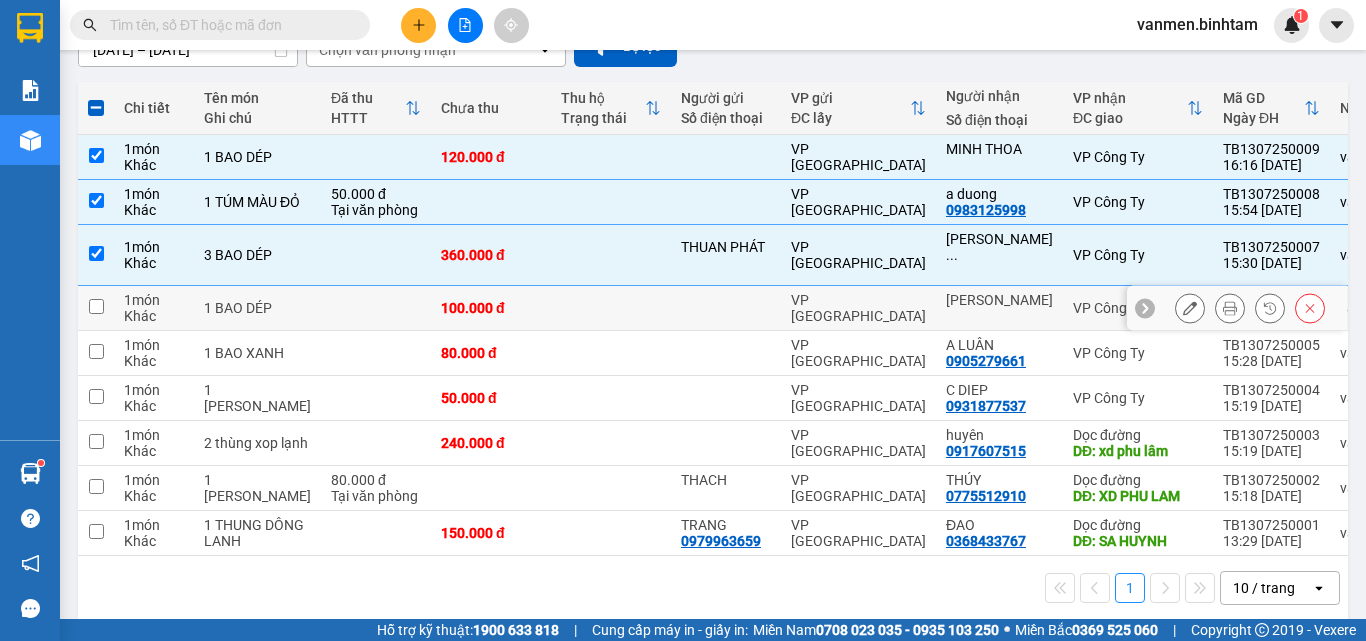 click at bounding box center (96, 306) 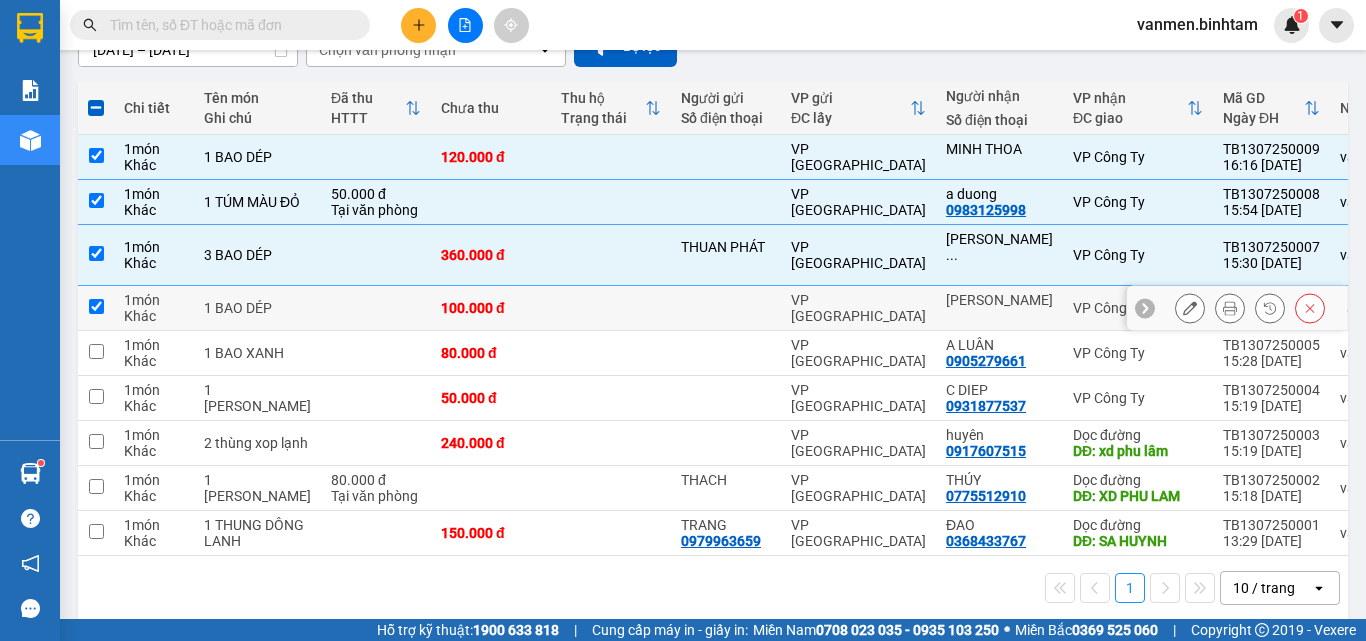 checkbox on "true" 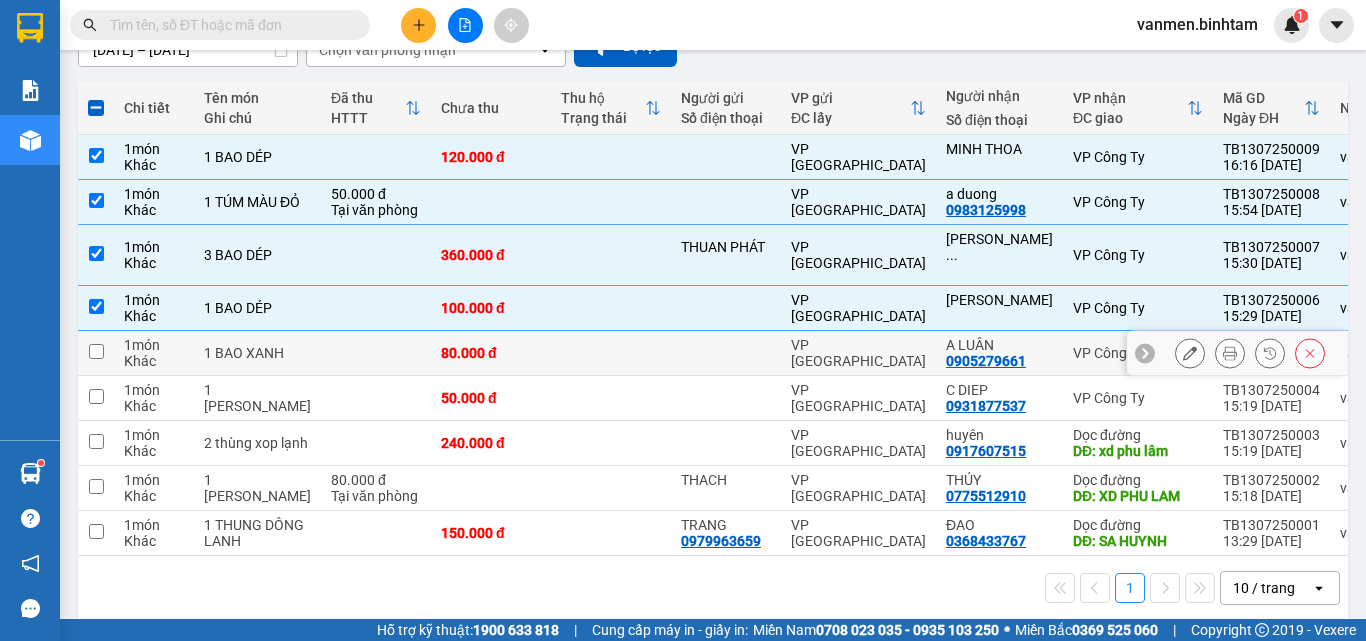 click at bounding box center (96, 351) 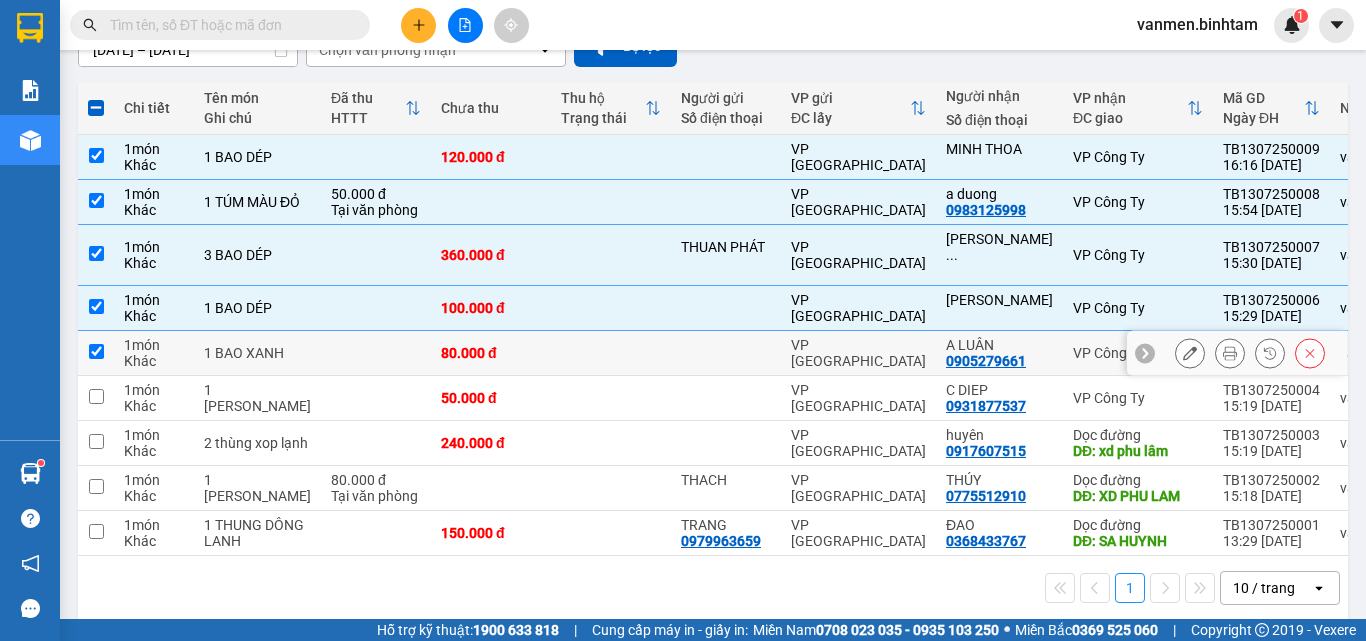 checkbox on "true" 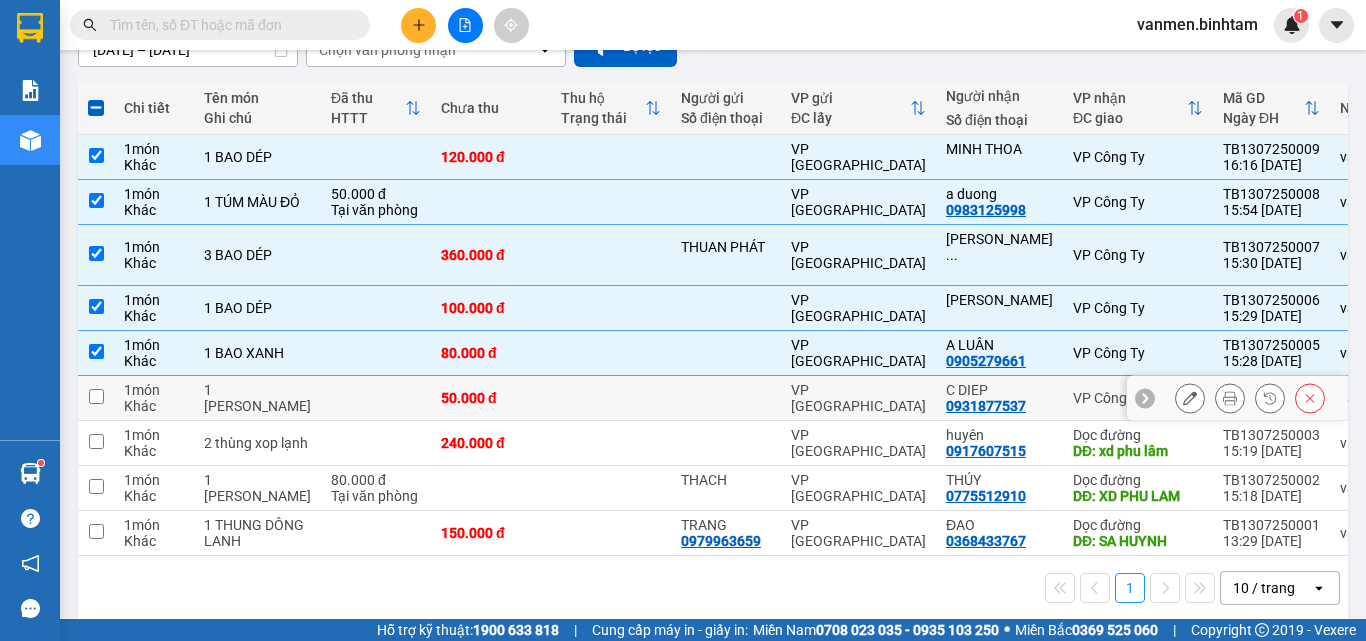 click at bounding box center [96, 396] 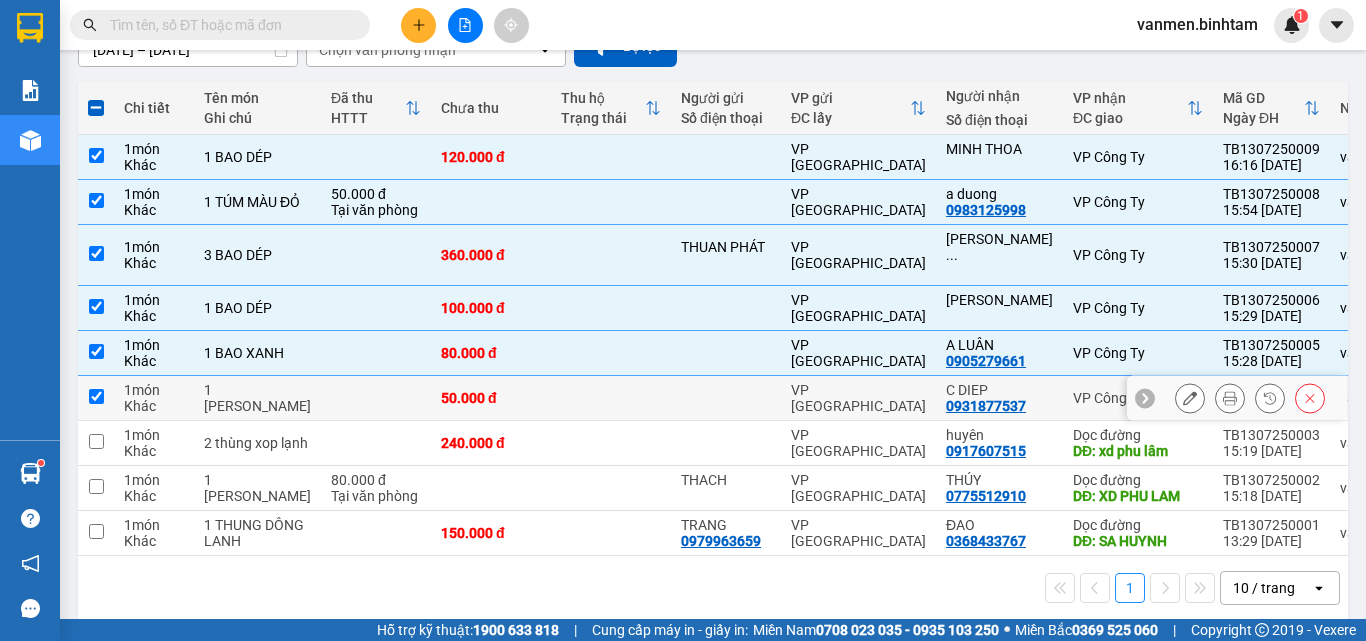 checkbox on "true" 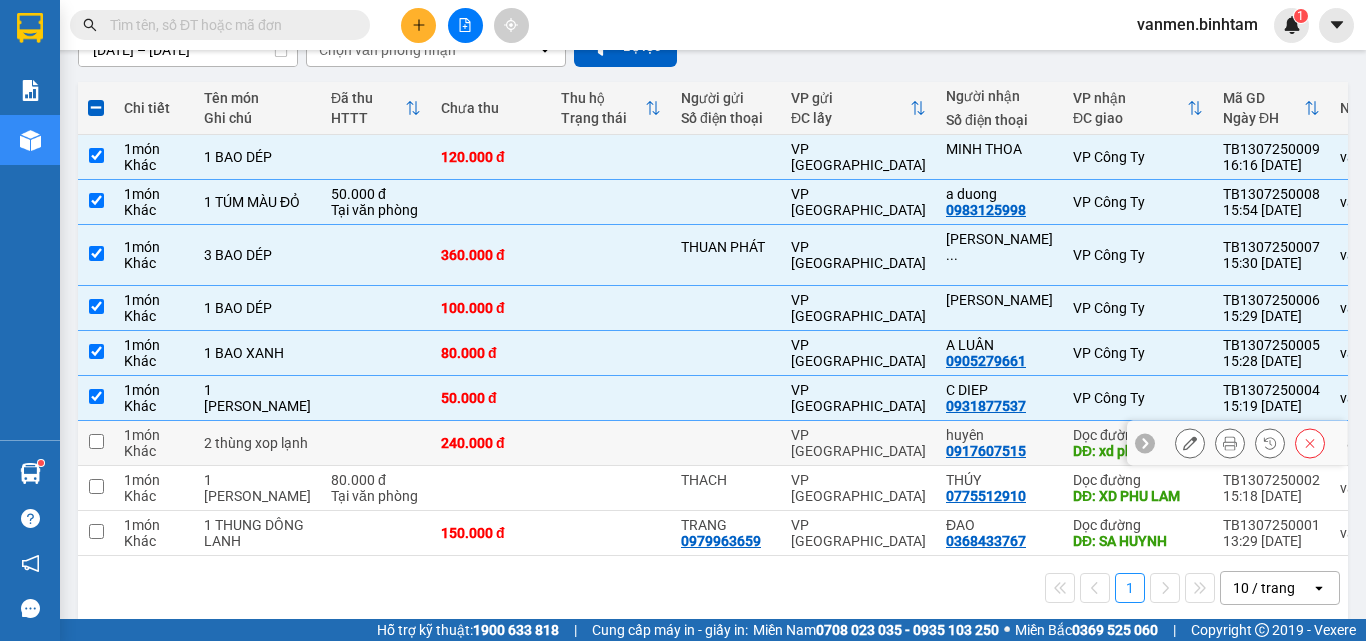 click at bounding box center (96, 441) 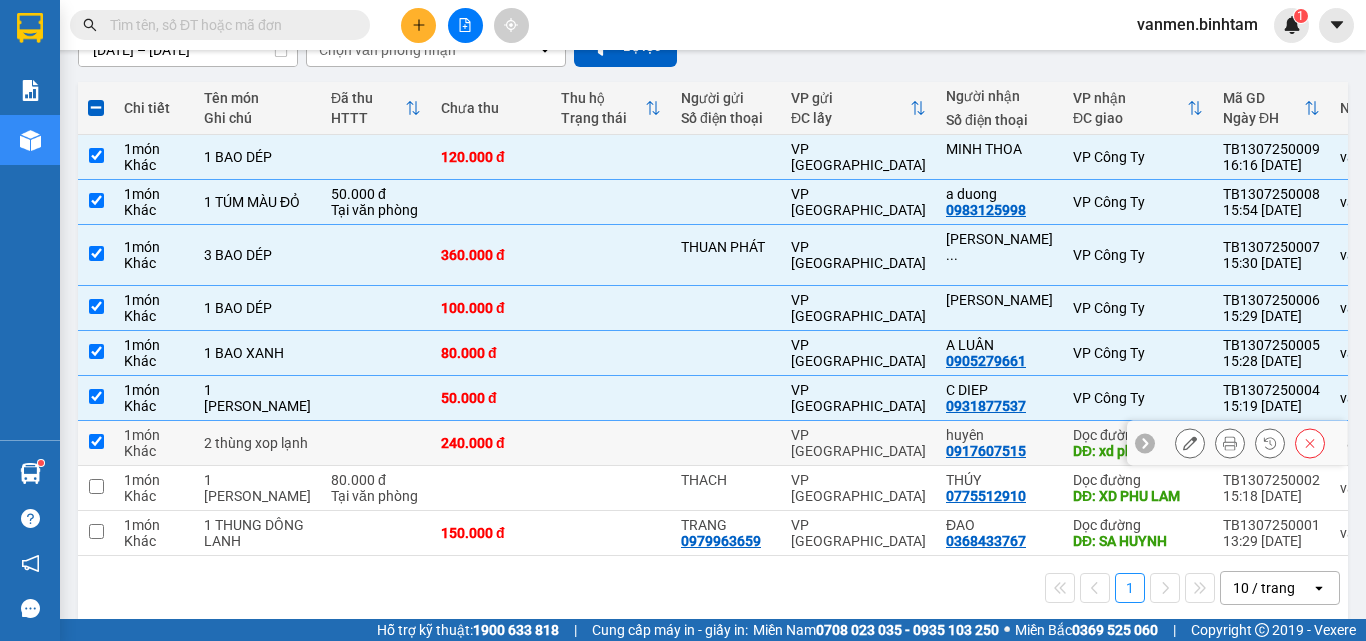 checkbox on "true" 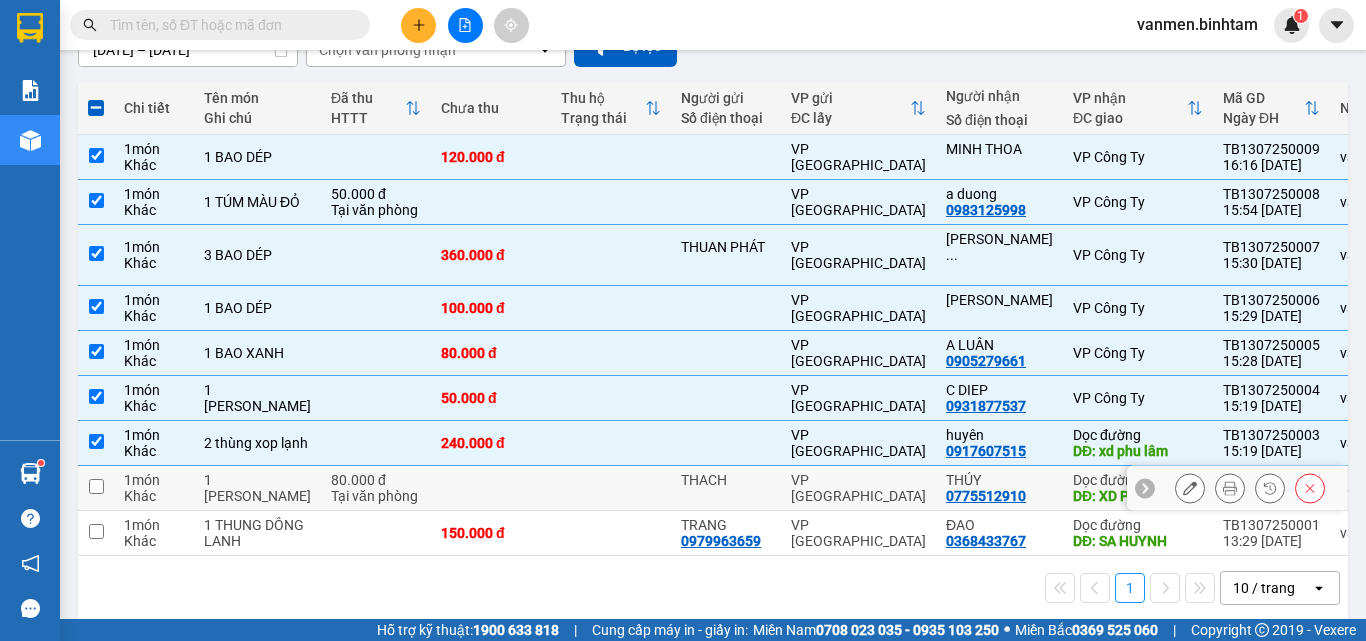 click at bounding box center (96, 486) 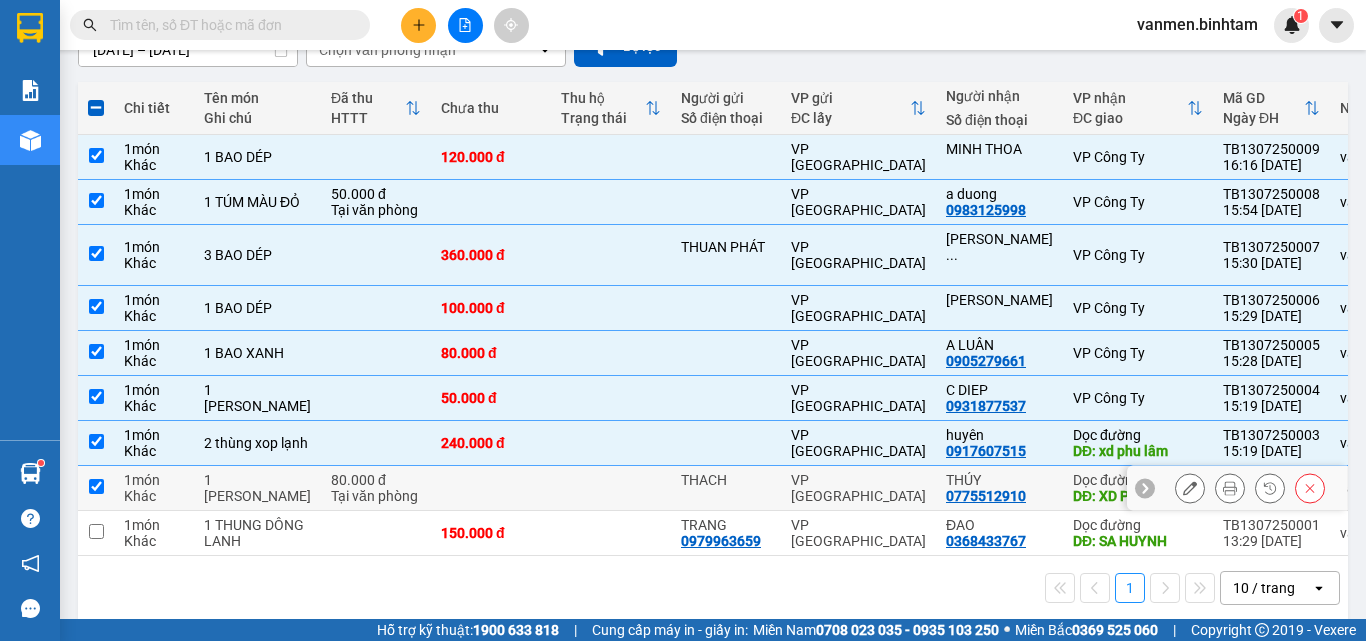 type 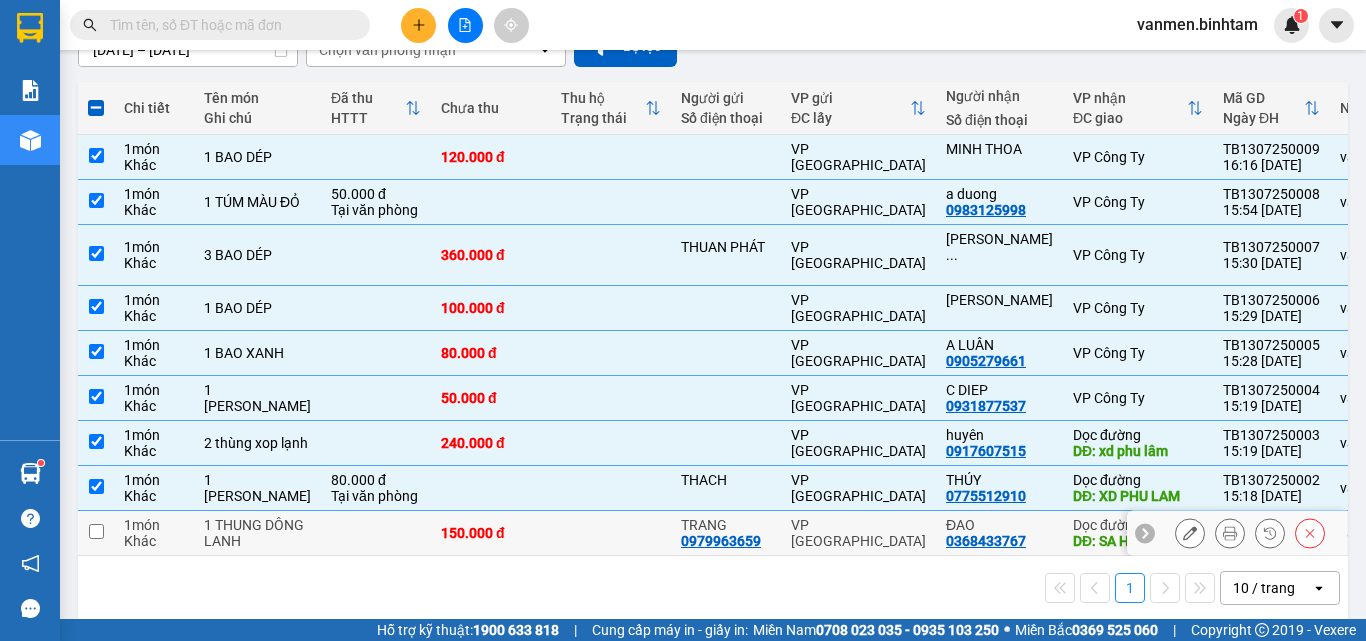 click at bounding box center (96, 531) 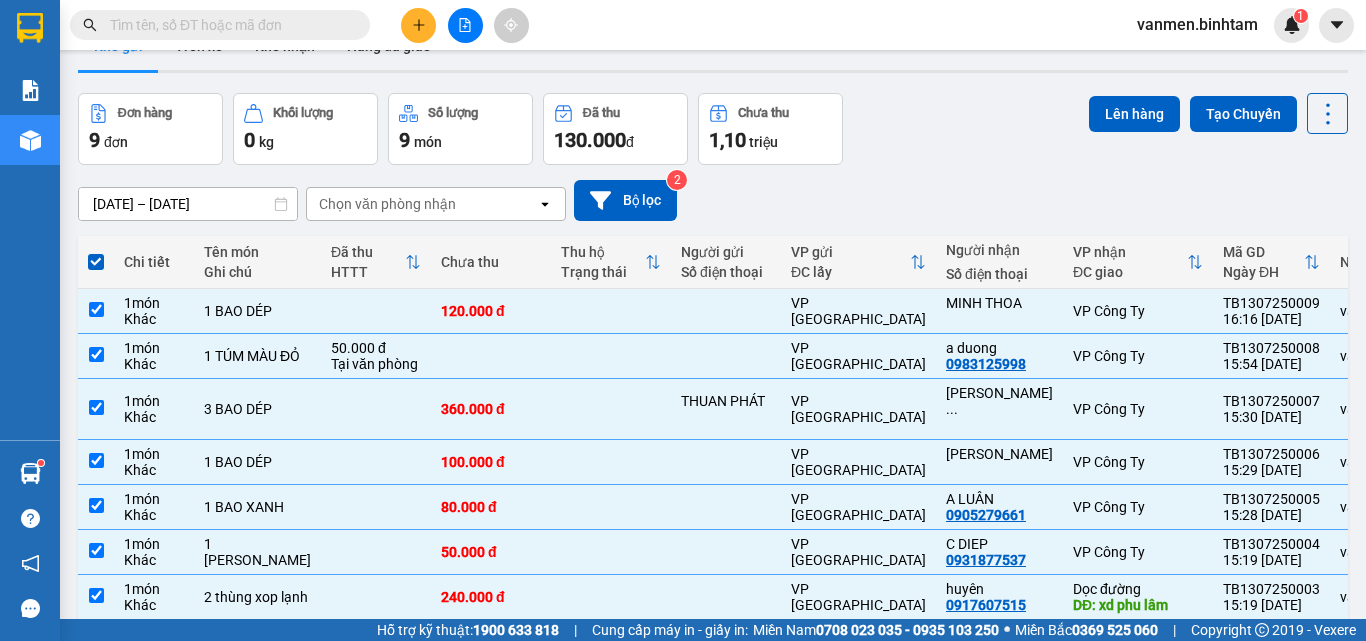 scroll, scrollTop: 0, scrollLeft: 0, axis: both 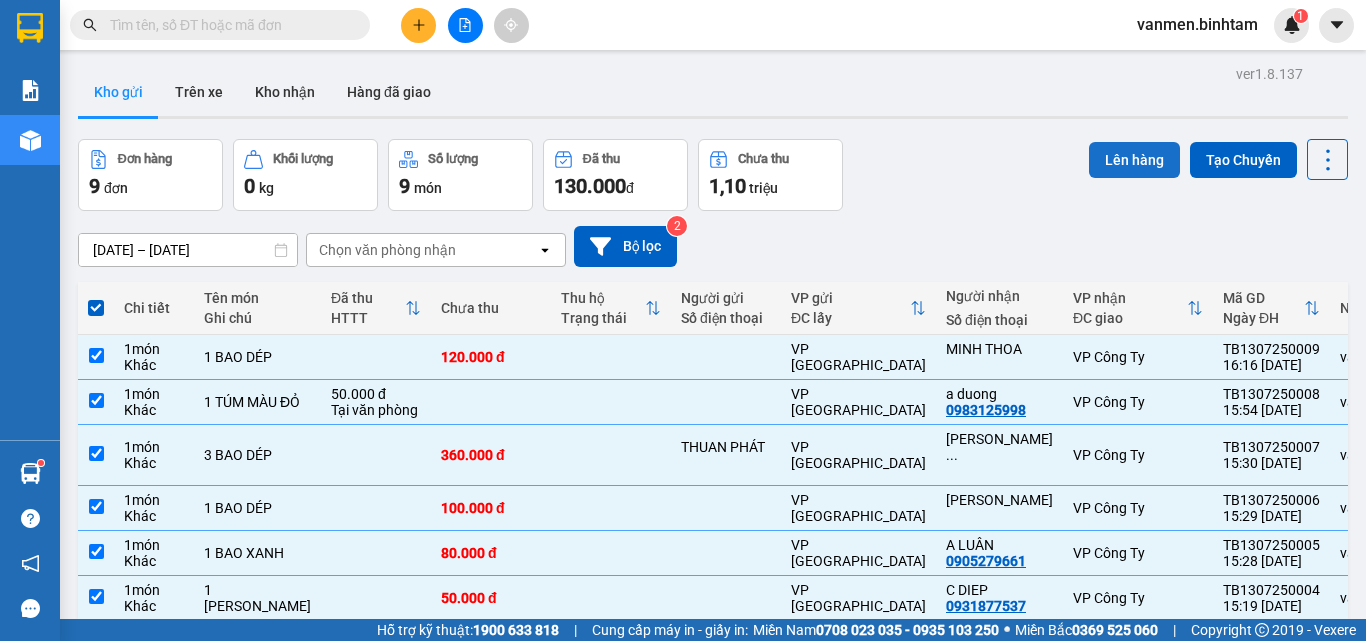click on "Lên hàng" at bounding box center [1134, 160] 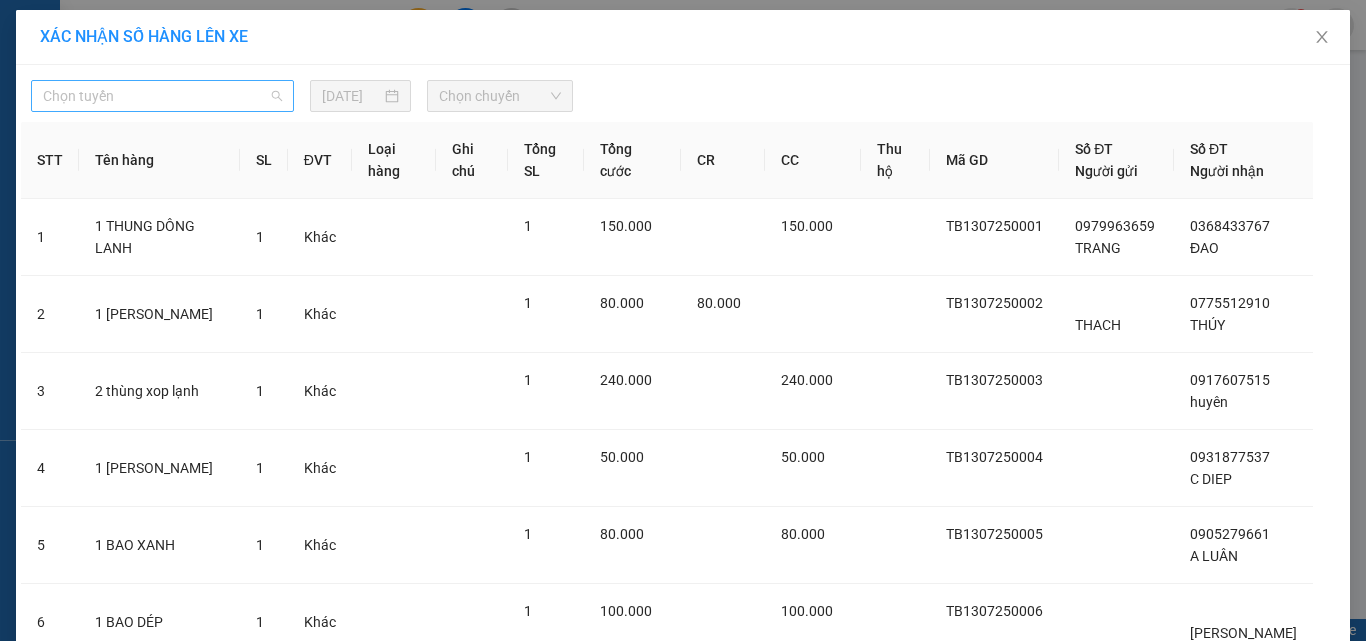 click on "Chọn tuyến" at bounding box center [162, 96] 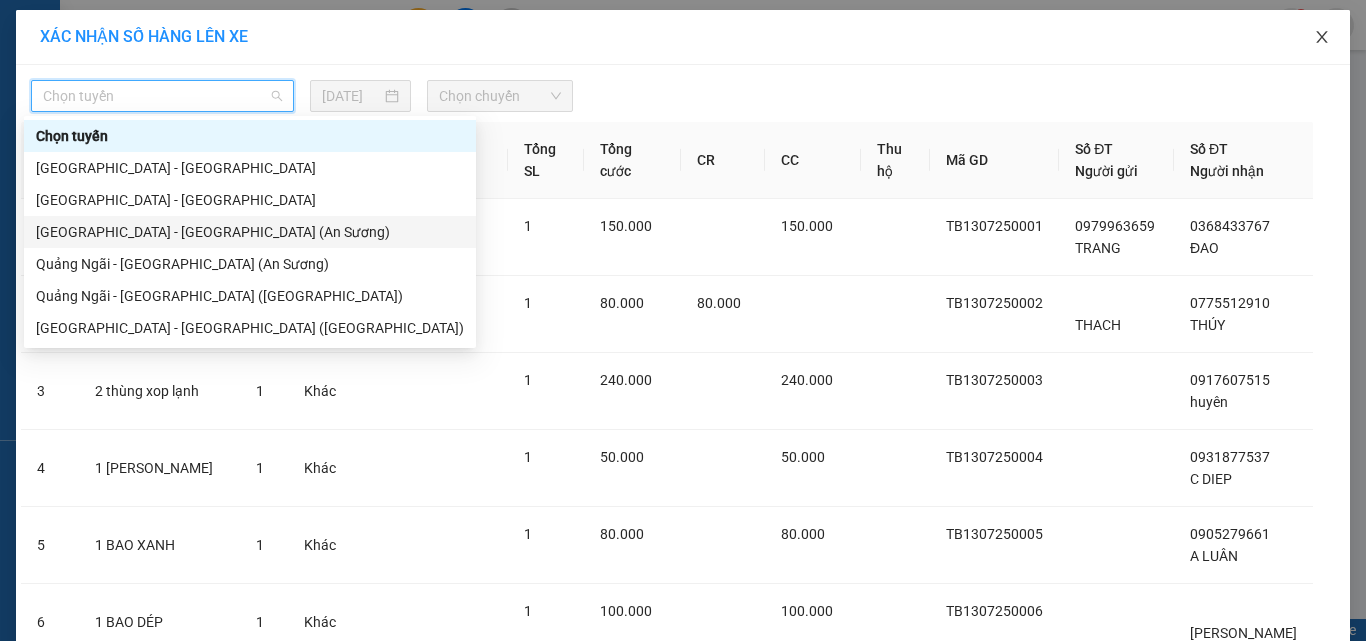 click 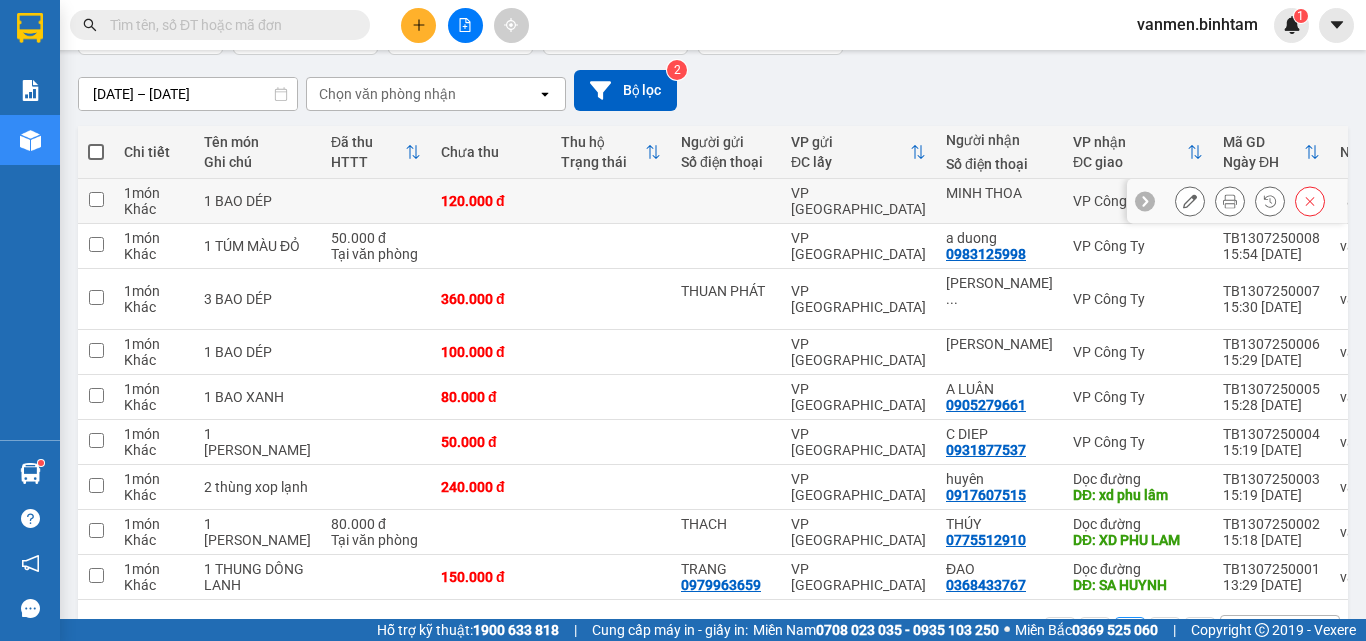 scroll, scrollTop: 0, scrollLeft: 0, axis: both 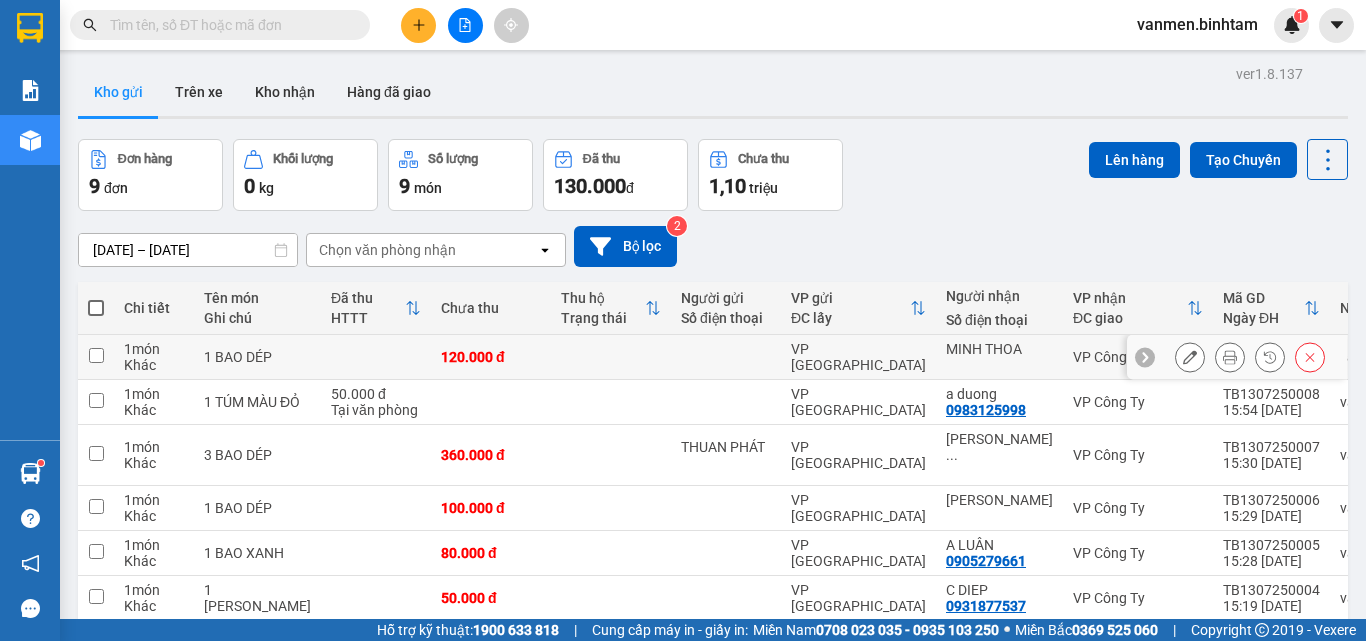 click at bounding box center [96, 355] 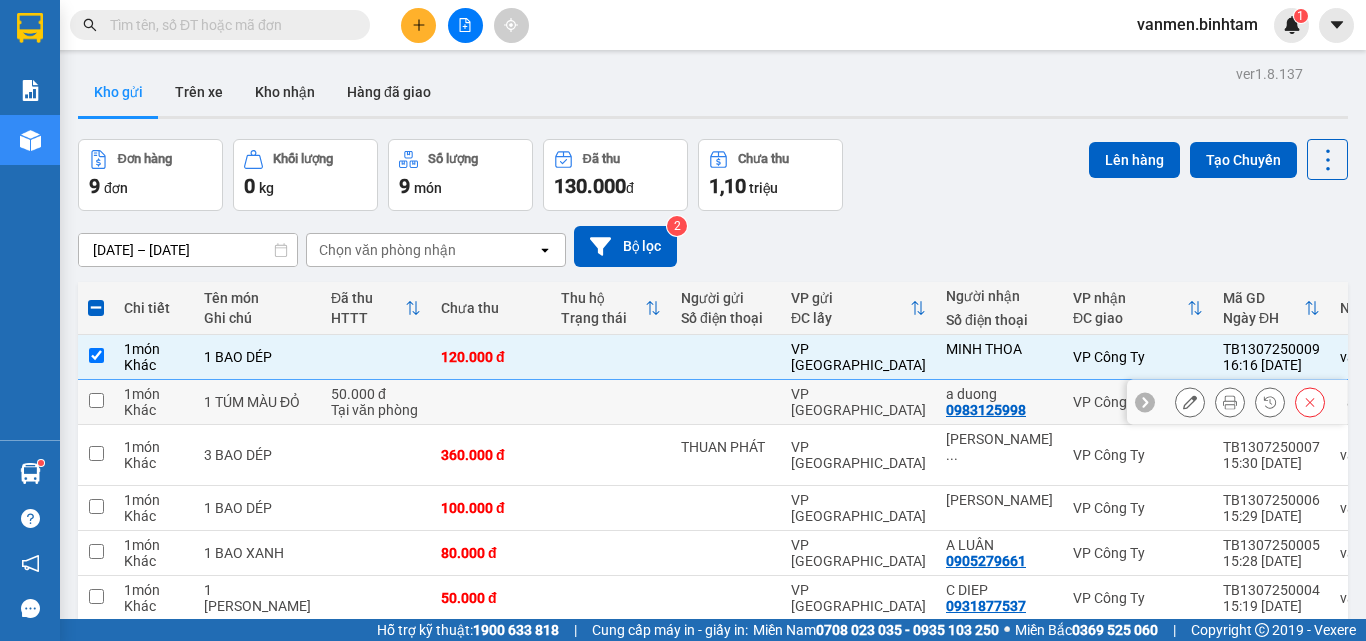 click at bounding box center [96, 400] 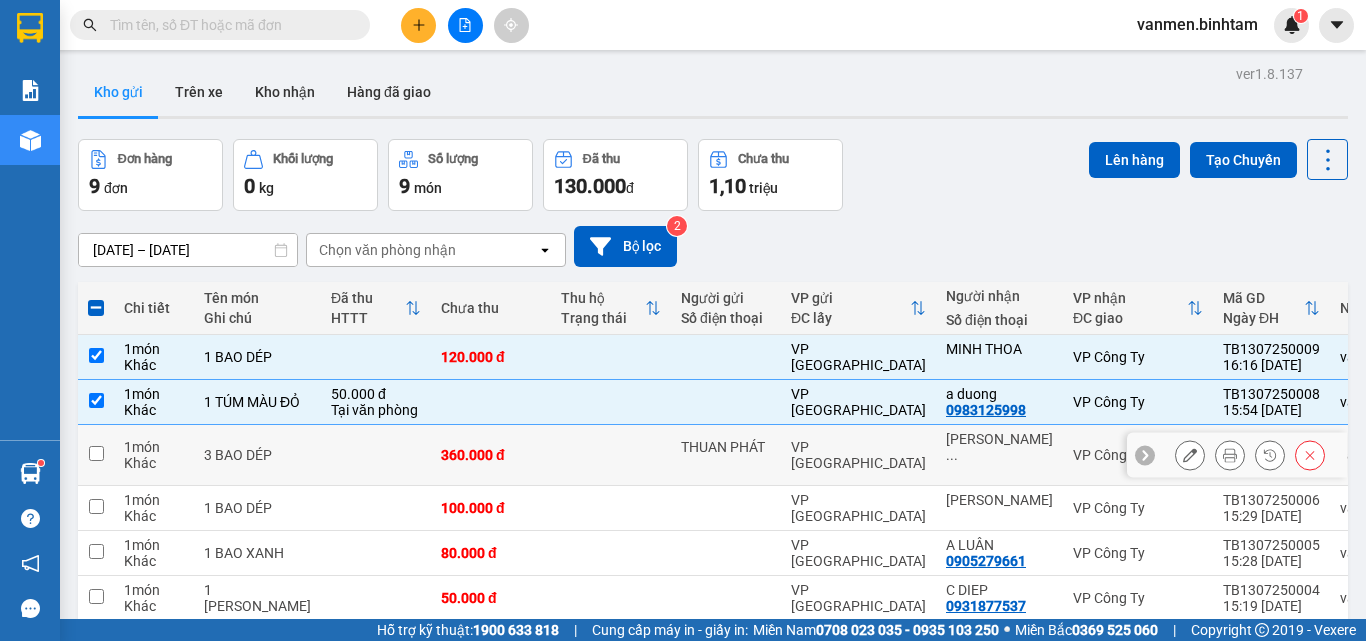 click at bounding box center [96, 453] 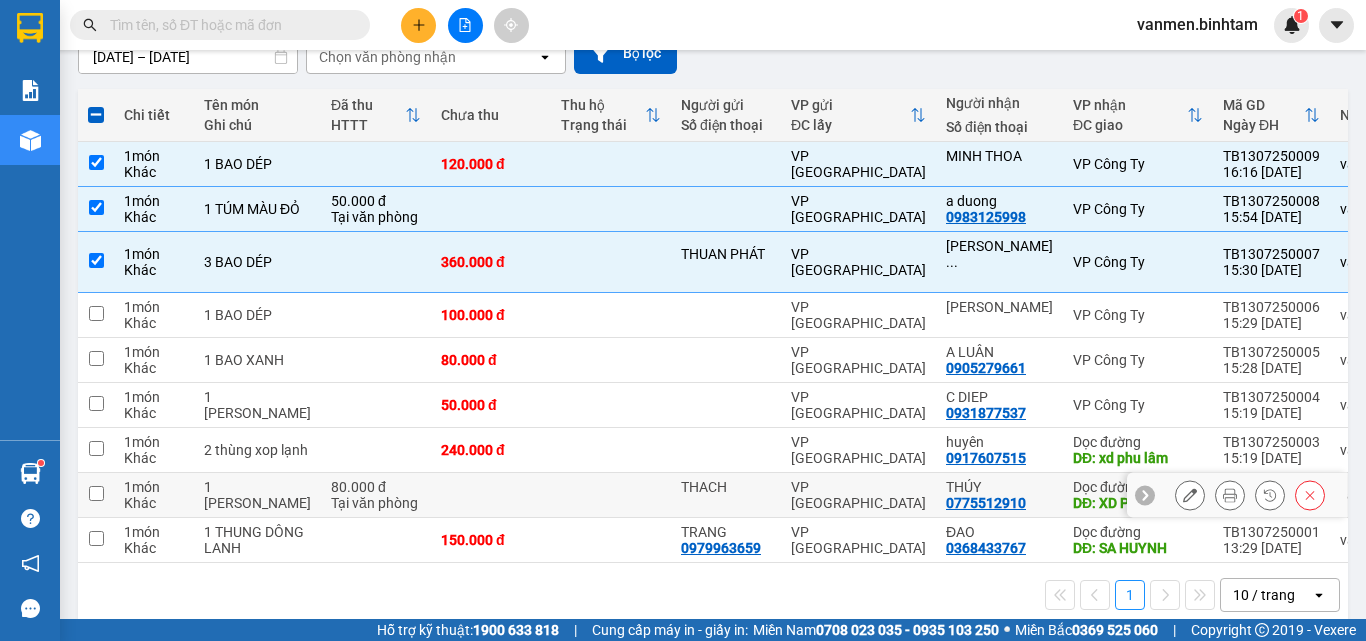 scroll, scrollTop: 227, scrollLeft: 0, axis: vertical 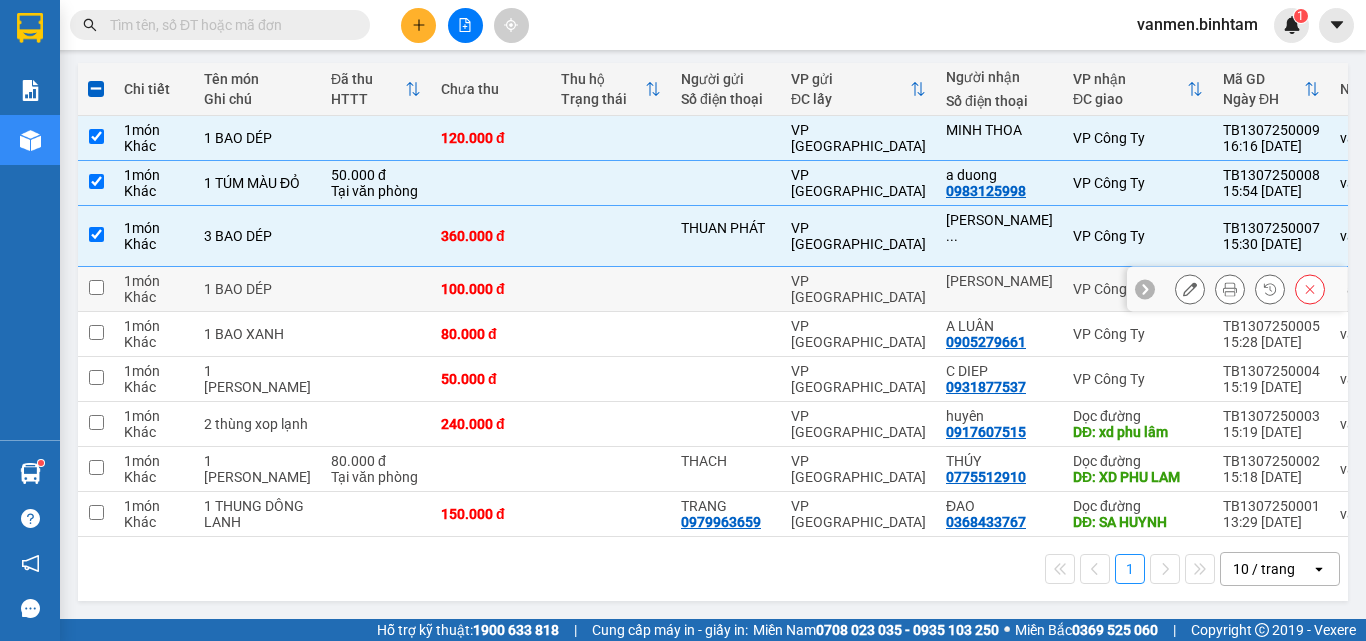 click at bounding box center (96, 287) 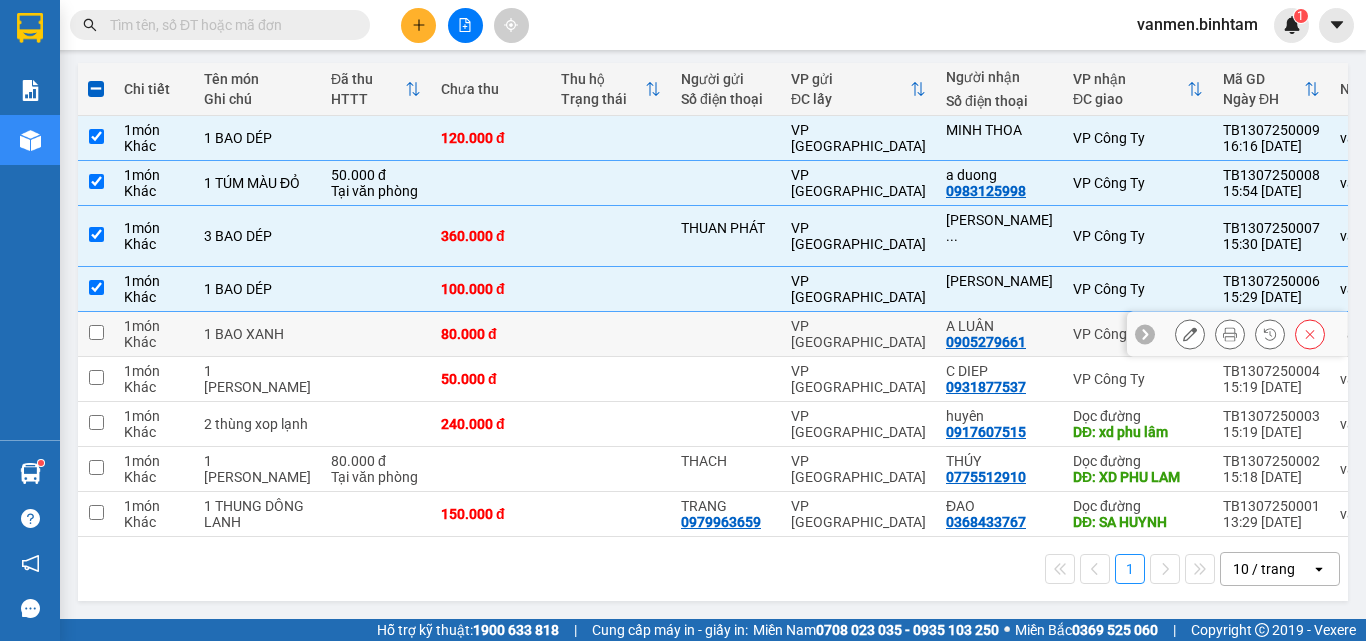 click at bounding box center (96, 334) 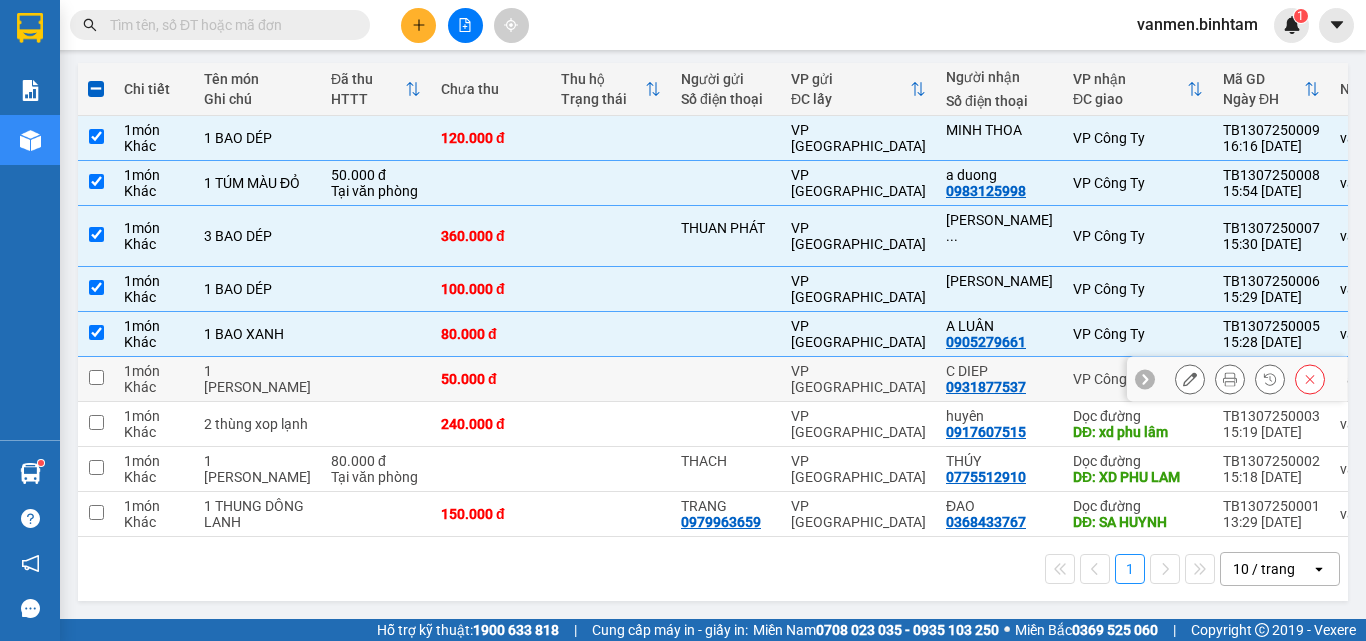 click at bounding box center [96, 377] 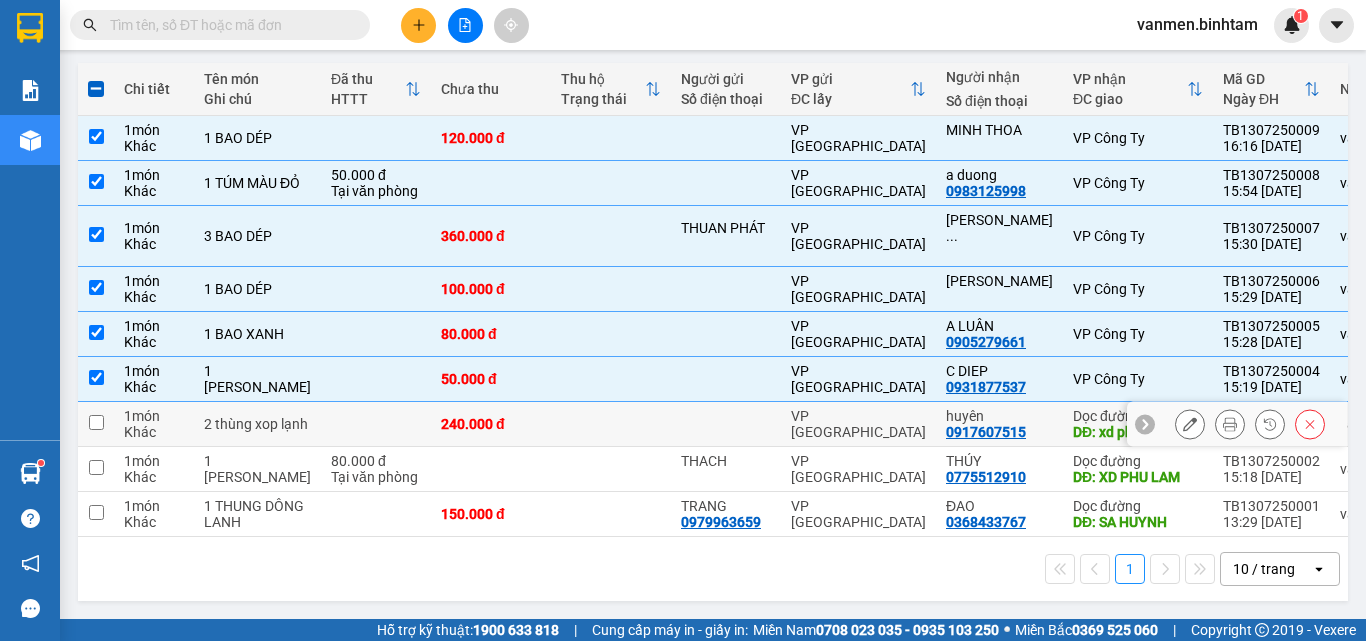 click at bounding box center [96, 422] 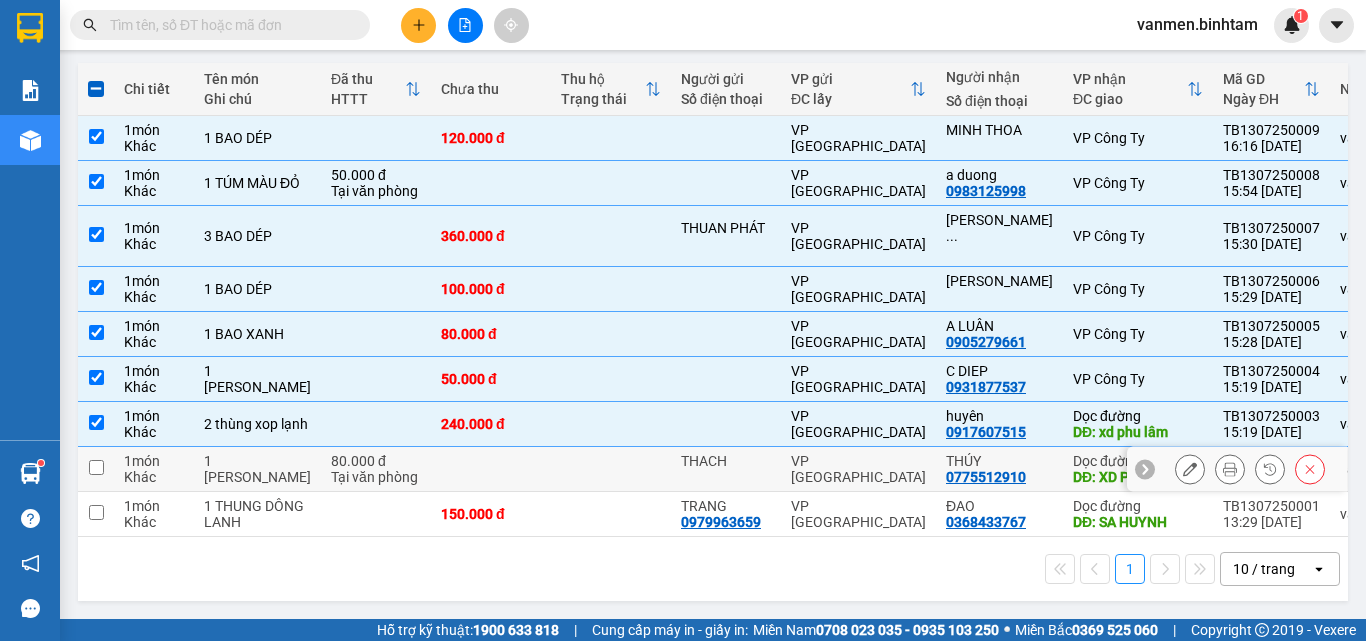 click at bounding box center [96, 467] 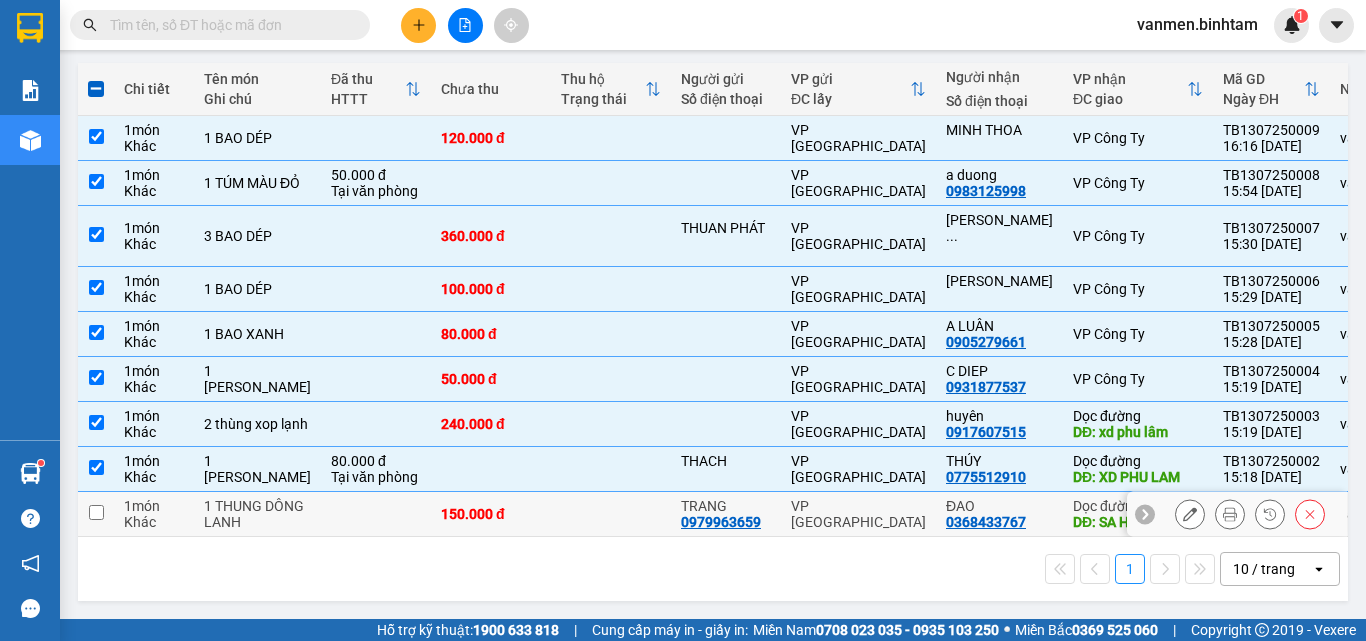 click at bounding box center [96, 512] 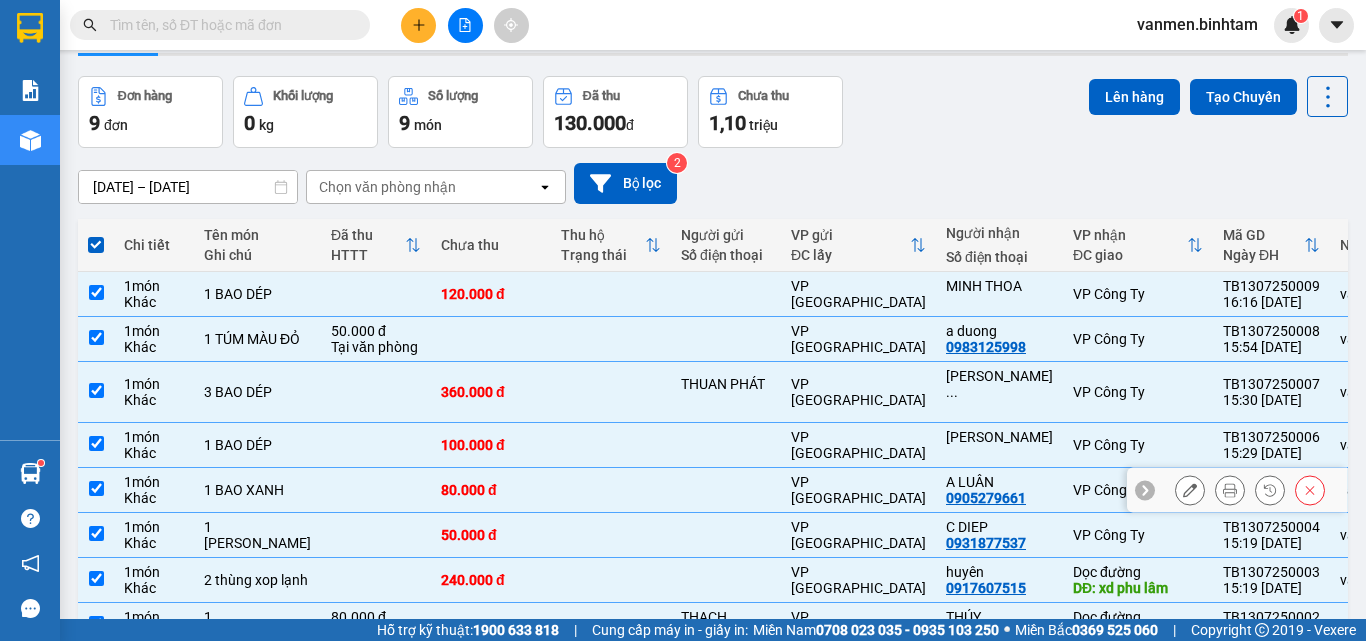 scroll, scrollTop: 0, scrollLeft: 0, axis: both 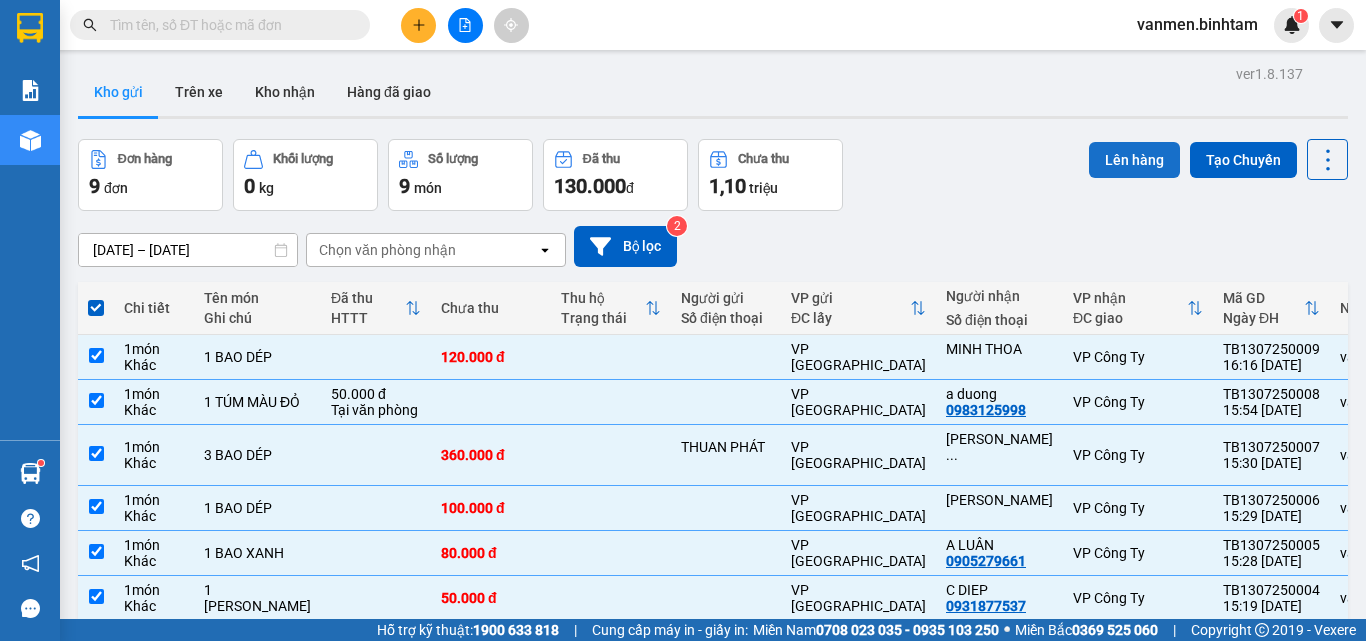click on "Lên hàng" at bounding box center (1134, 160) 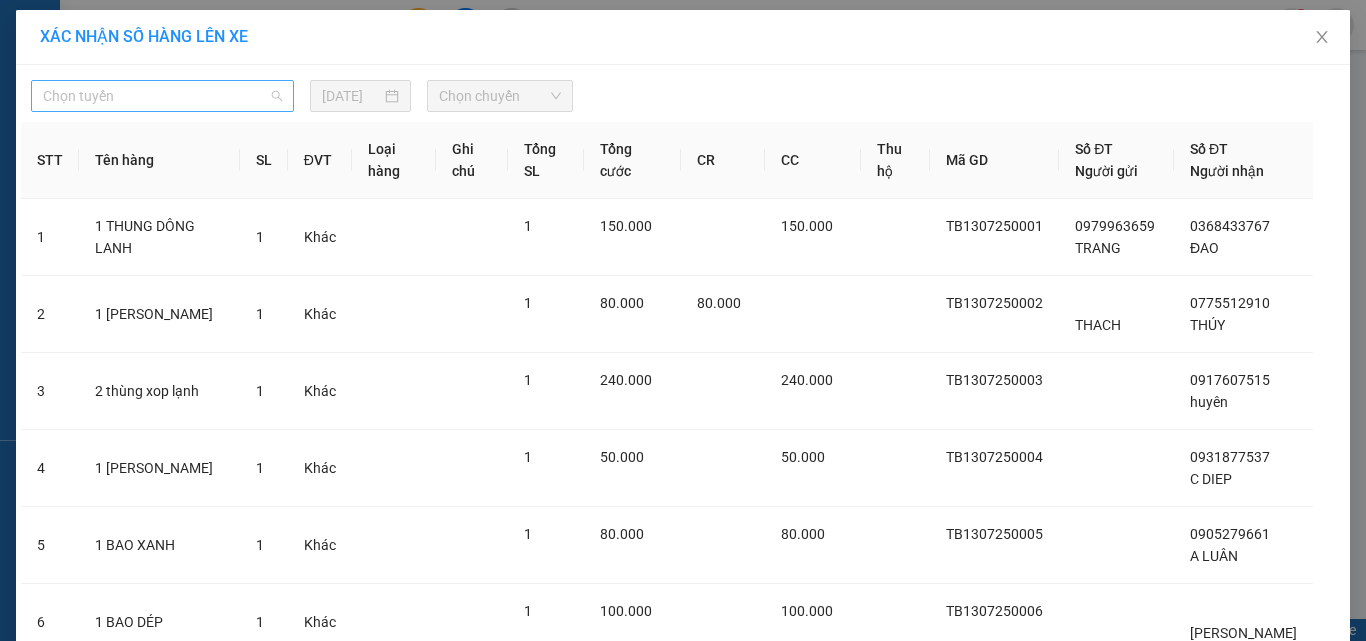click on "Chọn tuyến" at bounding box center (162, 96) 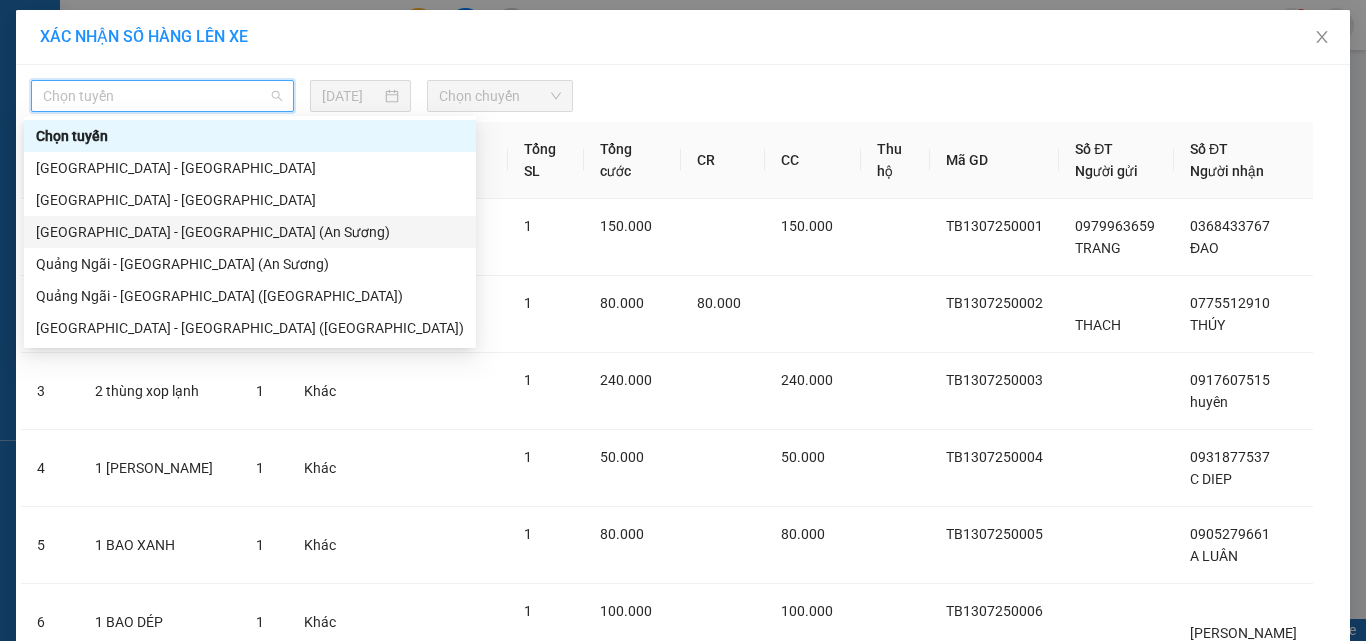 click on "[GEOGRAPHIC_DATA] - [GEOGRAPHIC_DATA] (An Sương)" at bounding box center [250, 232] 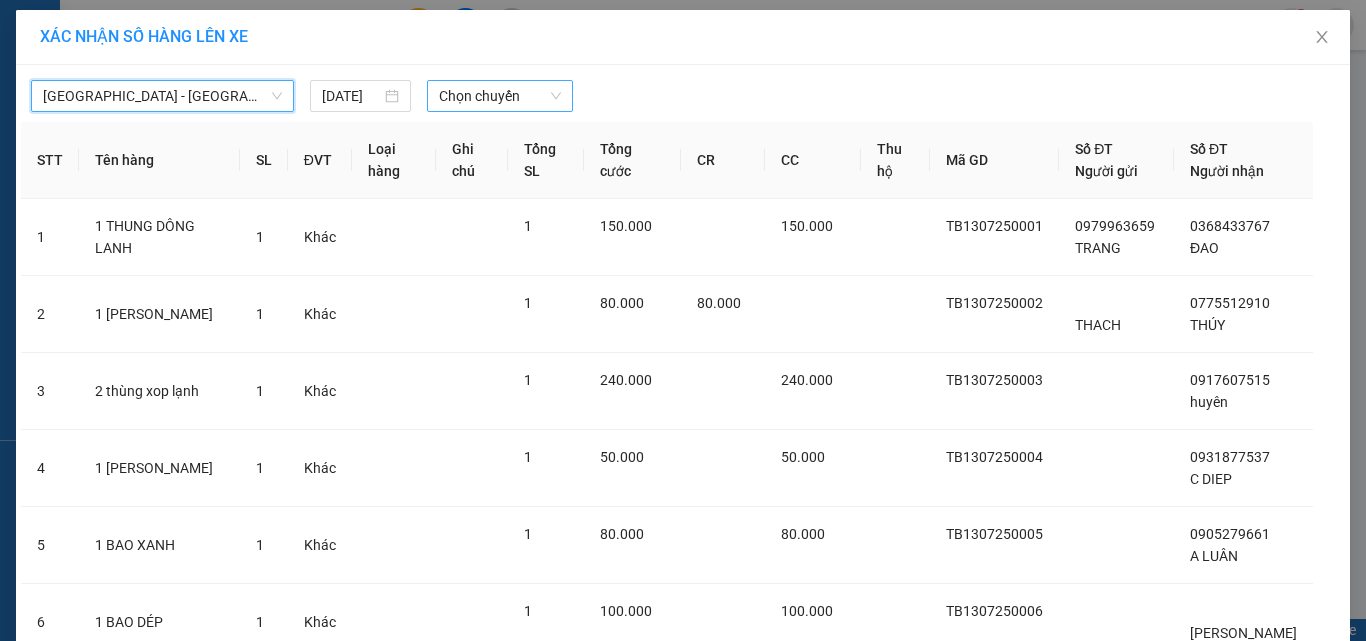 click on "Chọn chuyến" at bounding box center [500, 96] 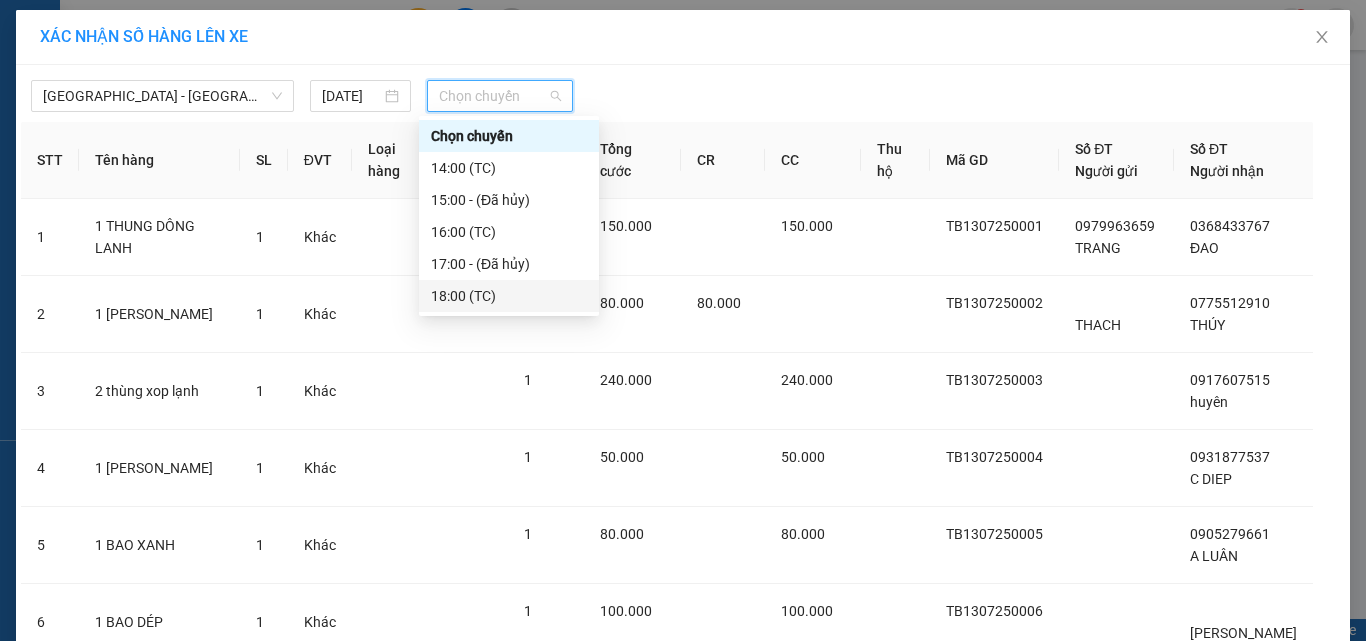 click on "18:00   (TC)" at bounding box center [509, 296] 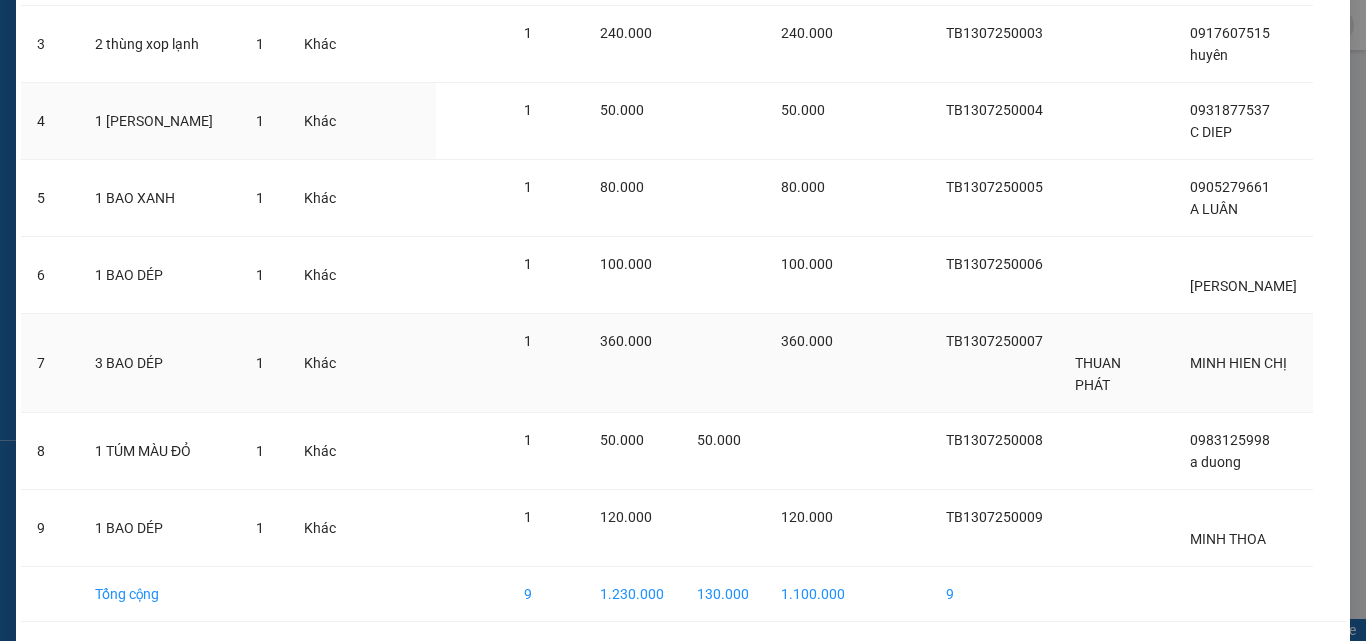 scroll, scrollTop: 431, scrollLeft: 0, axis: vertical 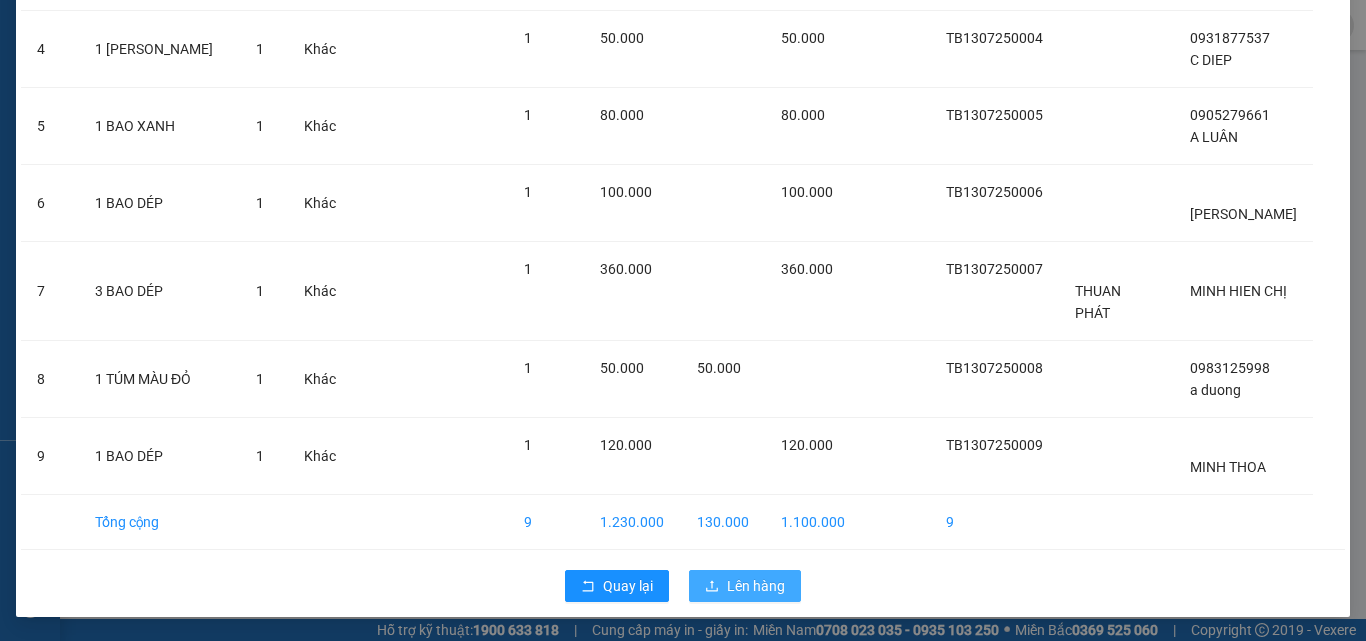 click on "Lên hàng" at bounding box center [756, 586] 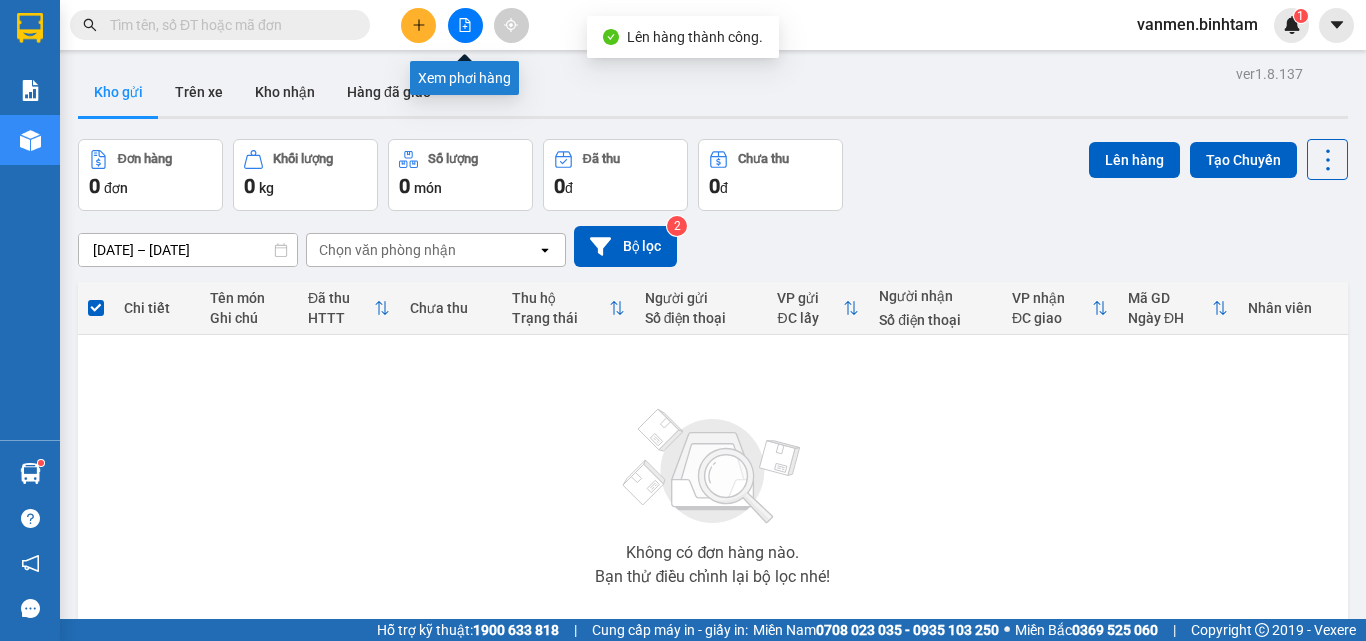 click 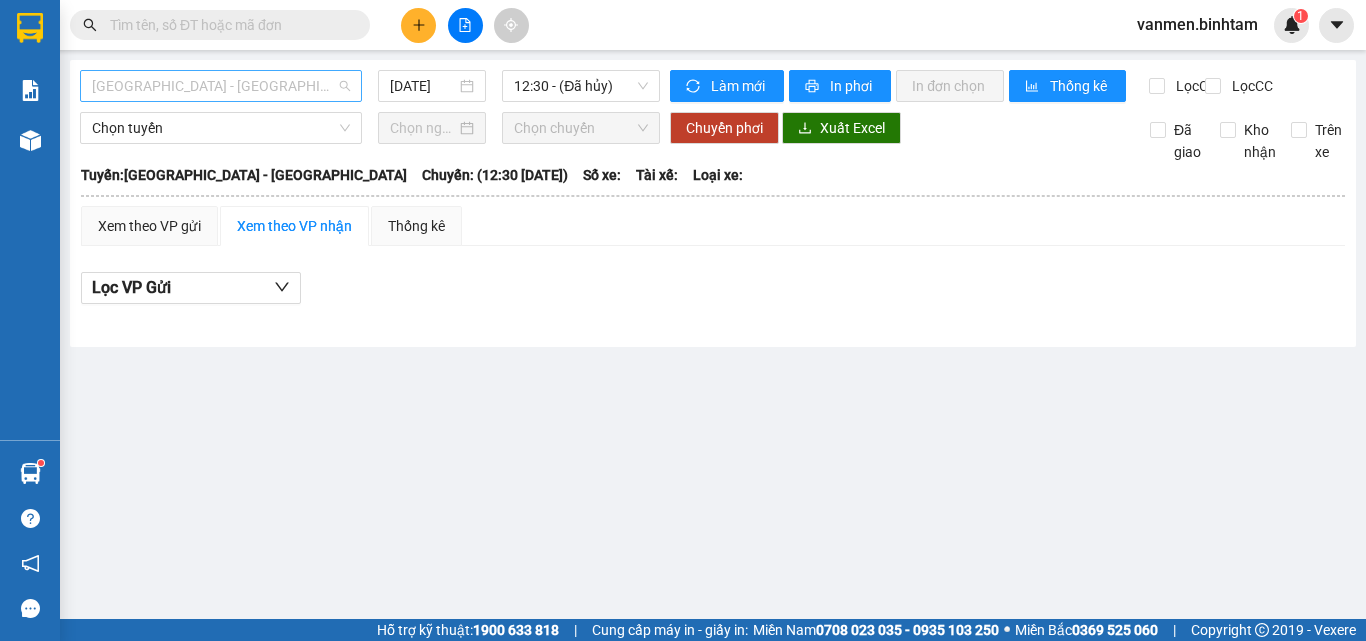 click on "[GEOGRAPHIC_DATA] - [GEOGRAPHIC_DATA]" at bounding box center [221, 86] 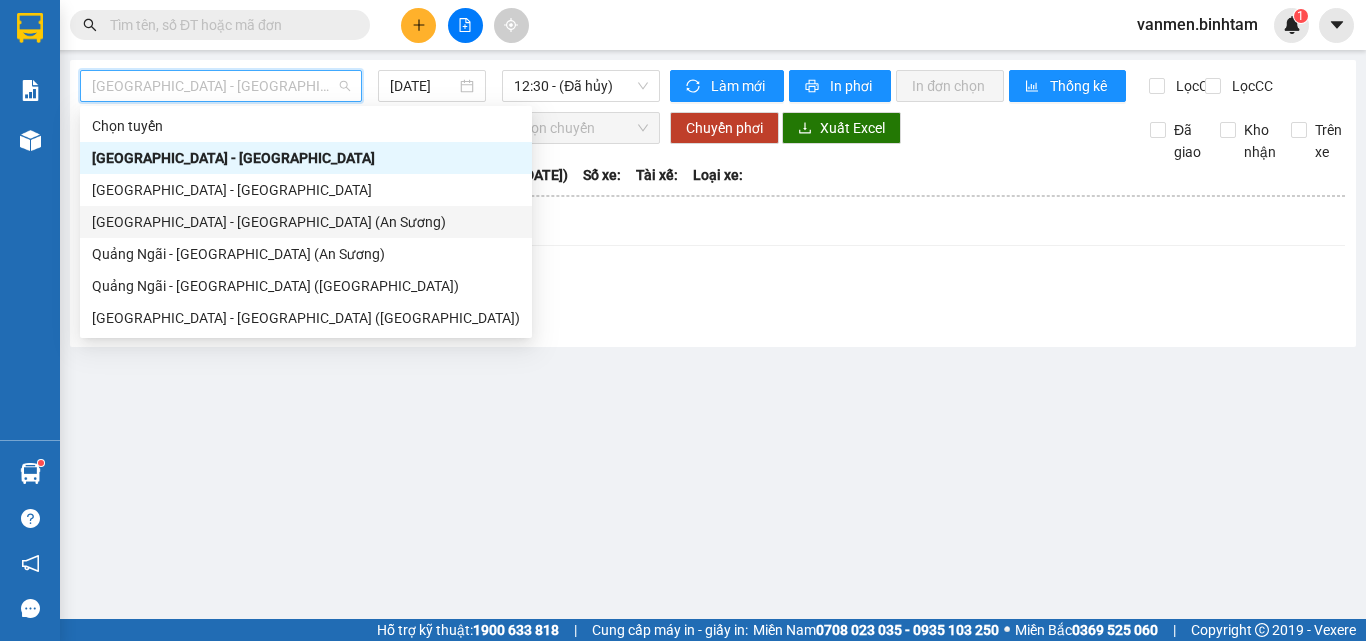 click on "[GEOGRAPHIC_DATA] - [GEOGRAPHIC_DATA] (An Sương)" at bounding box center (306, 222) 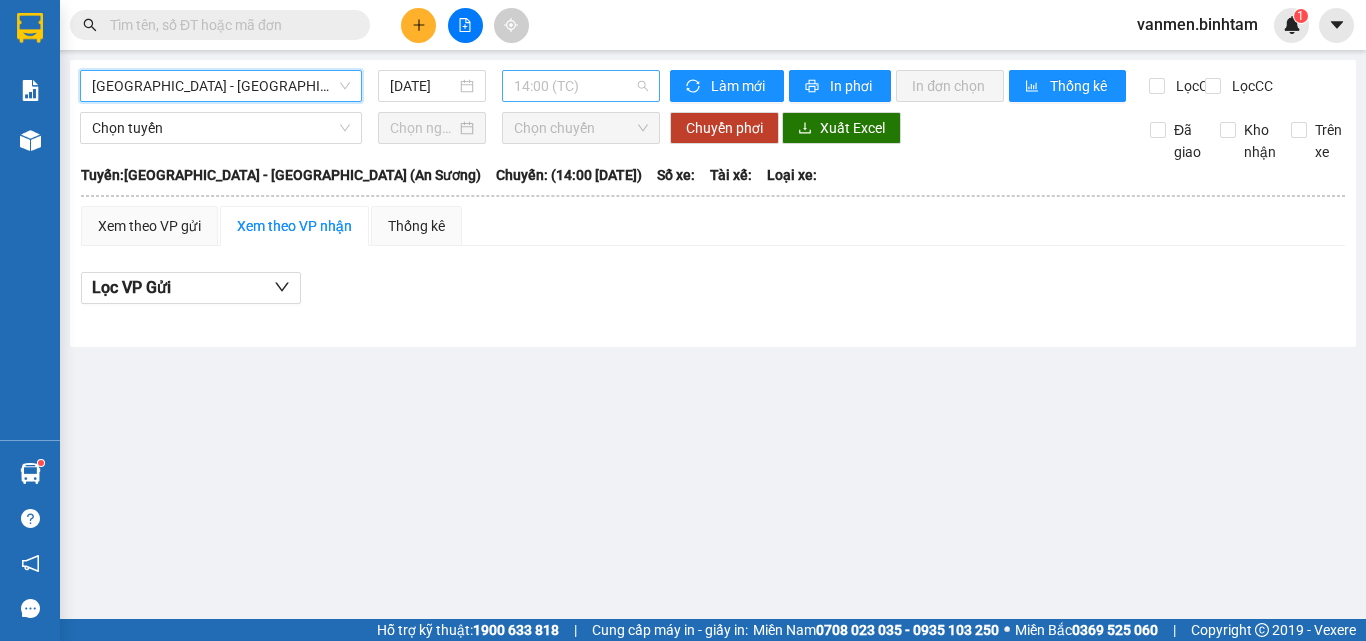 click on "14:00   (TC)" at bounding box center [581, 86] 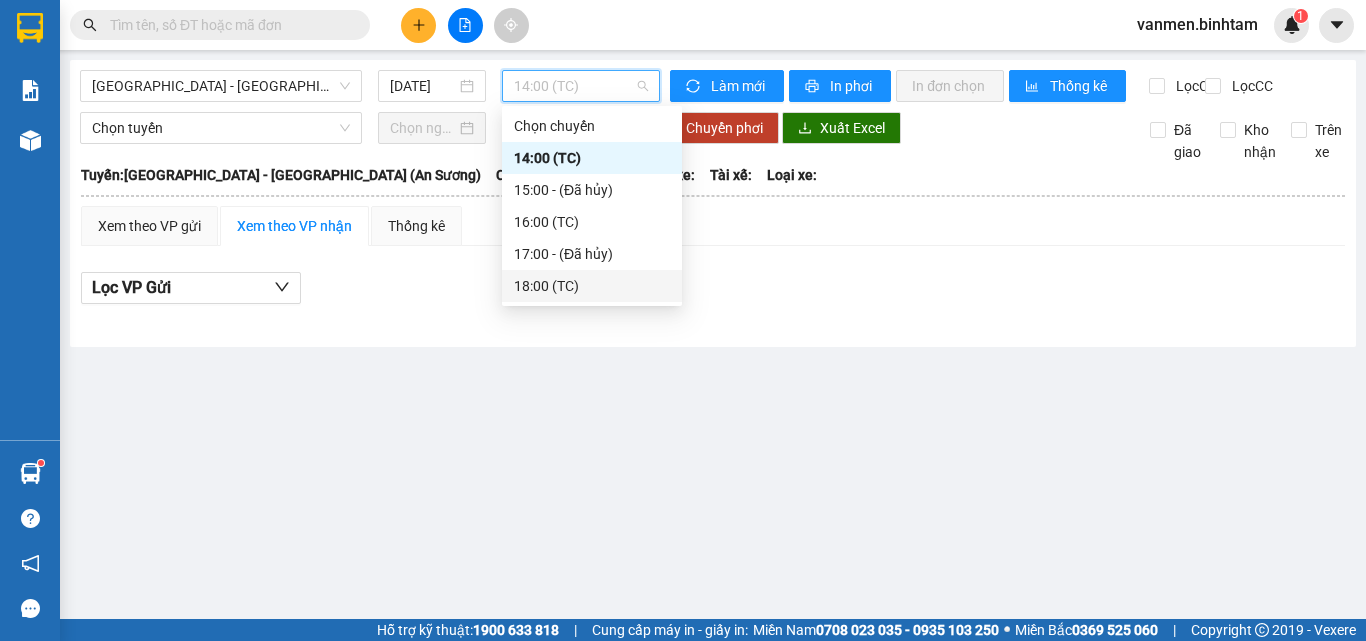 click on "18:00   (TC)" at bounding box center [592, 286] 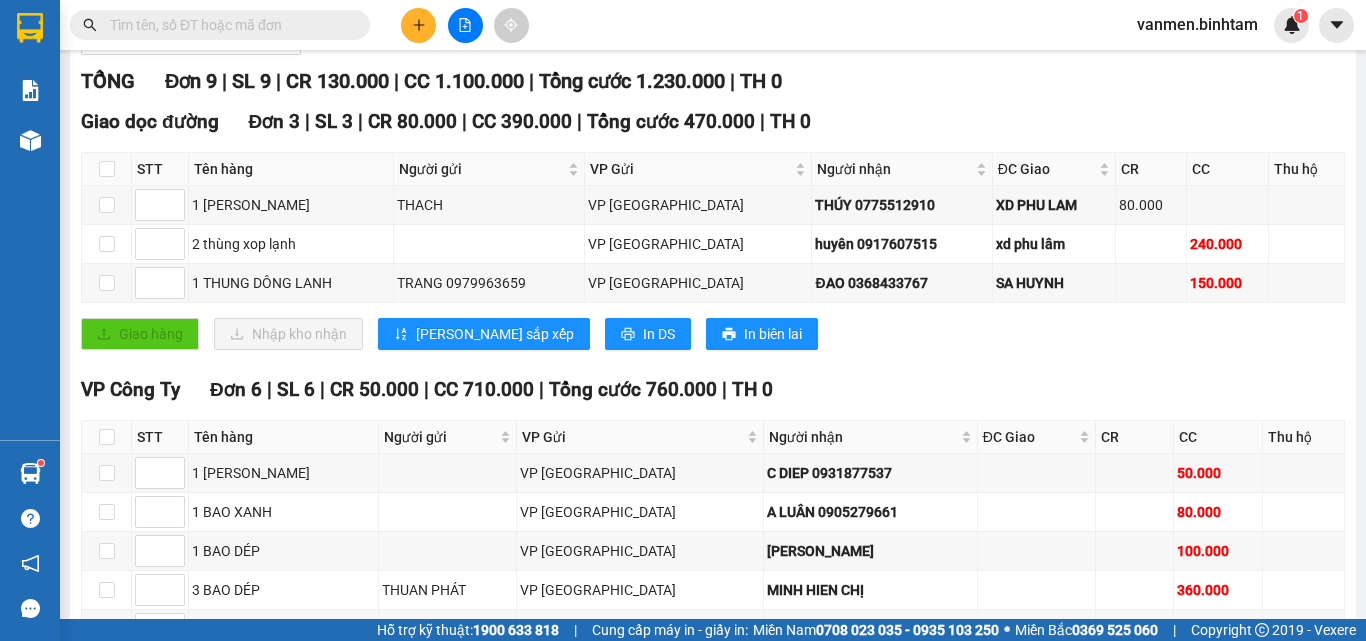 scroll, scrollTop: 300, scrollLeft: 0, axis: vertical 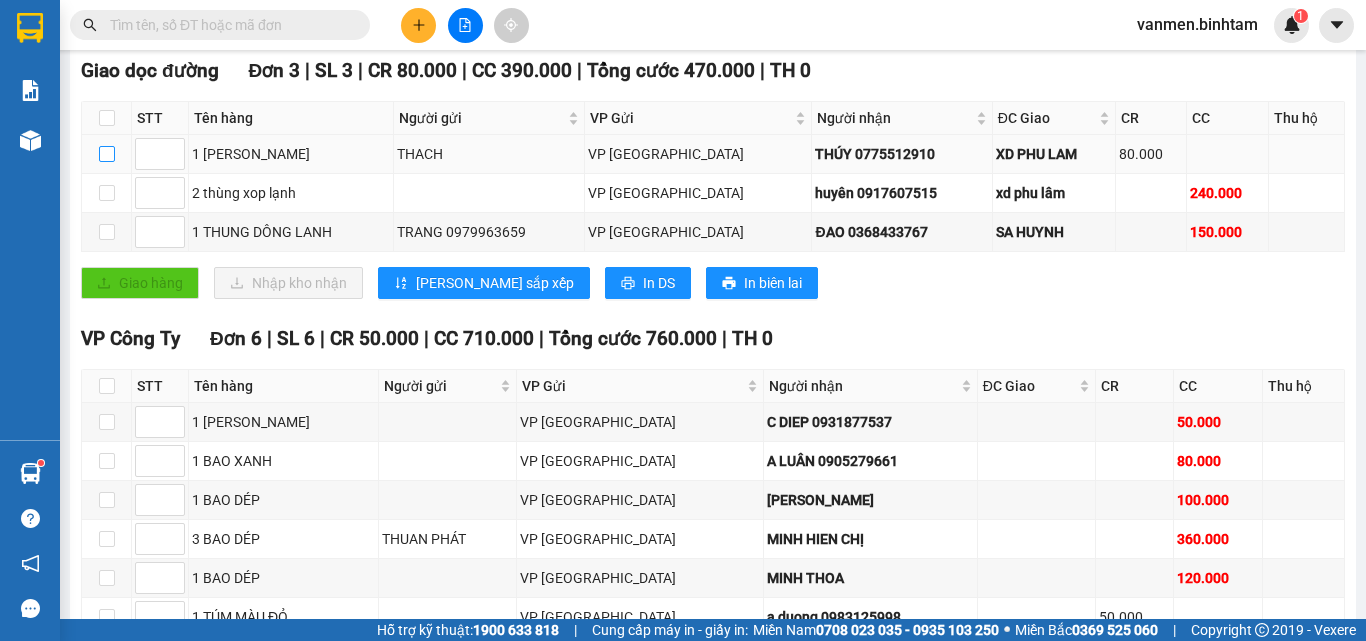 click at bounding box center (107, 154) 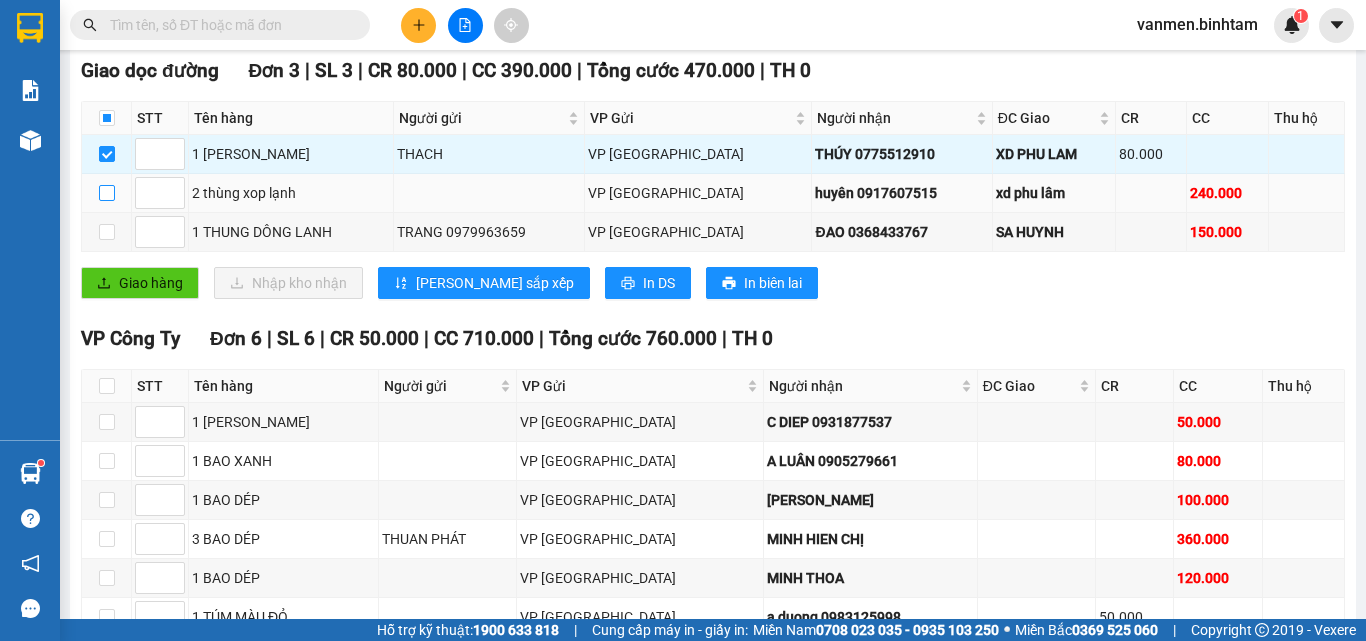 click at bounding box center (107, 193) 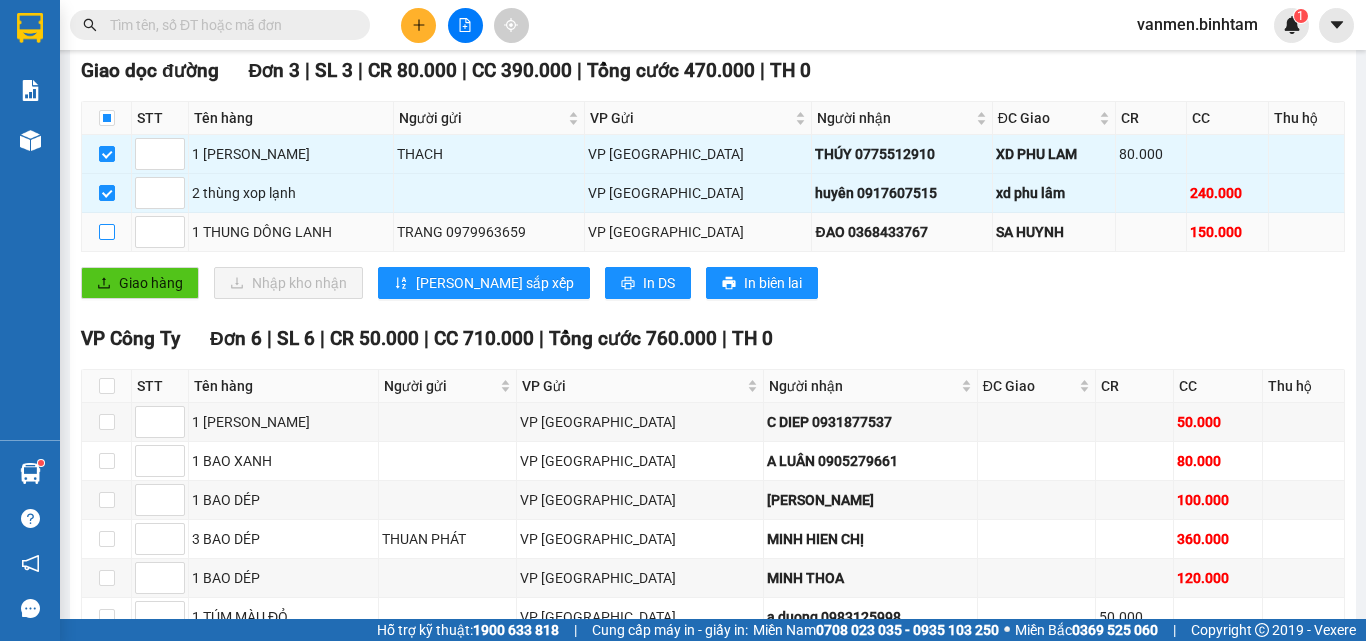 click at bounding box center [107, 232] 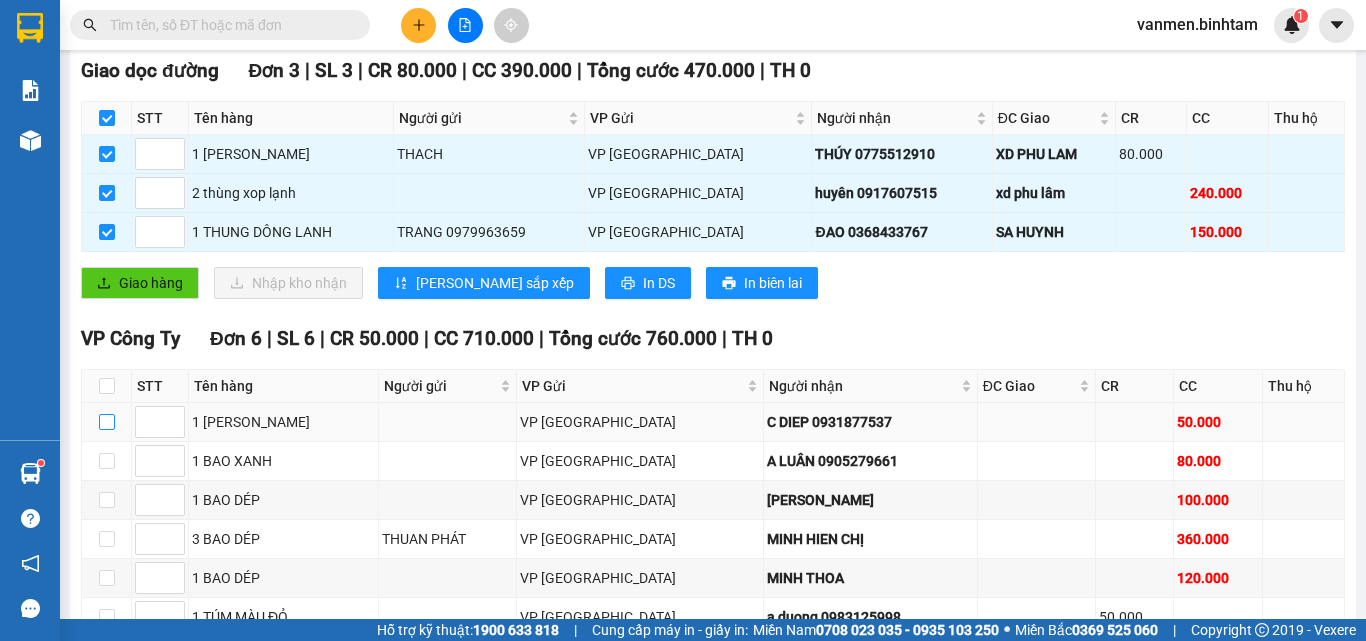 scroll, scrollTop: 400, scrollLeft: 0, axis: vertical 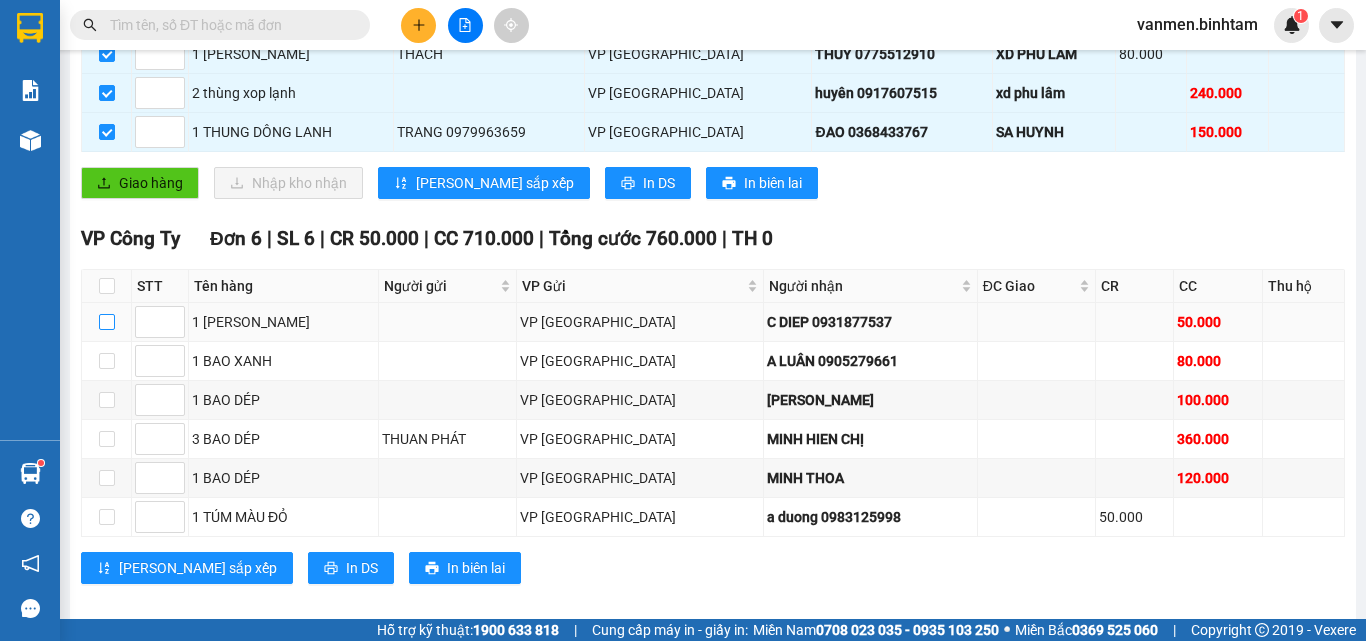 click at bounding box center [107, 322] 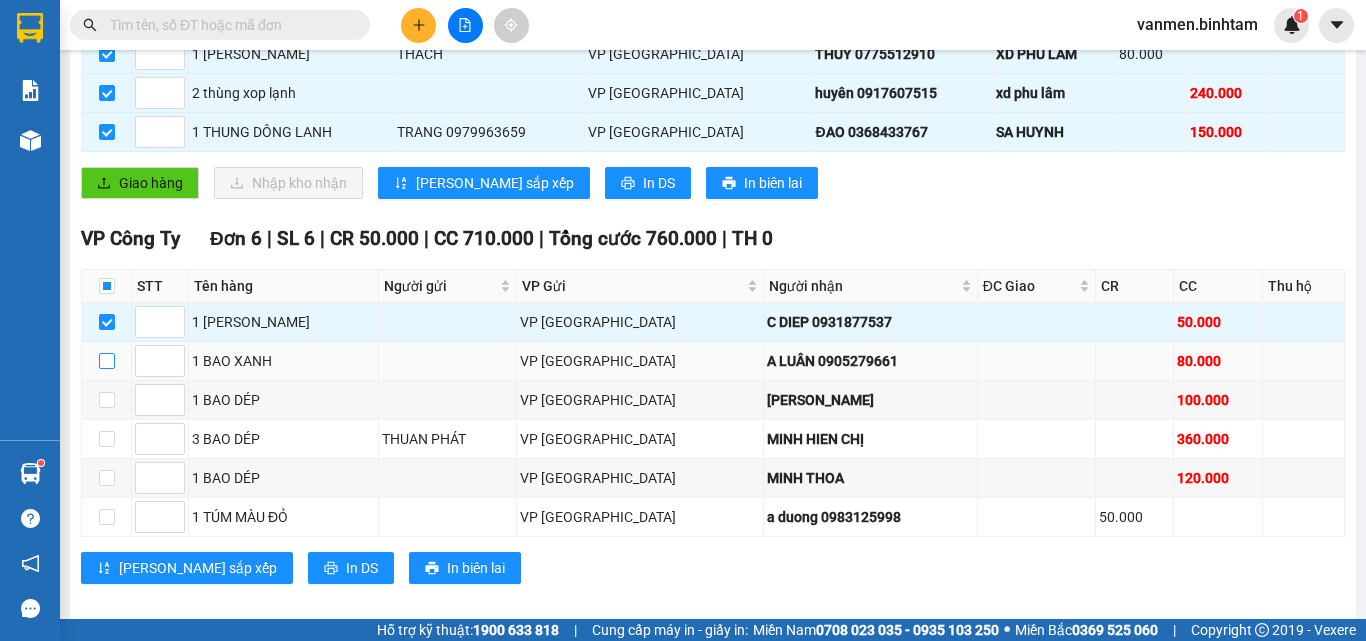 click at bounding box center [107, 361] 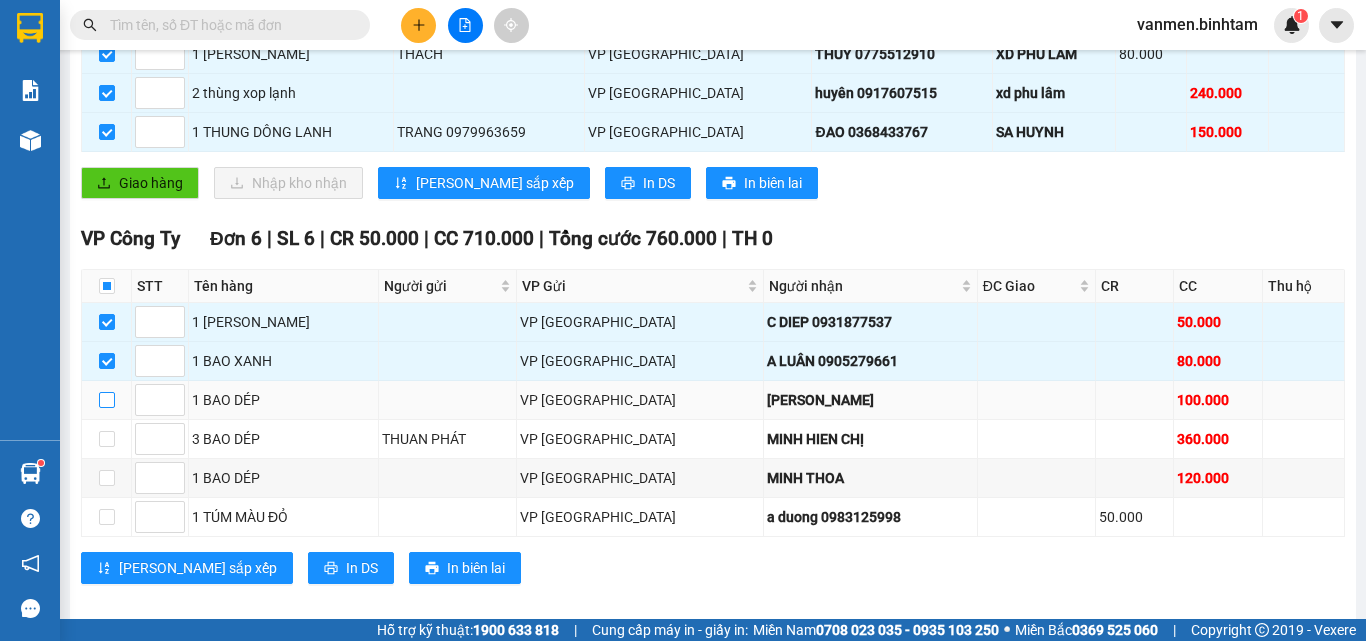 click at bounding box center (107, 400) 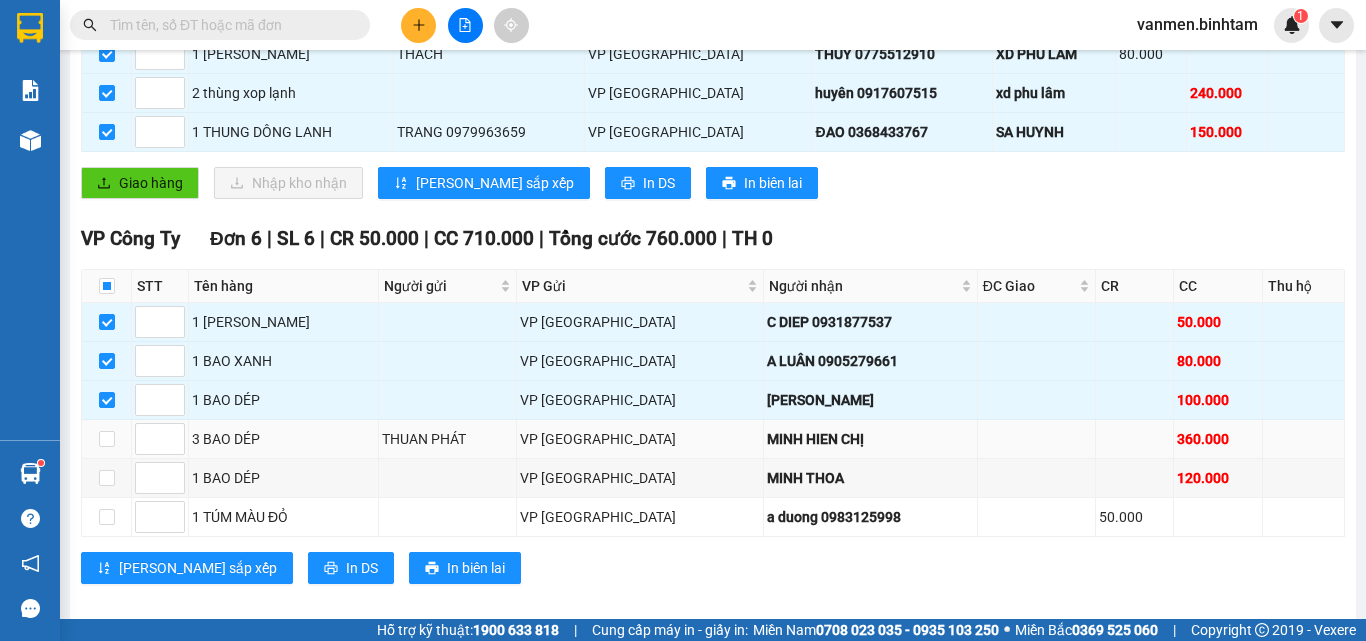 click at bounding box center (107, 439) 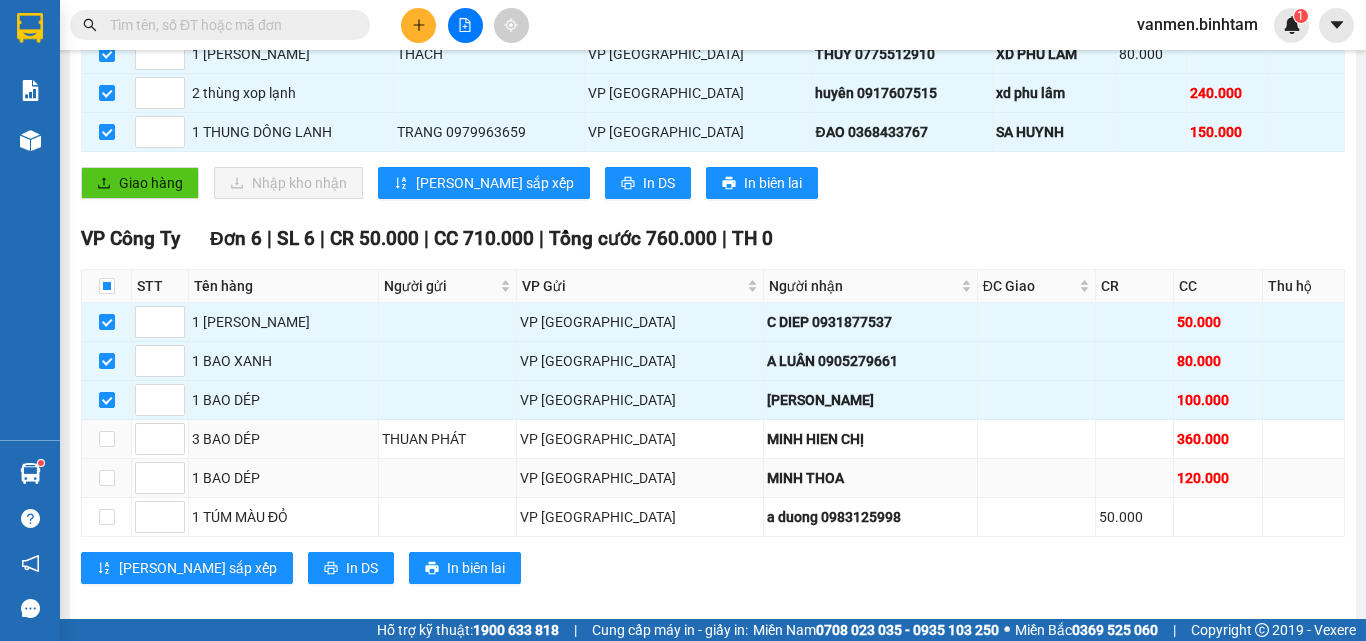 scroll, scrollTop: 438, scrollLeft: 0, axis: vertical 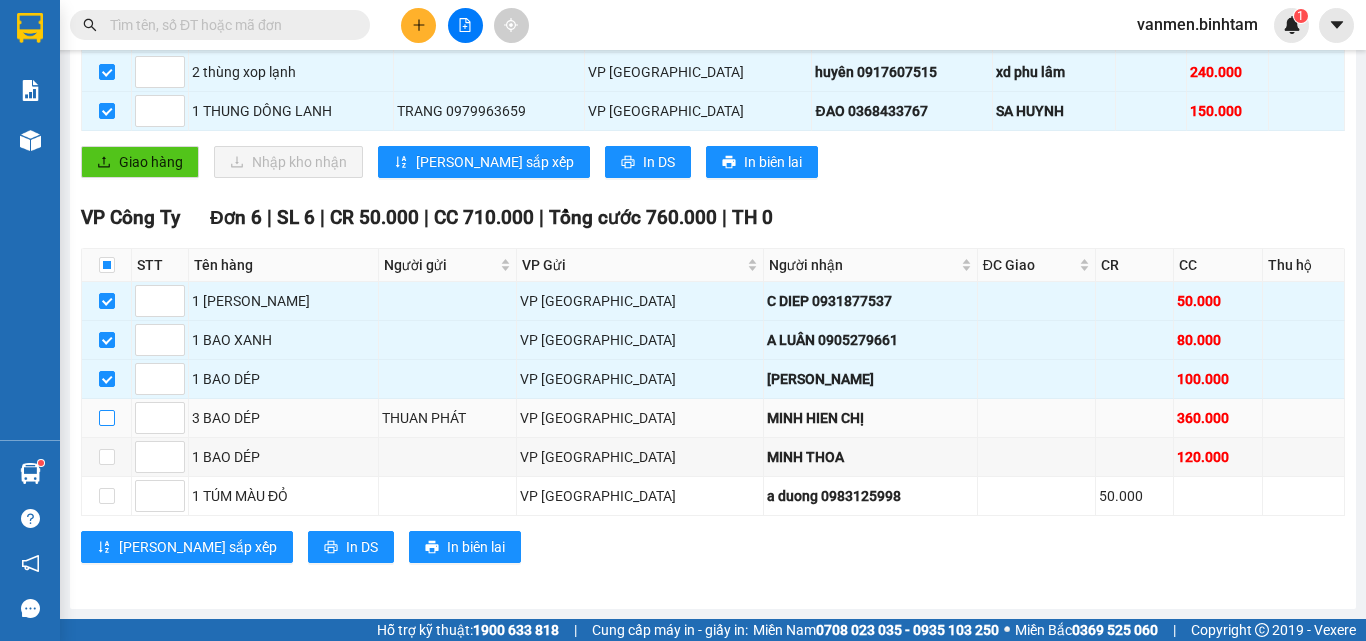click at bounding box center (107, 418) 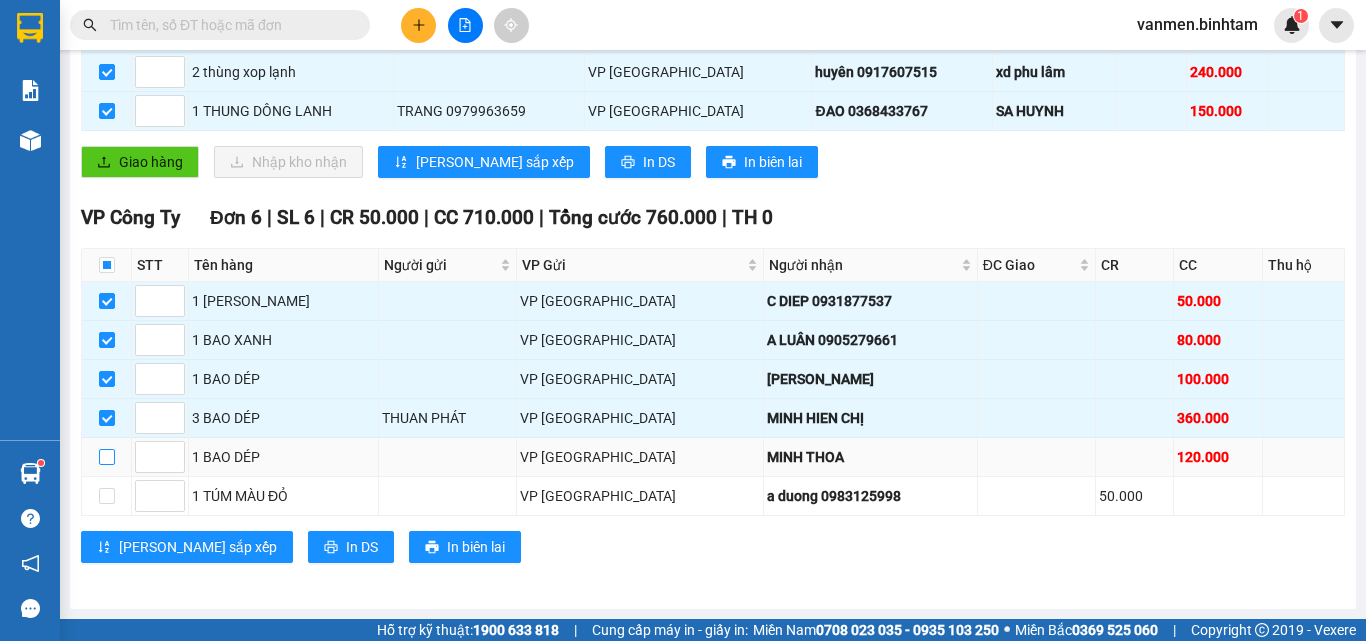 click at bounding box center [107, 457] 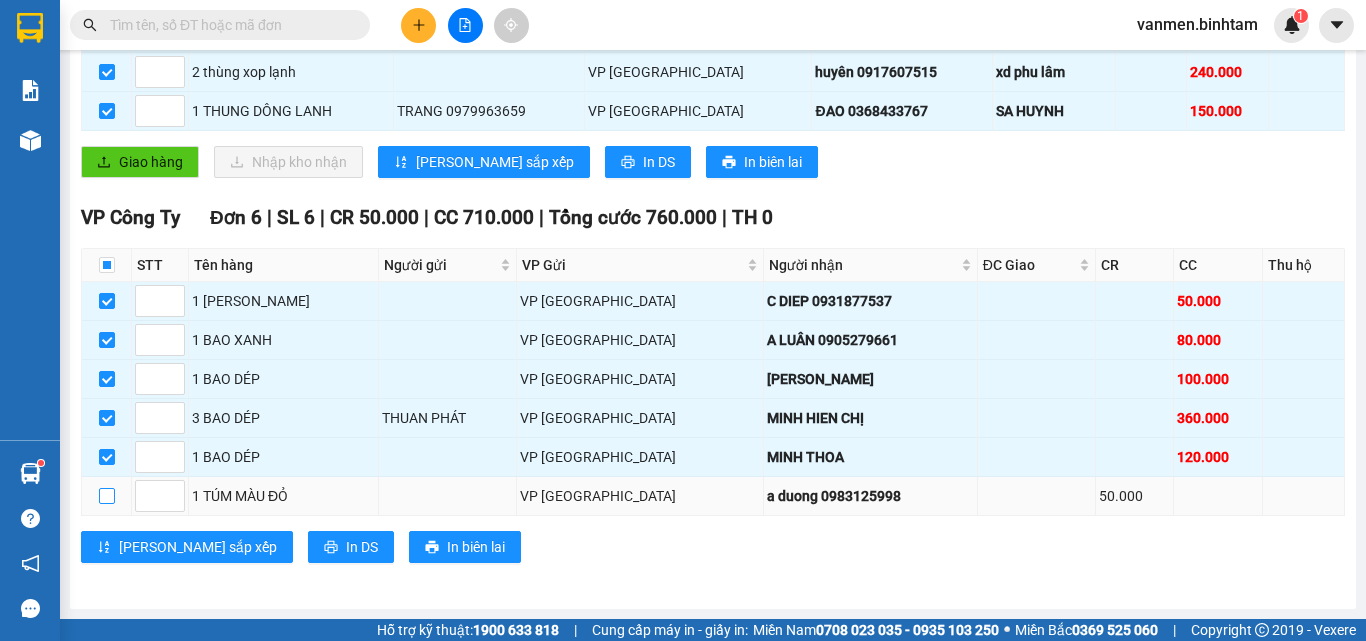 click at bounding box center [107, 496] 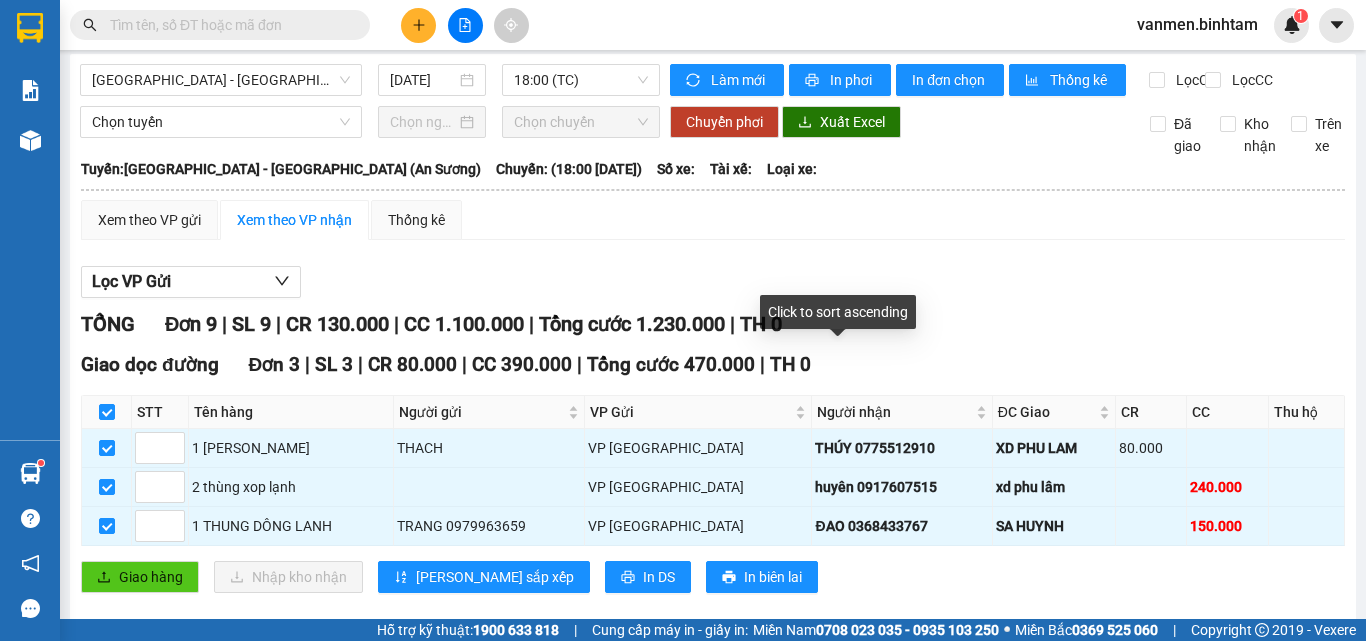 scroll, scrollTop: 0, scrollLeft: 0, axis: both 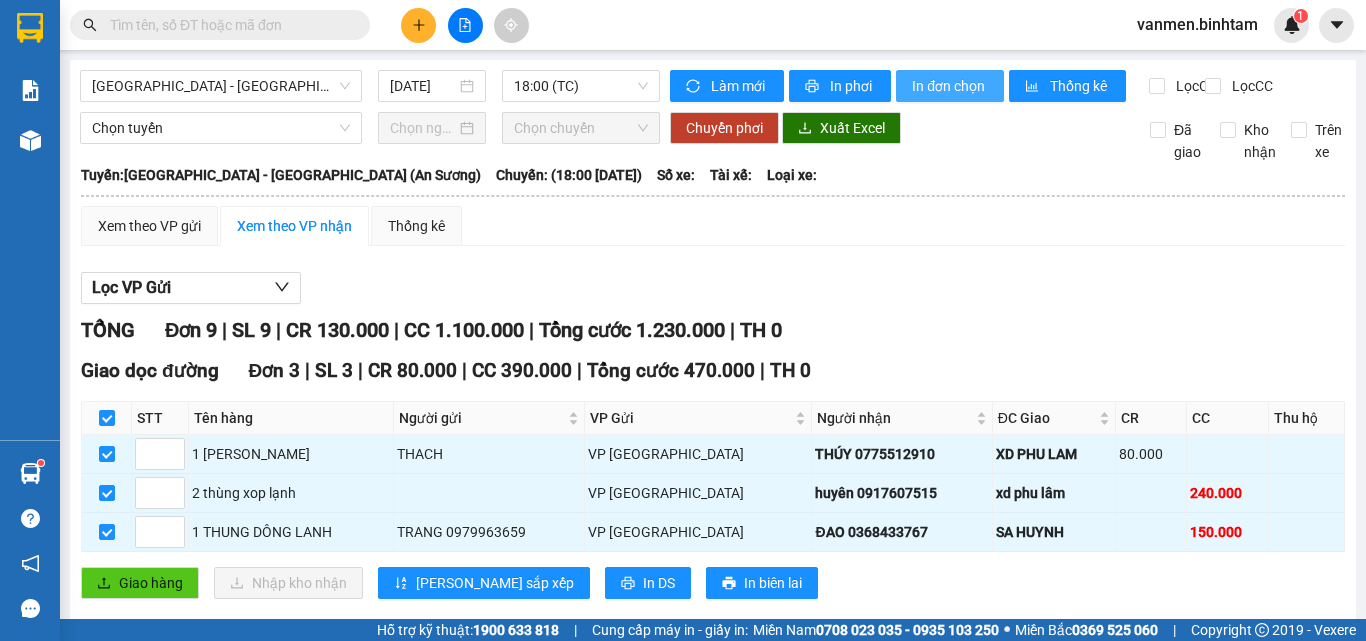 click on "In đơn chọn" at bounding box center [950, 86] 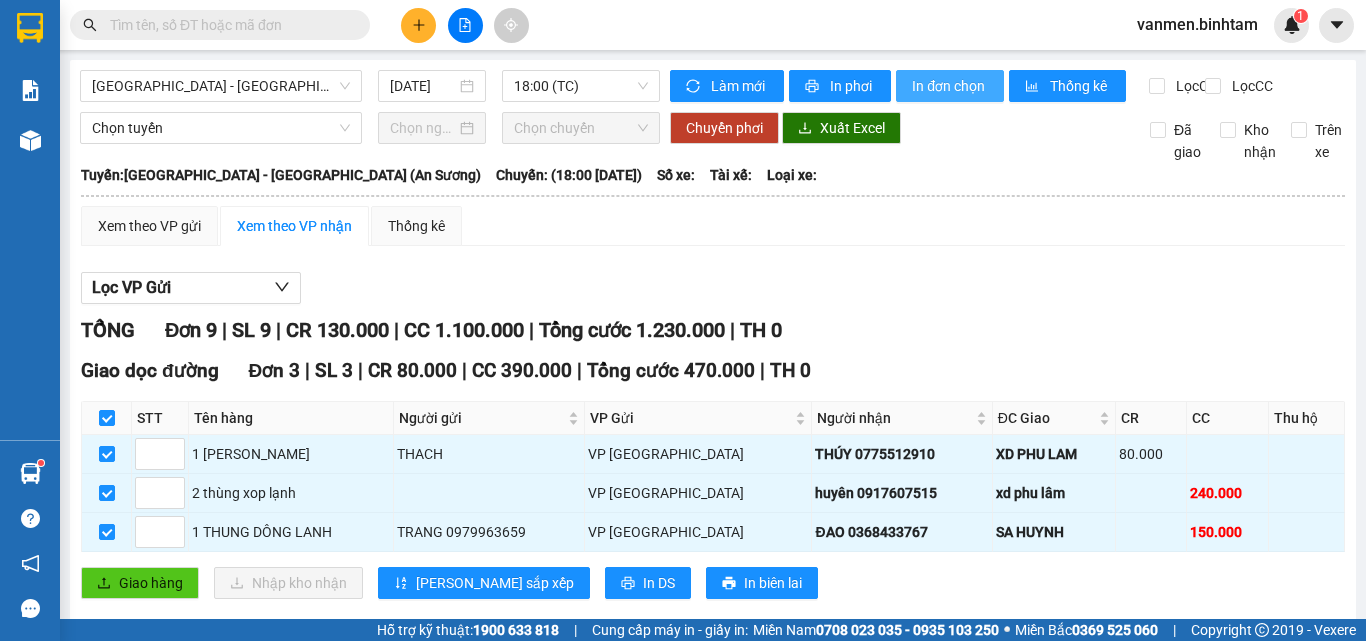scroll, scrollTop: 0, scrollLeft: 0, axis: both 